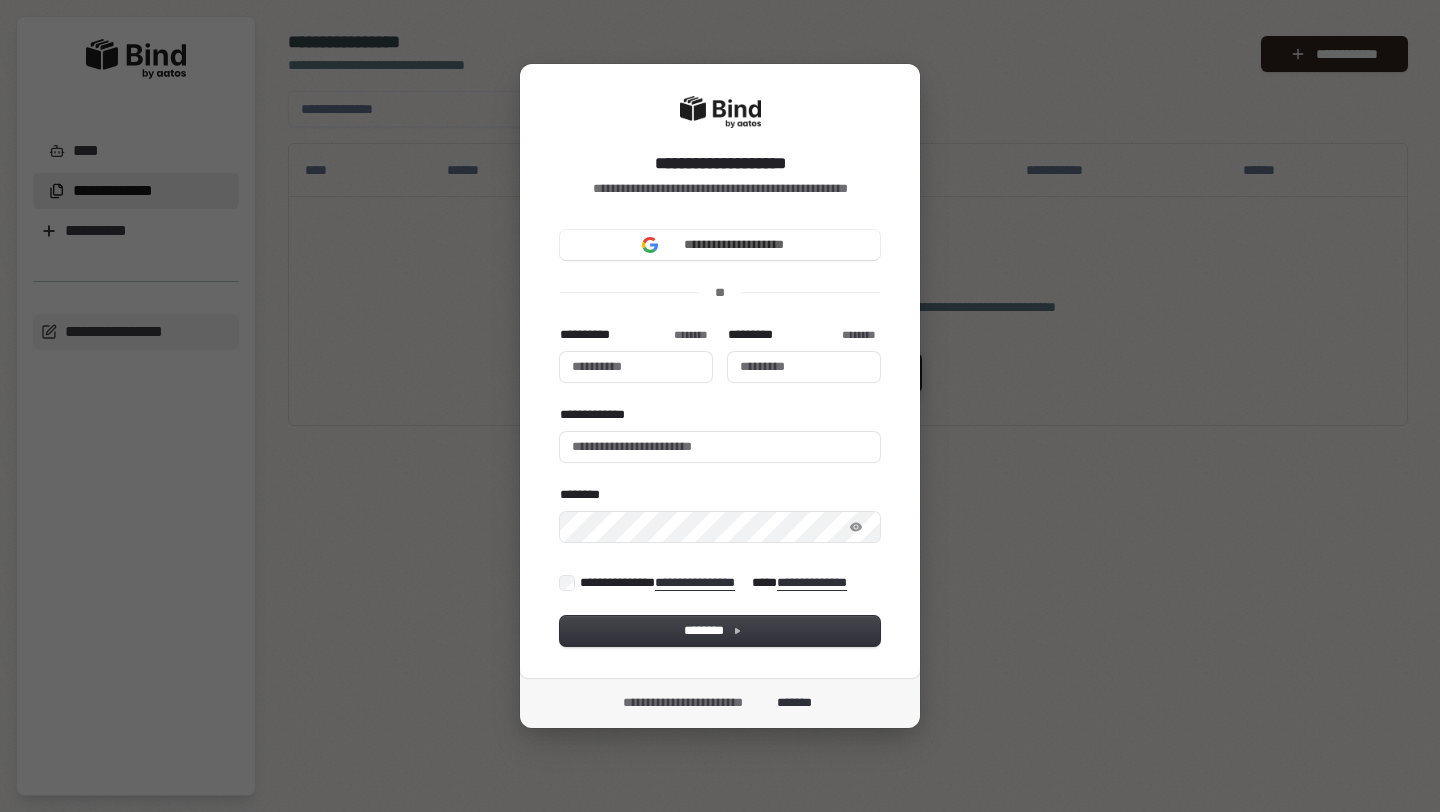 scroll, scrollTop: 0, scrollLeft: 0, axis: both 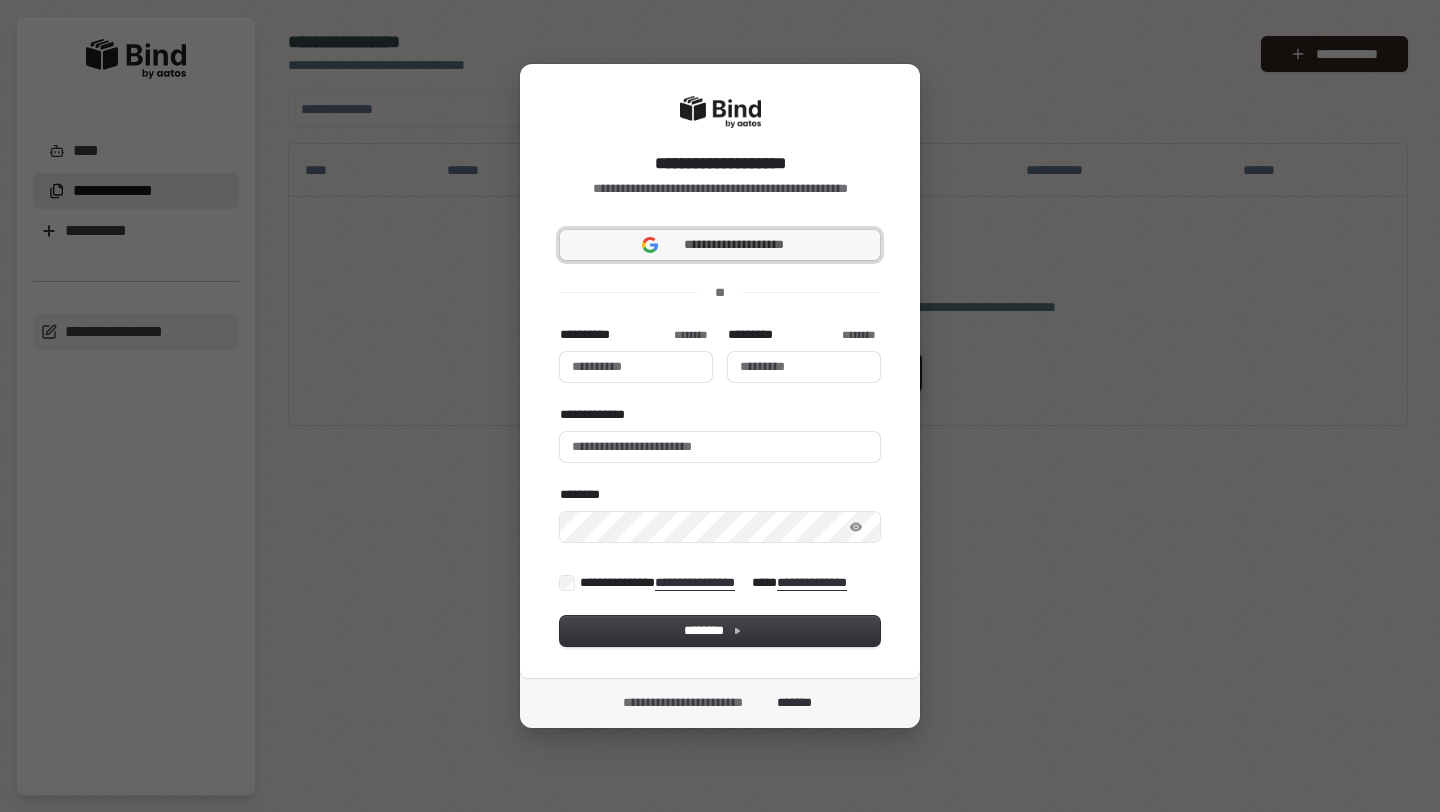 click on "**********" at bounding box center (734, 245) 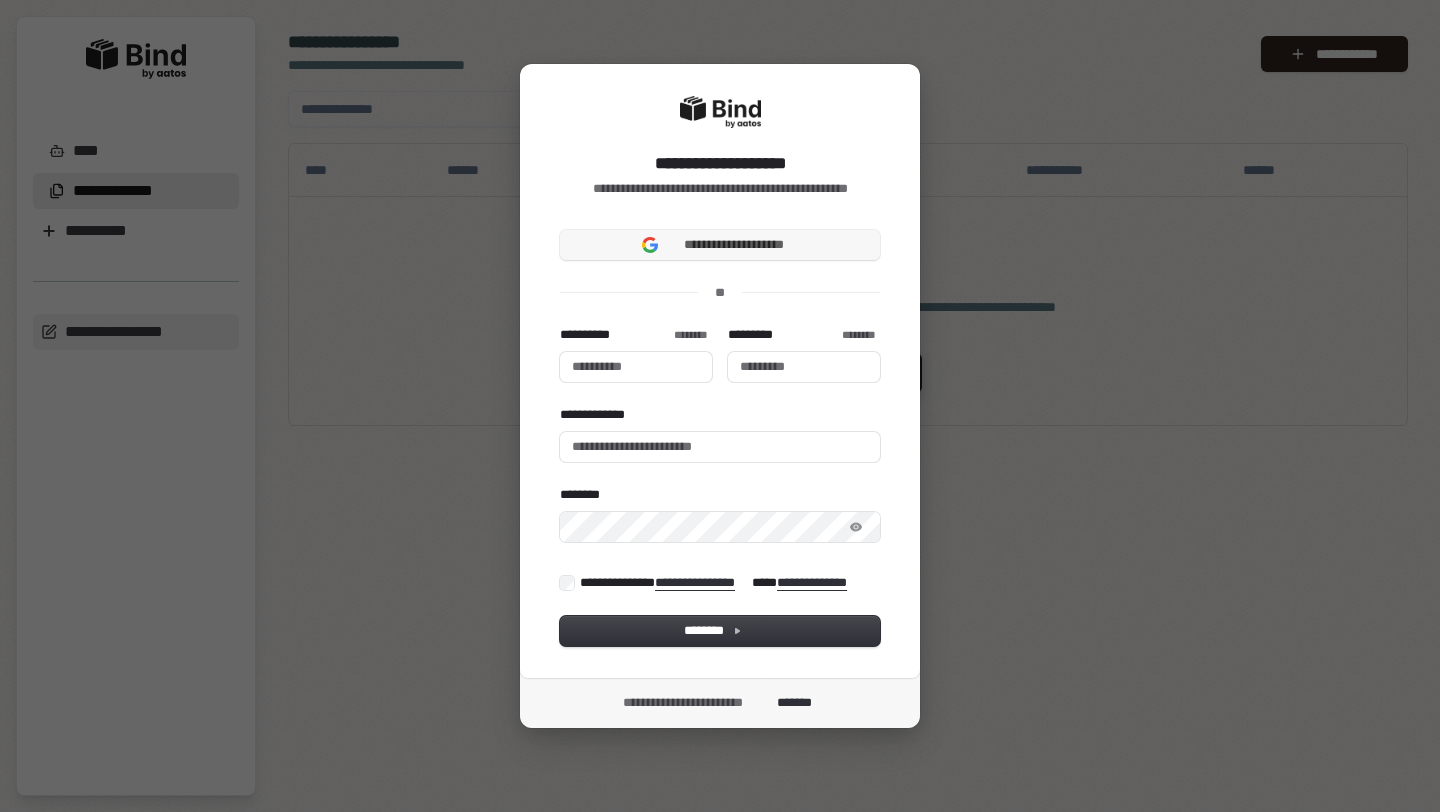 type 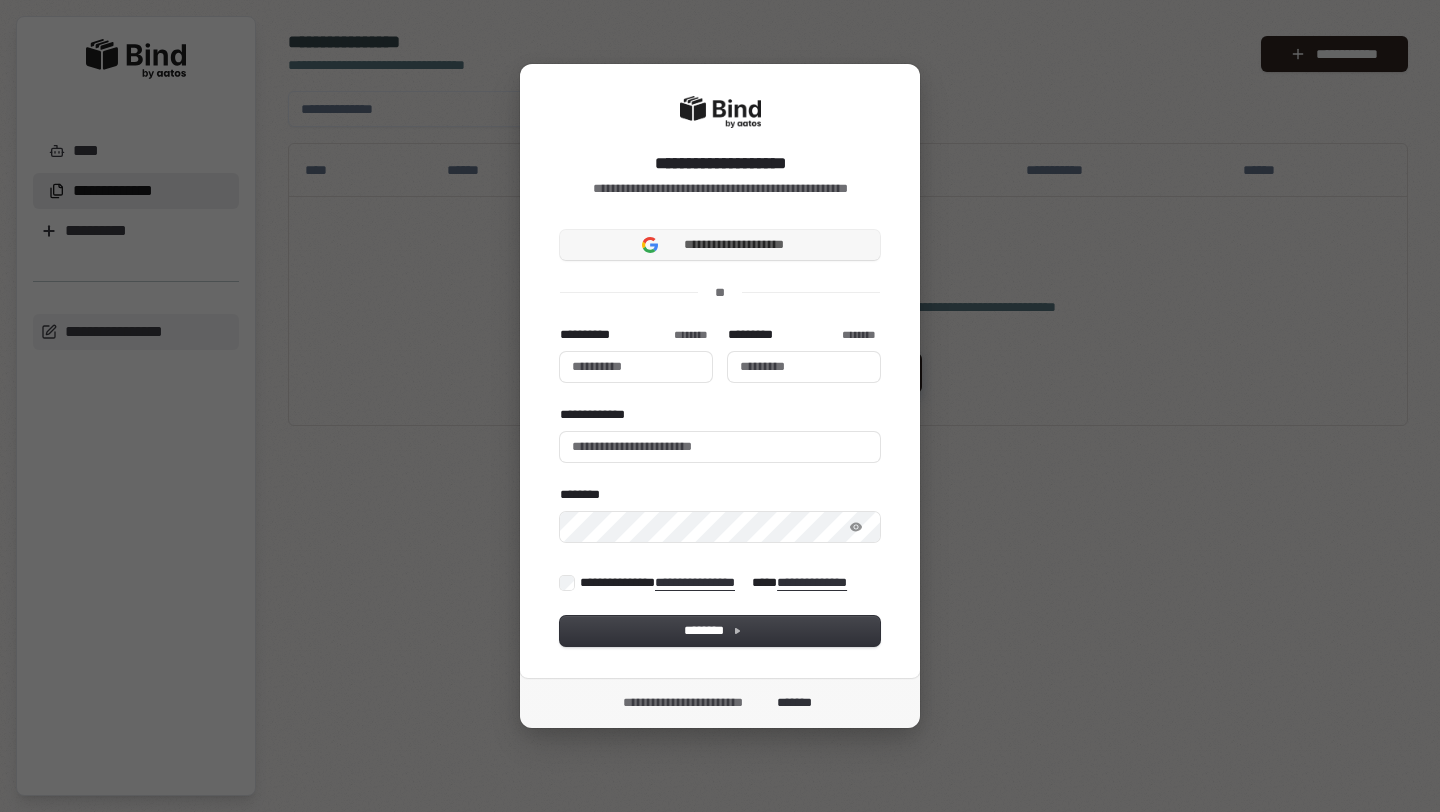 type 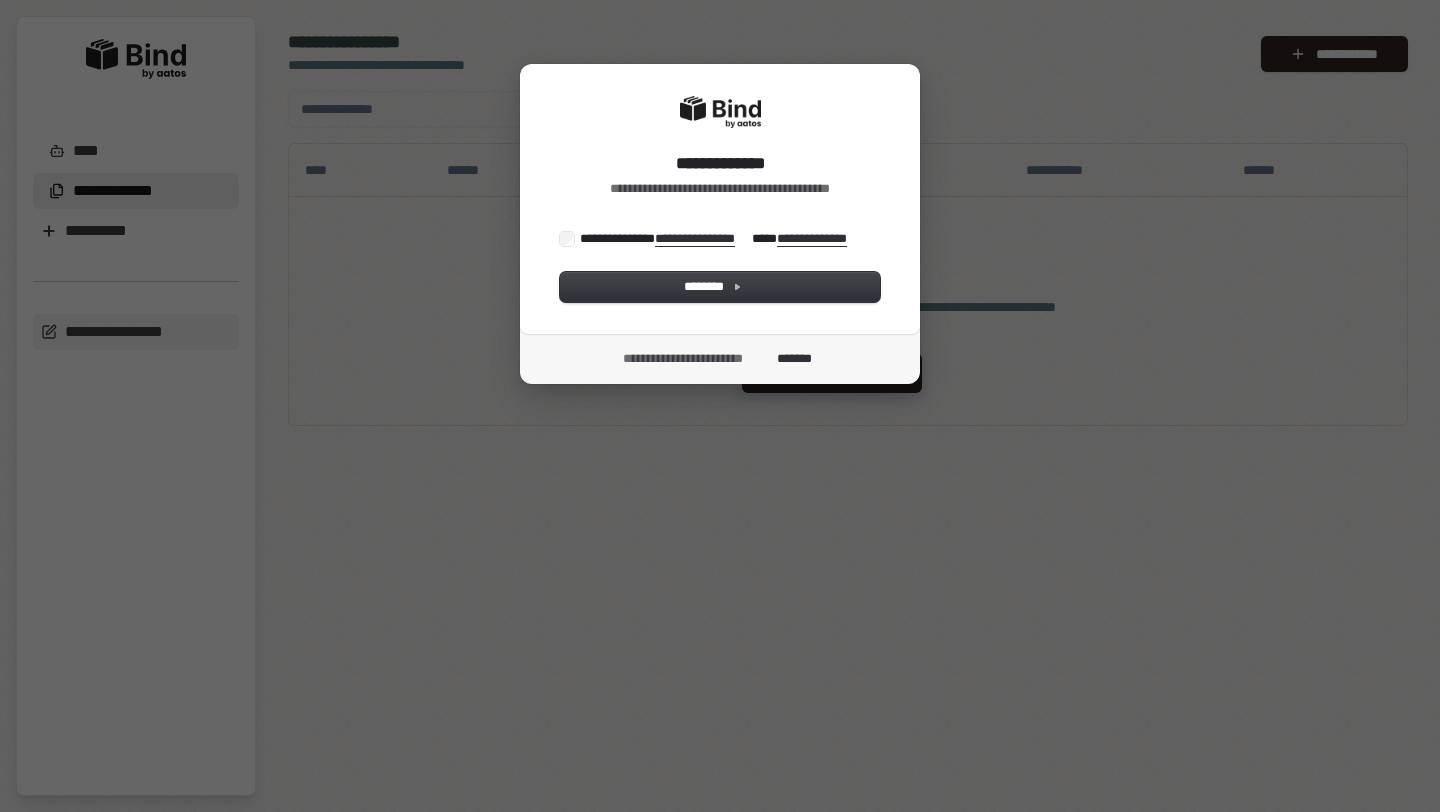 scroll, scrollTop: 0, scrollLeft: 0, axis: both 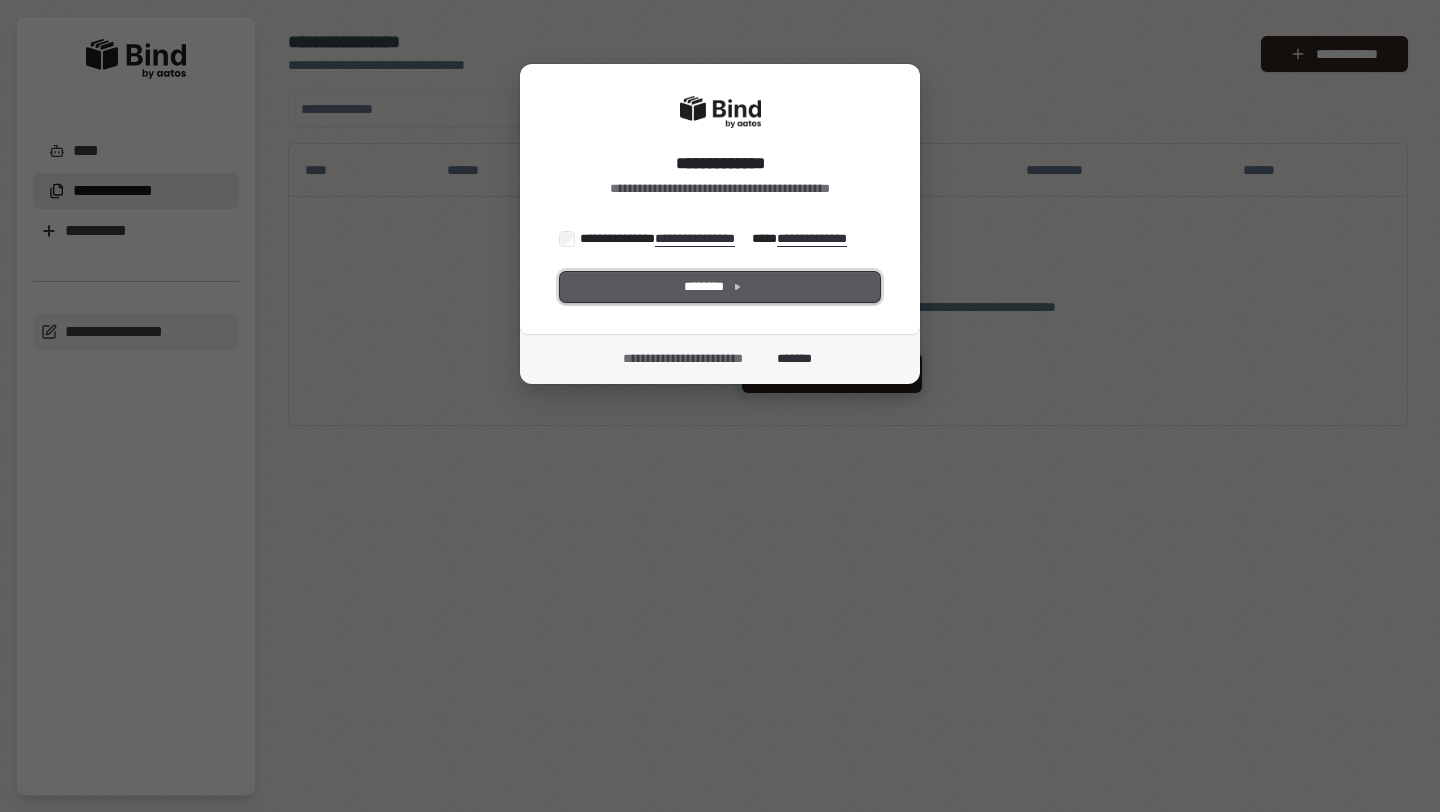 click on "********" at bounding box center [720, 287] 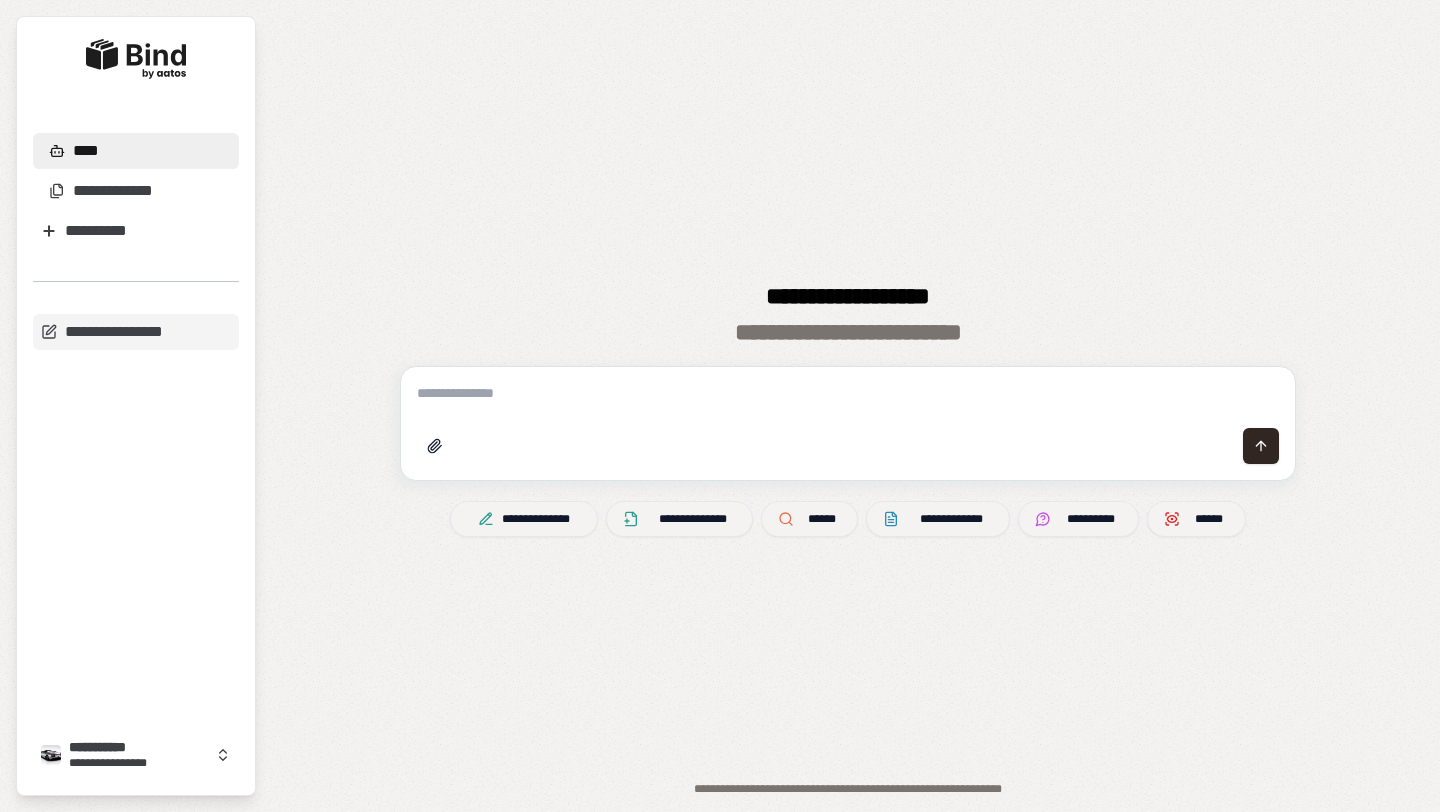 scroll, scrollTop: 0, scrollLeft: 0, axis: both 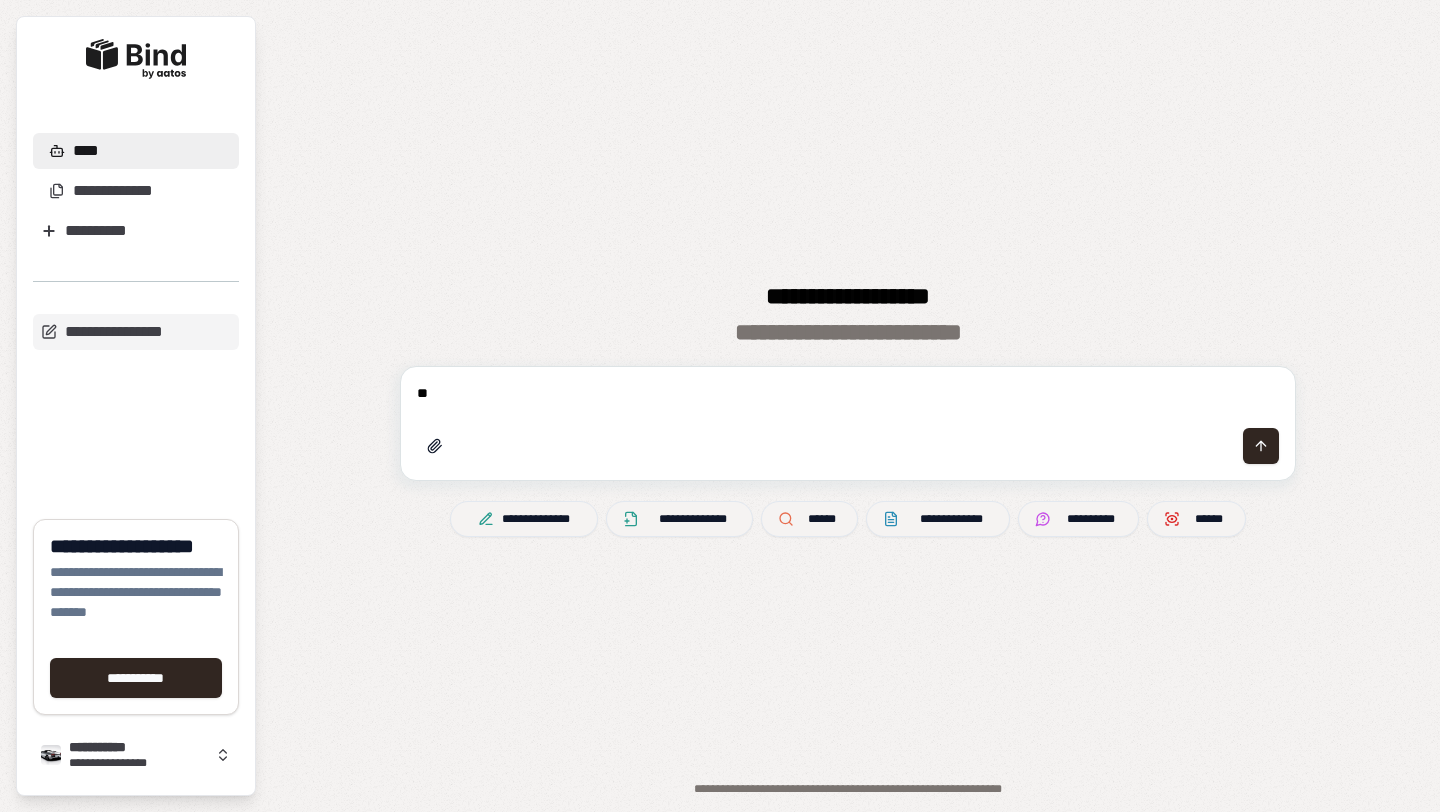 type on "*" 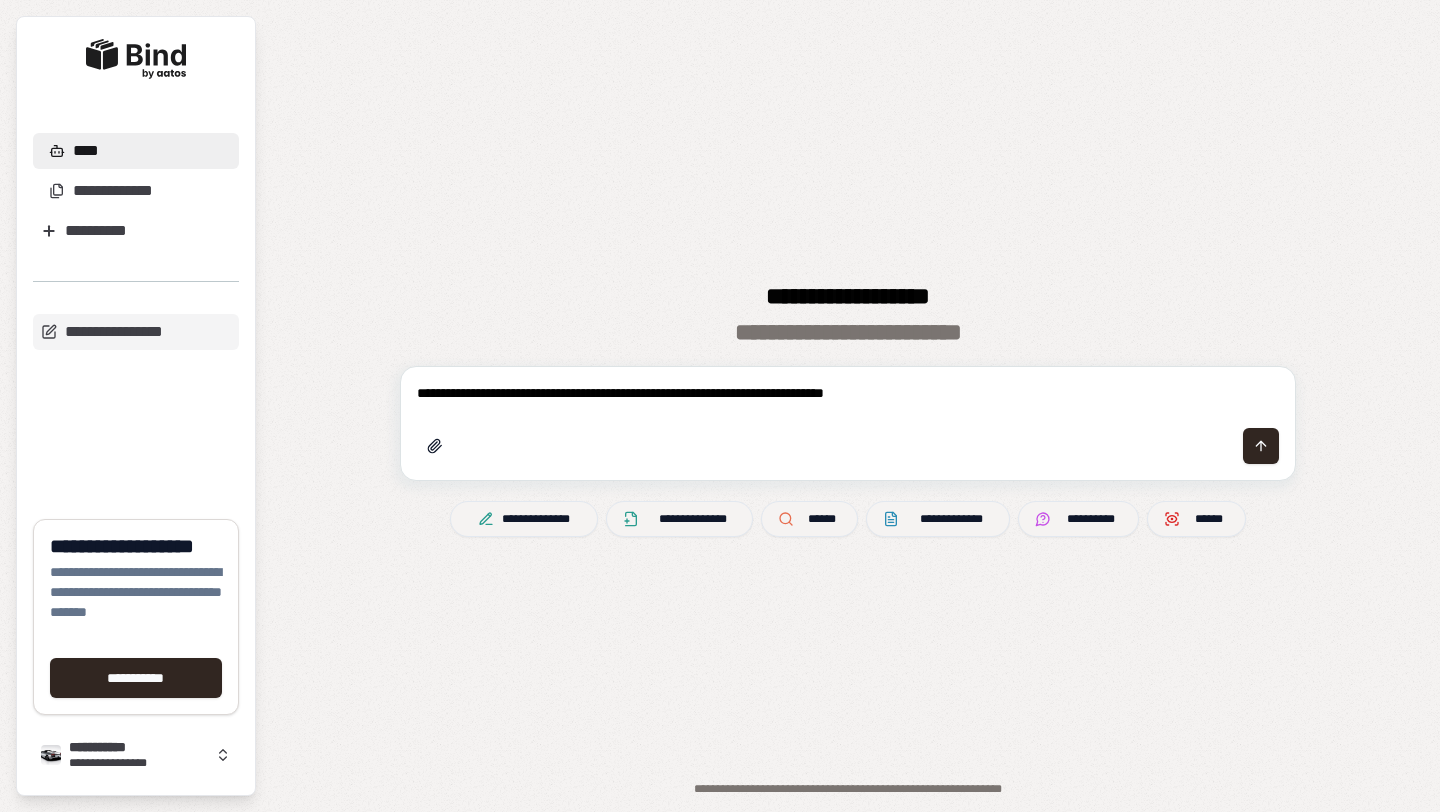 click on "**********" at bounding box center [848, 393] 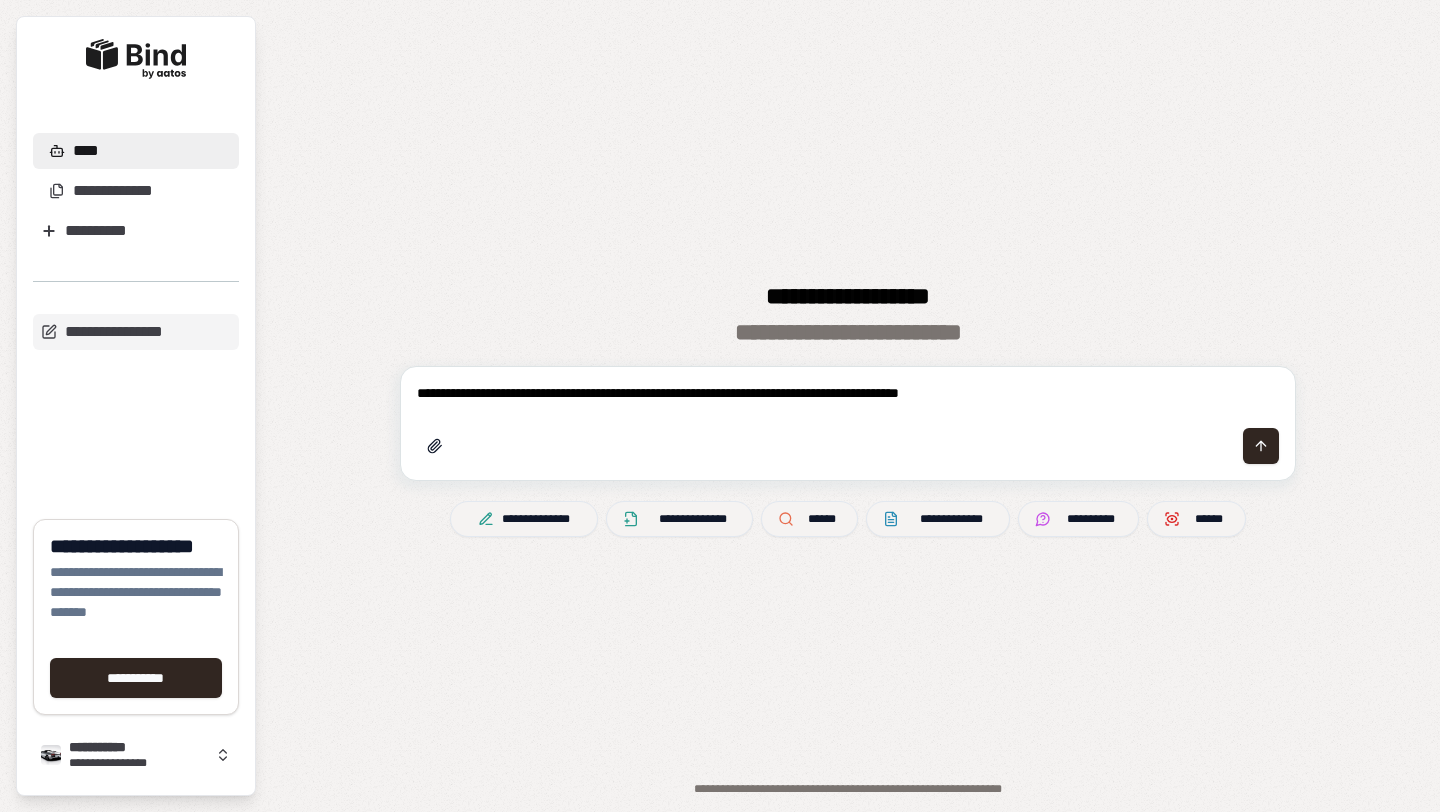 click on "**********" at bounding box center (848, 393) 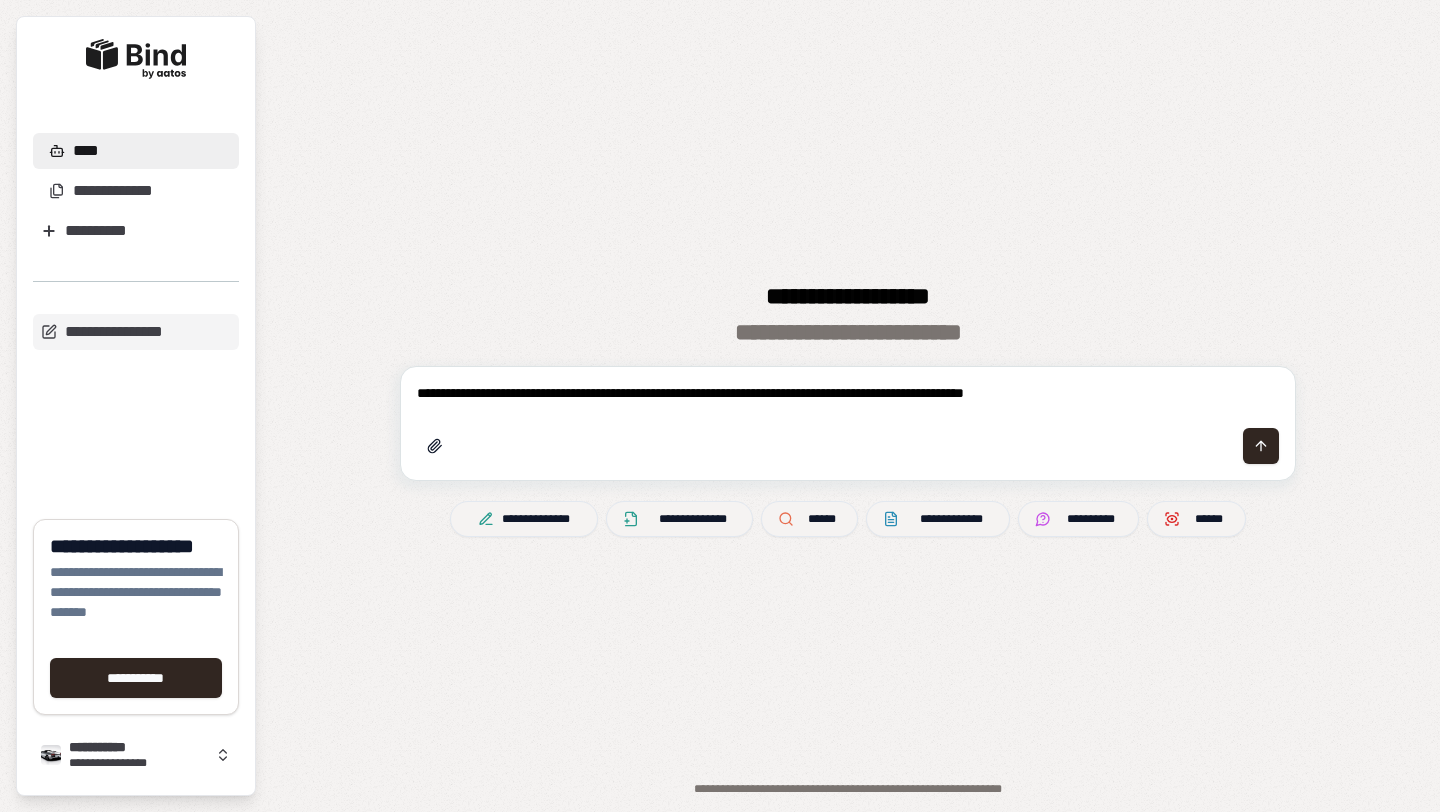click on "**********" at bounding box center (848, 393) 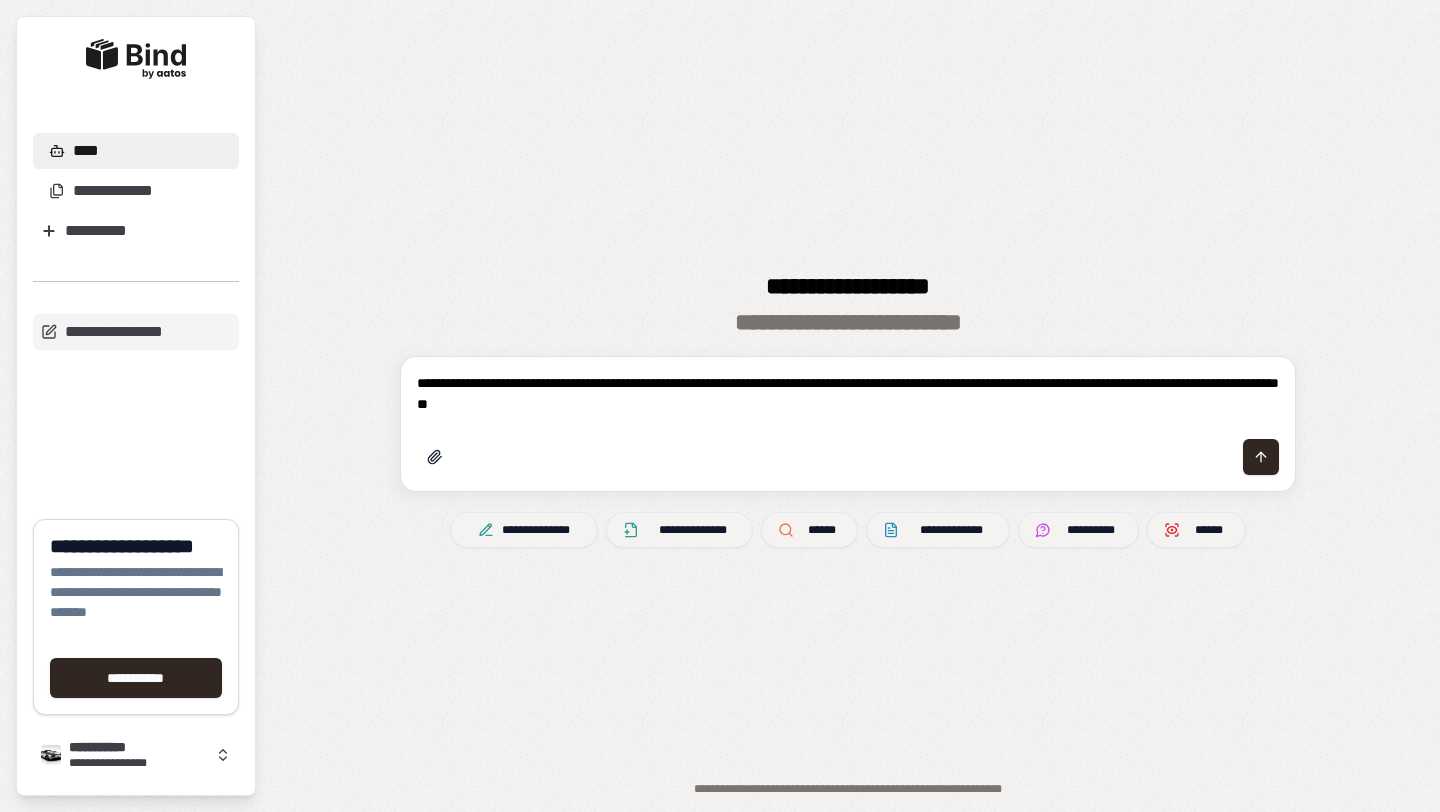 drag, startPoint x: 699, startPoint y: 380, endPoint x: 1001, endPoint y: 406, distance: 303.11713 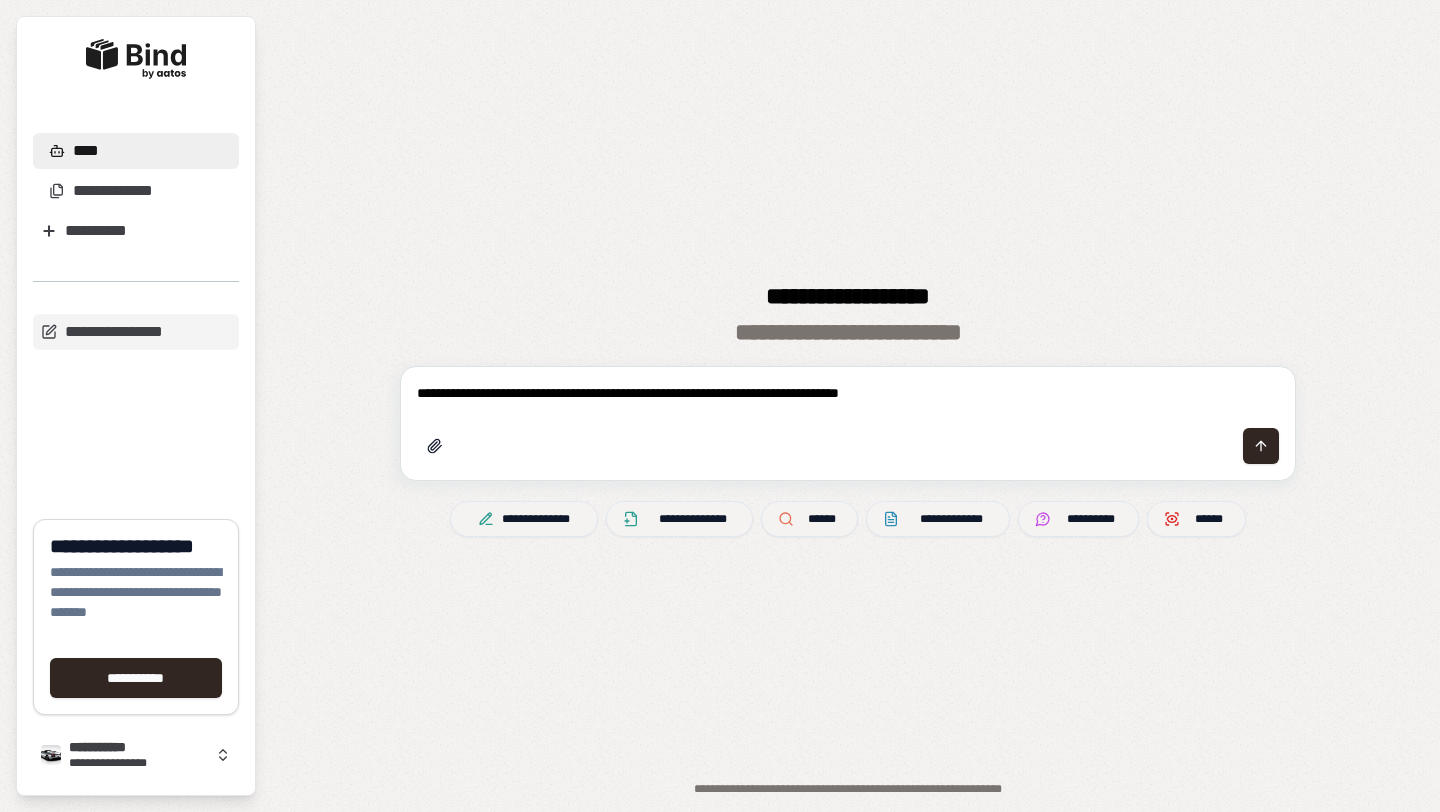 click on "**********" at bounding box center [848, 393] 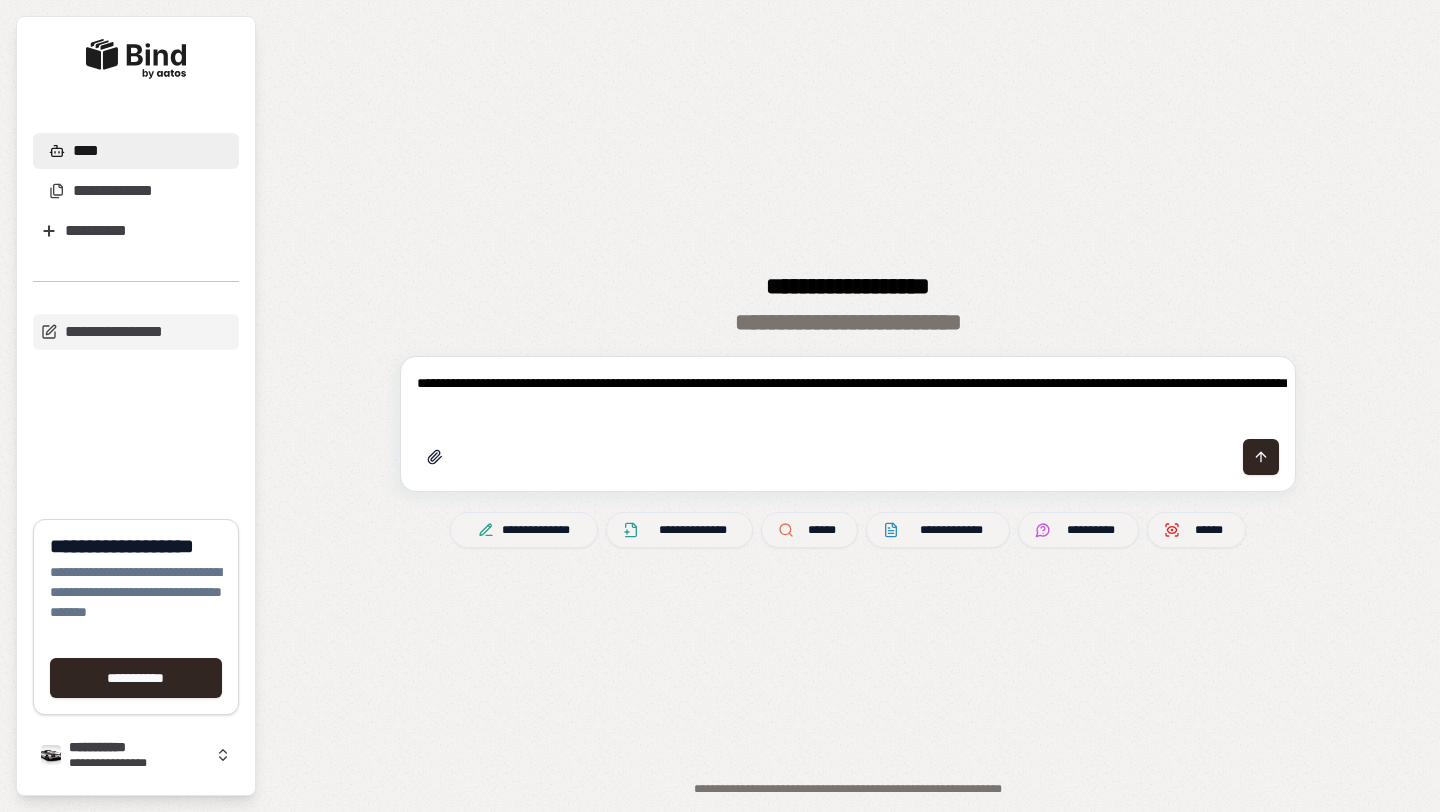 drag, startPoint x: 698, startPoint y: 385, endPoint x: 355, endPoint y: 392, distance: 343.0714 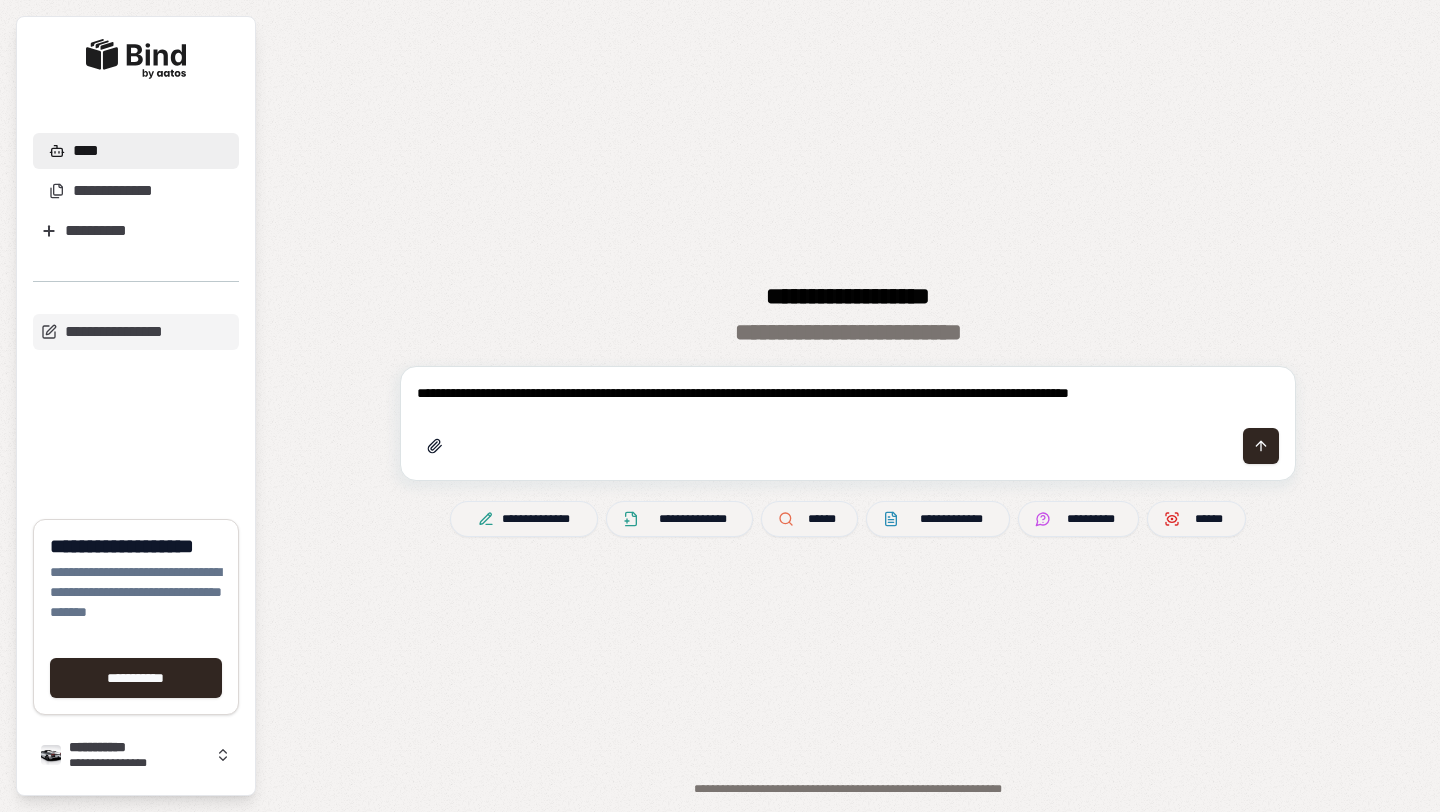 click on "**********" at bounding box center (848, 393) 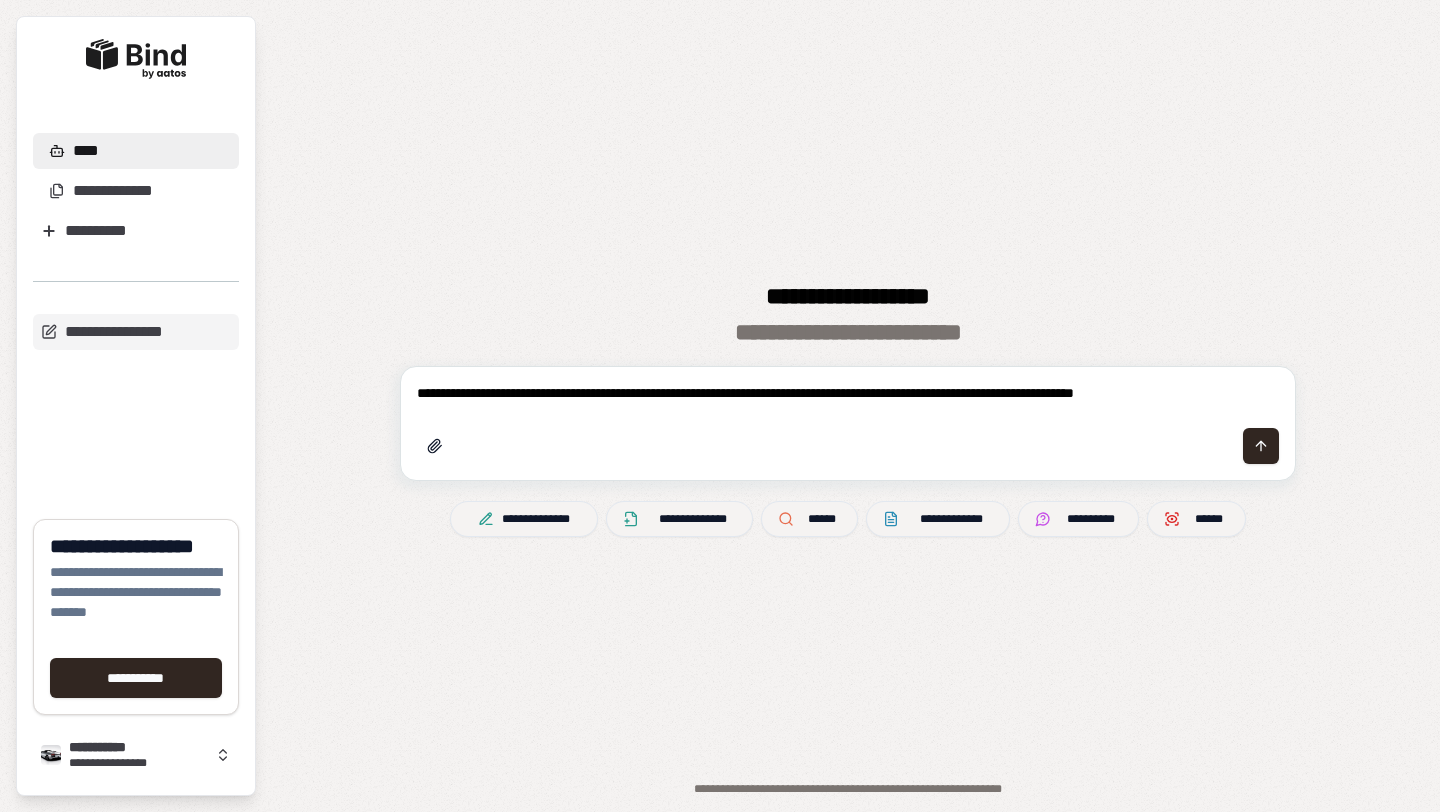 click on "**********" at bounding box center [848, 393] 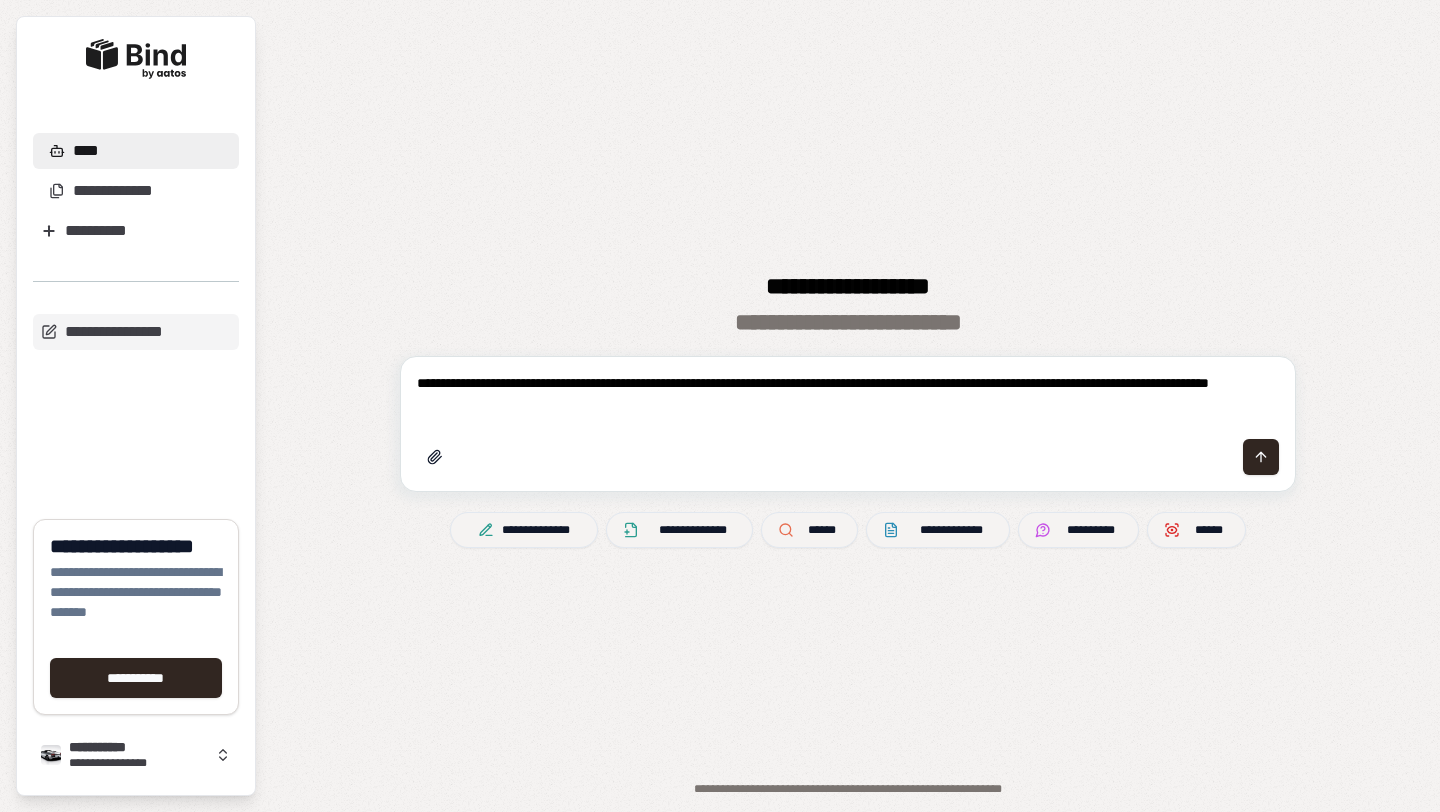 drag, startPoint x: 860, startPoint y: 381, endPoint x: 1238, endPoint y: 387, distance: 378.0476 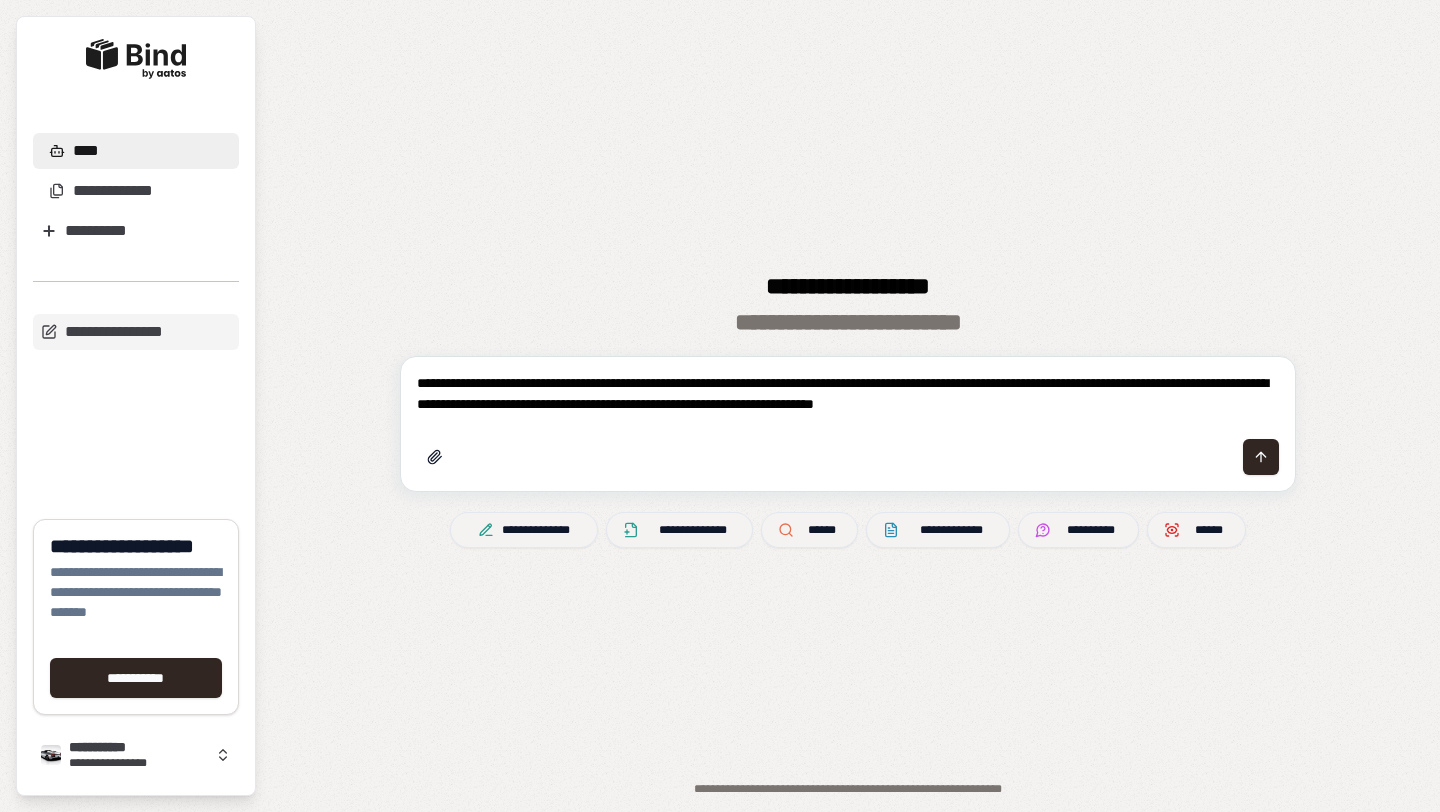 click on "**********" at bounding box center (848, 394) 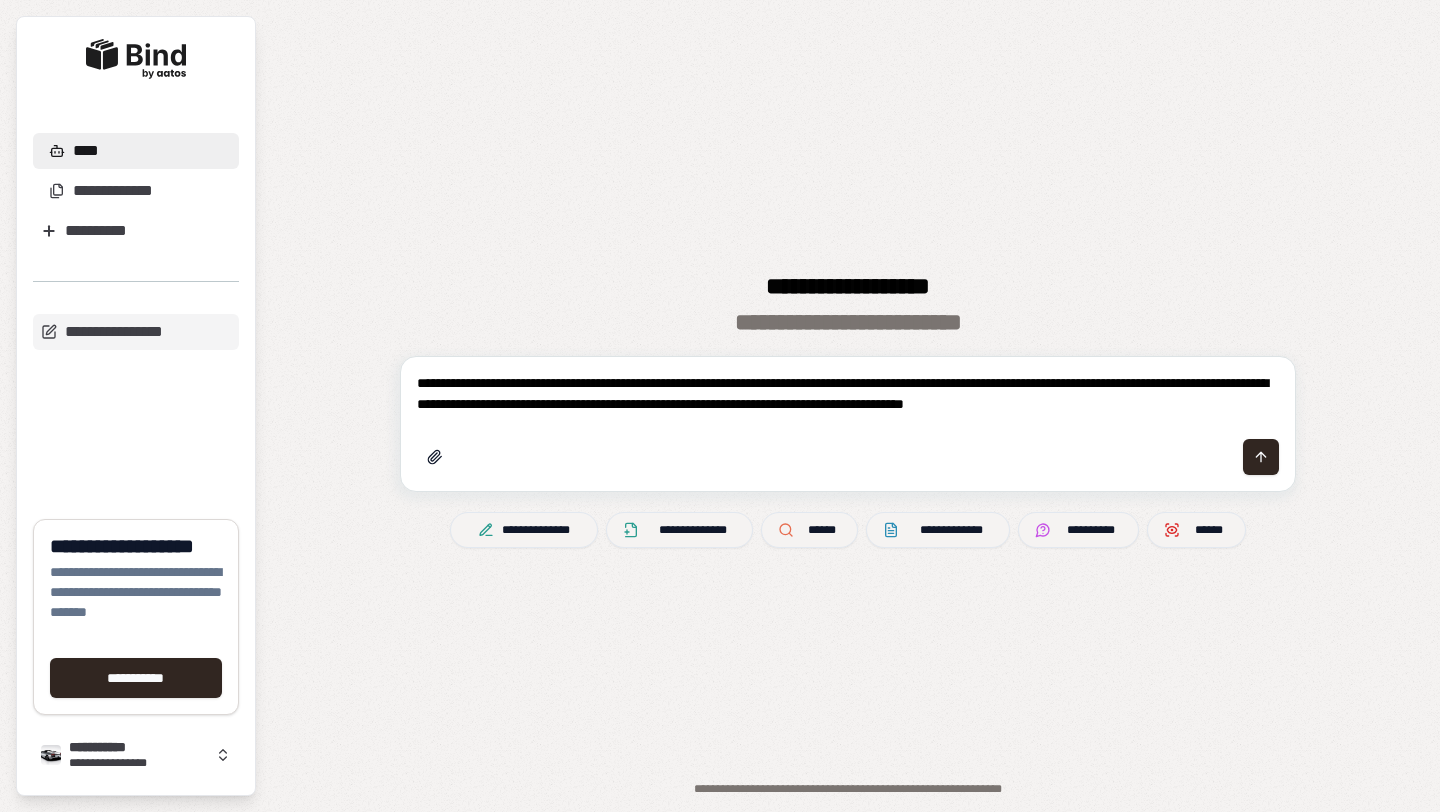 click on "**********" at bounding box center [848, 394] 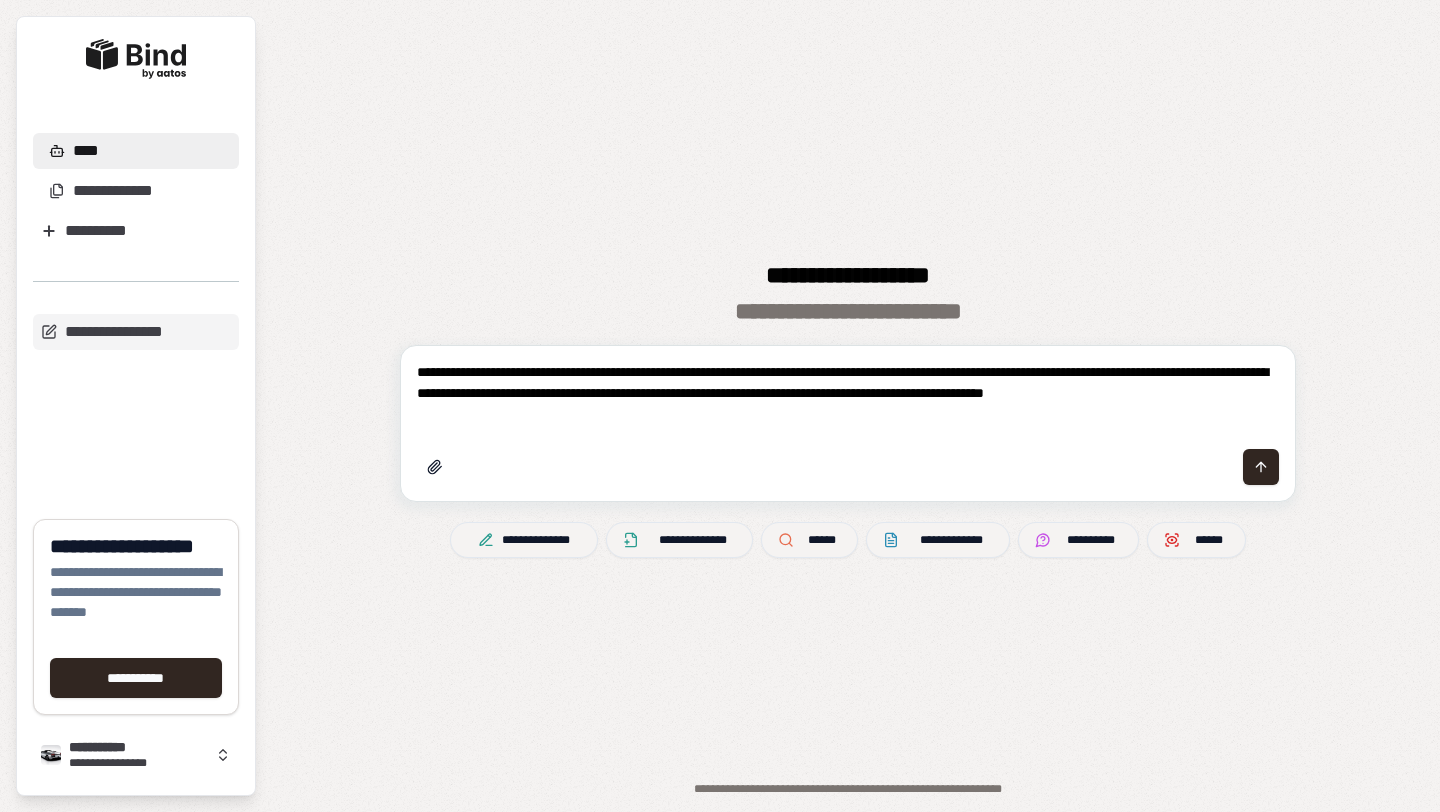 click on "**********" at bounding box center (848, 393) 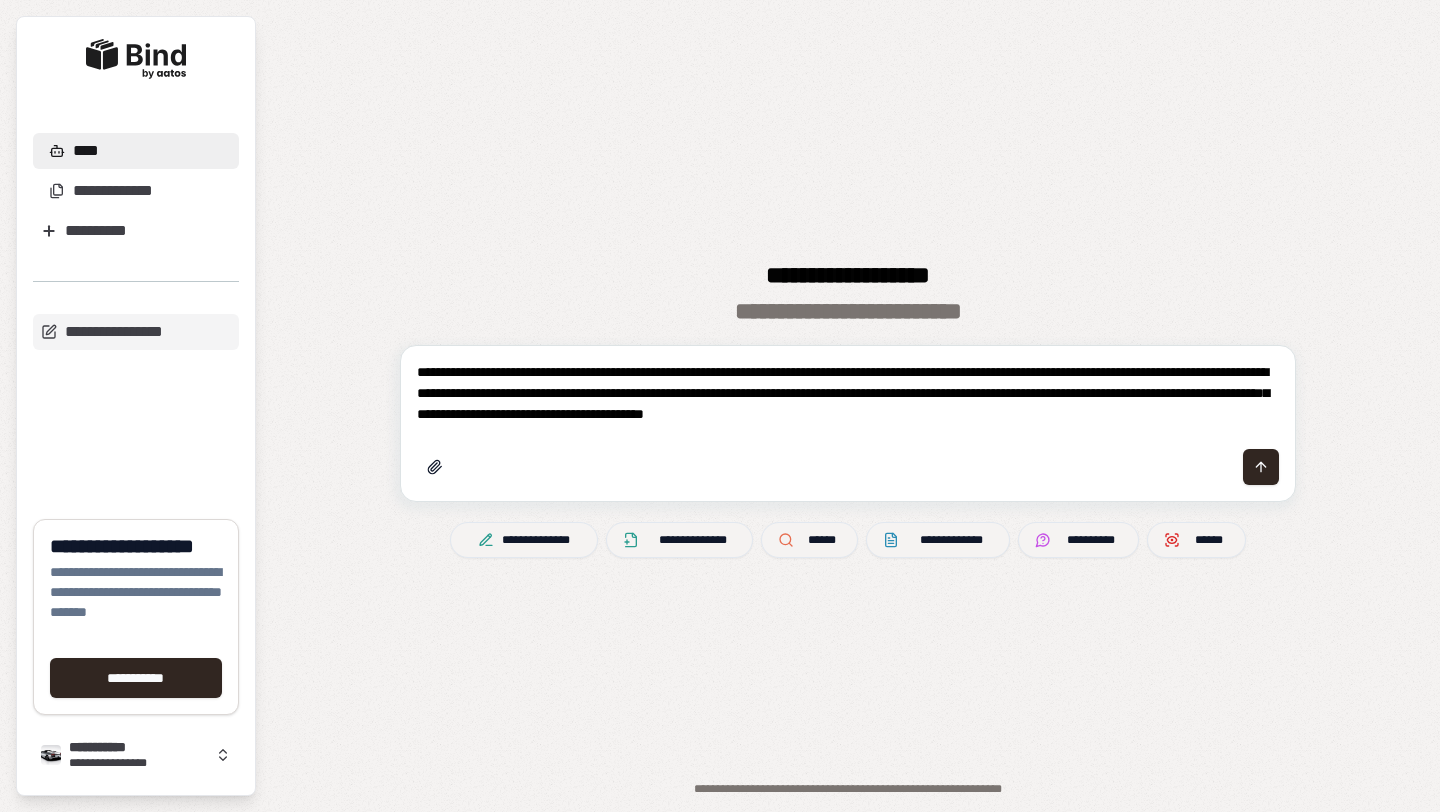 click on "**********" at bounding box center (848, 393) 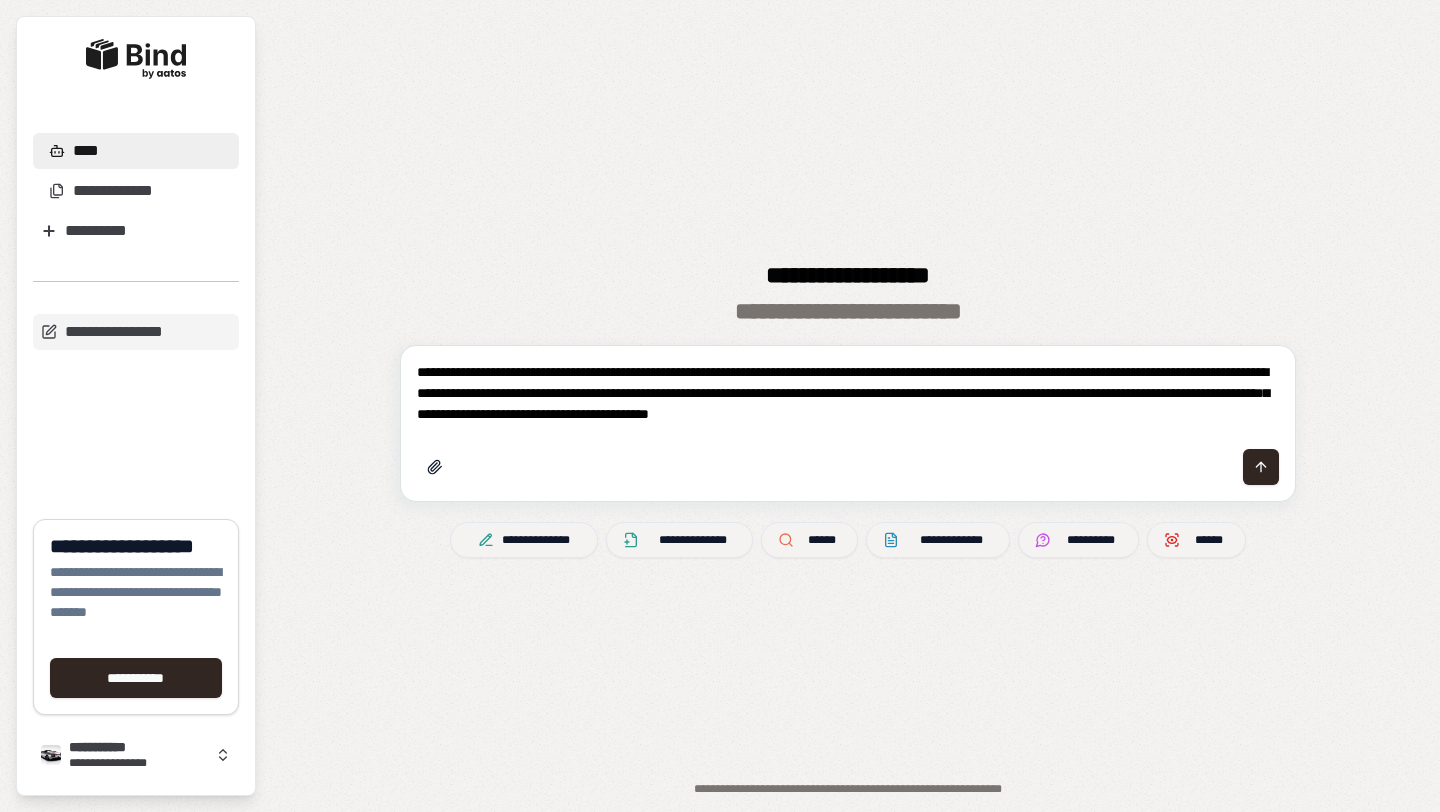 click on "**********" at bounding box center [848, 393] 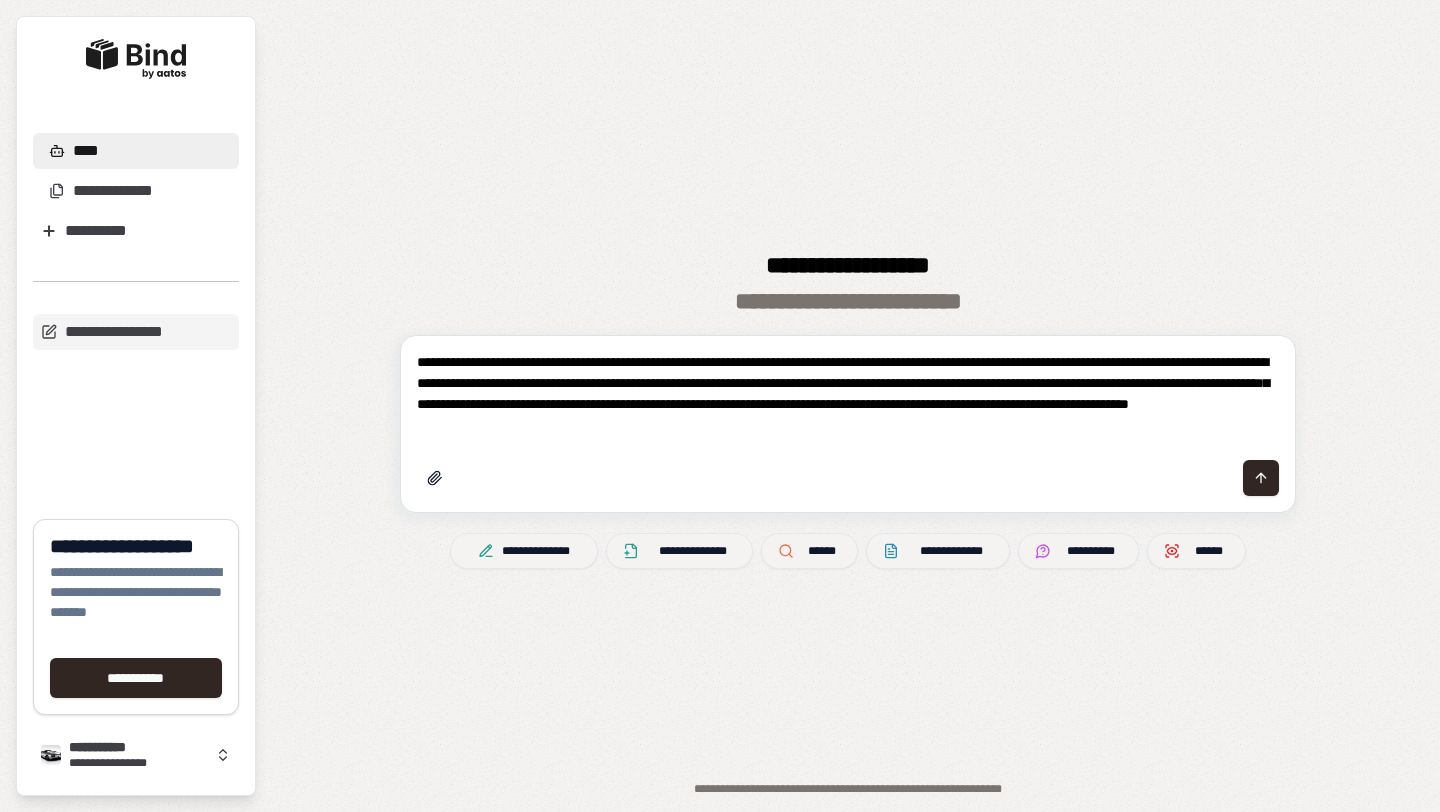 click on "**********" at bounding box center (848, 394) 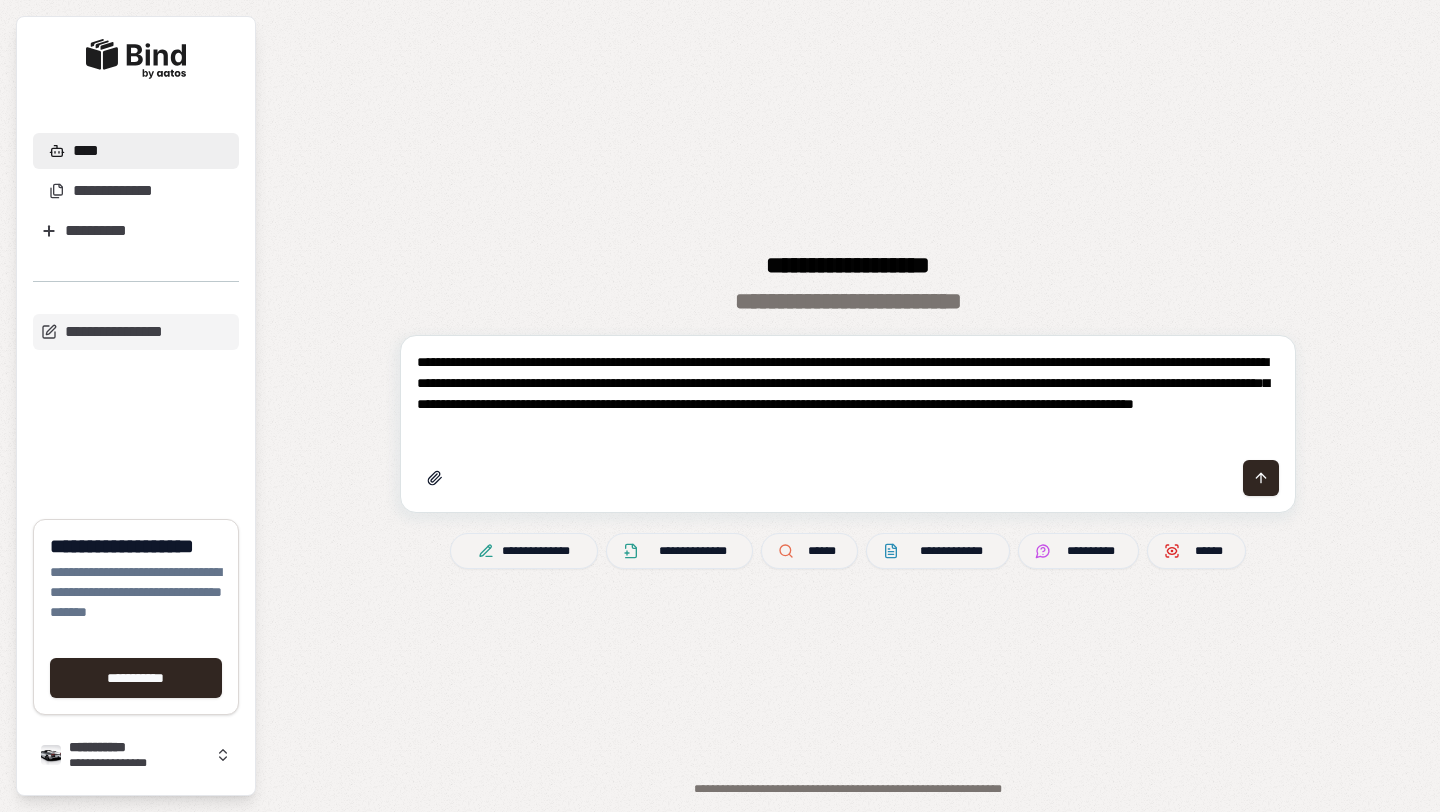 click on "**********" at bounding box center (848, 394) 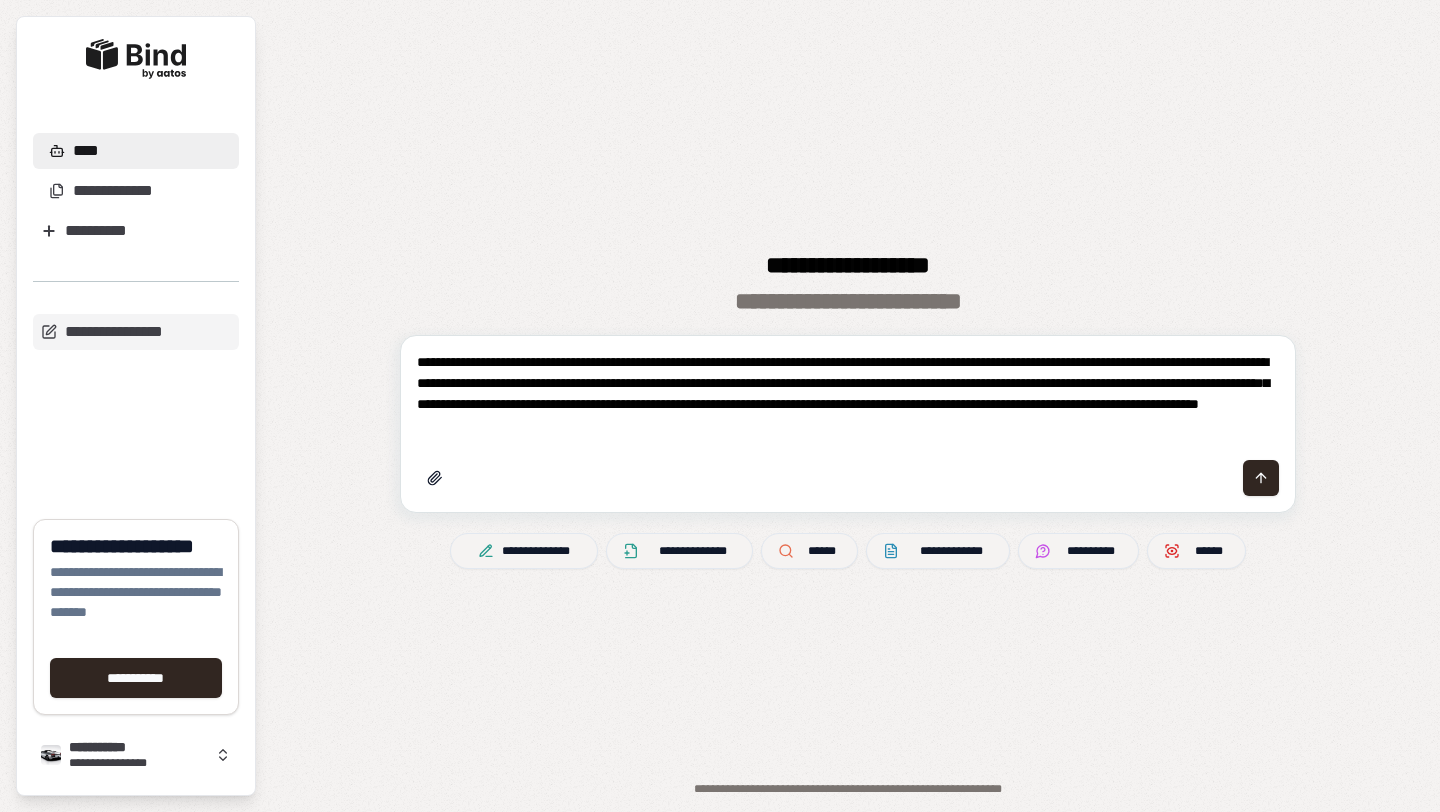 click on "**********" at bounding box center [848, 394] 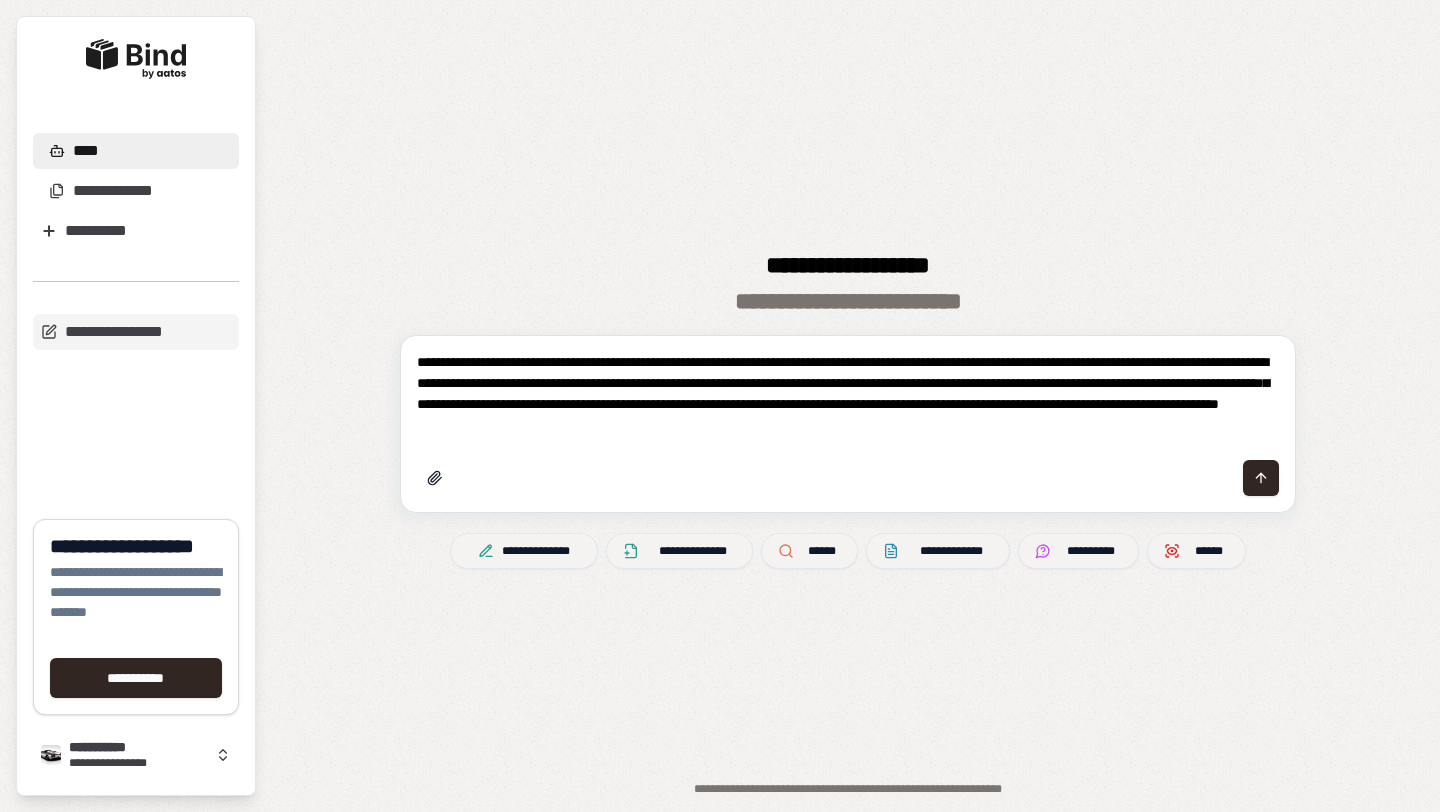 click on "**********" at bounding box center [848, 394] 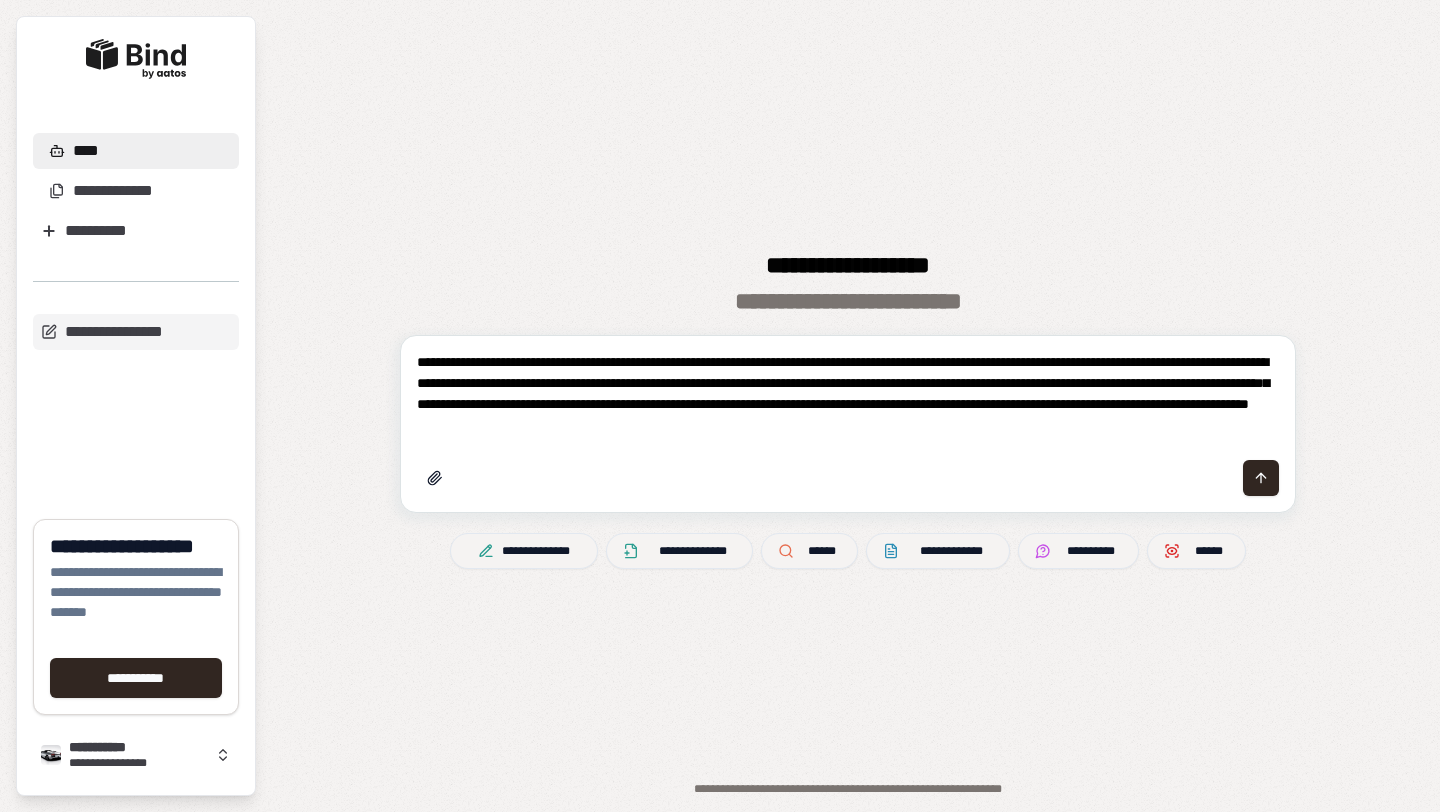 click on "**********" at bounding box center [848, 394] 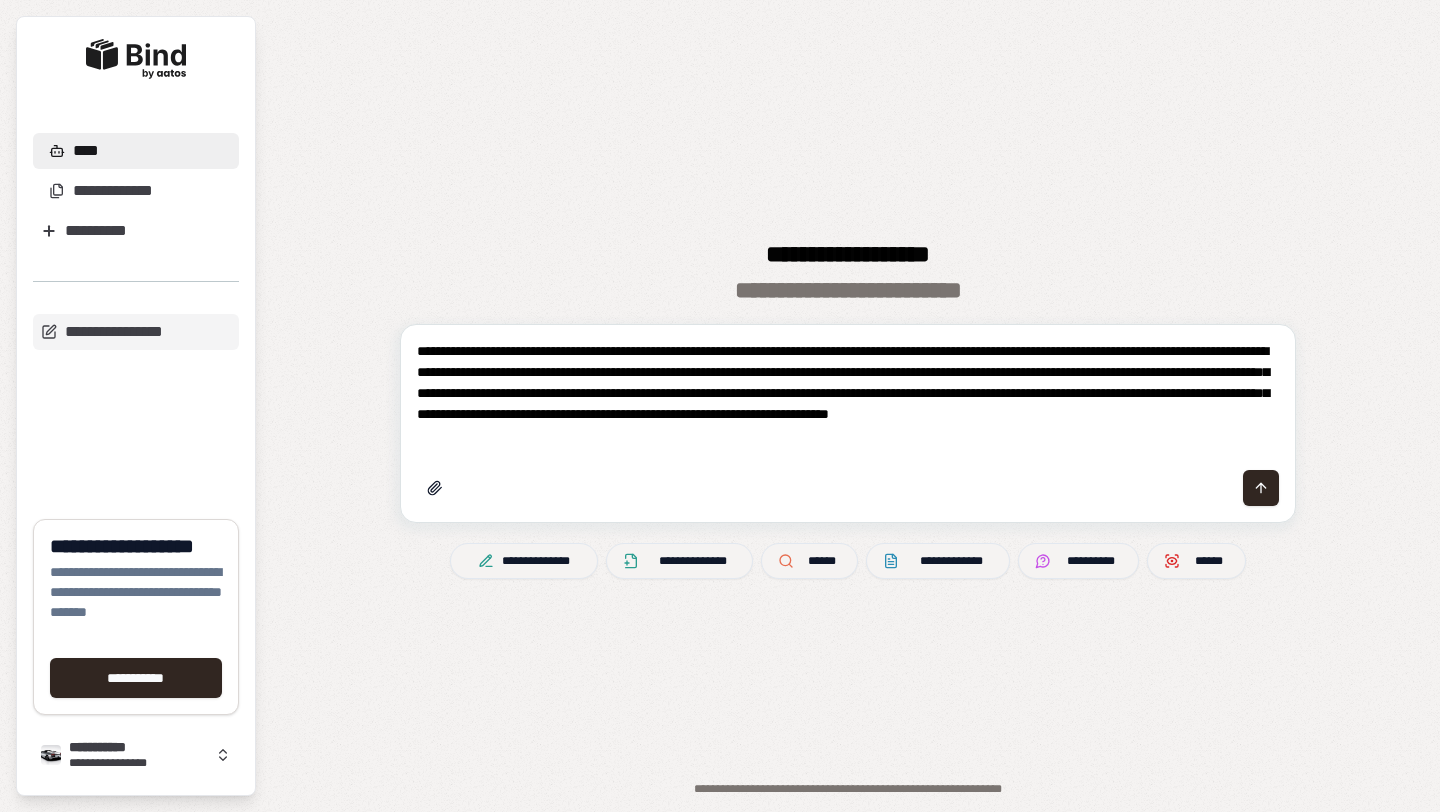drag, startPoint x: 703, startPoint y: 437, endPoint x: 558, endPoint y: 430, distance: 145.16887 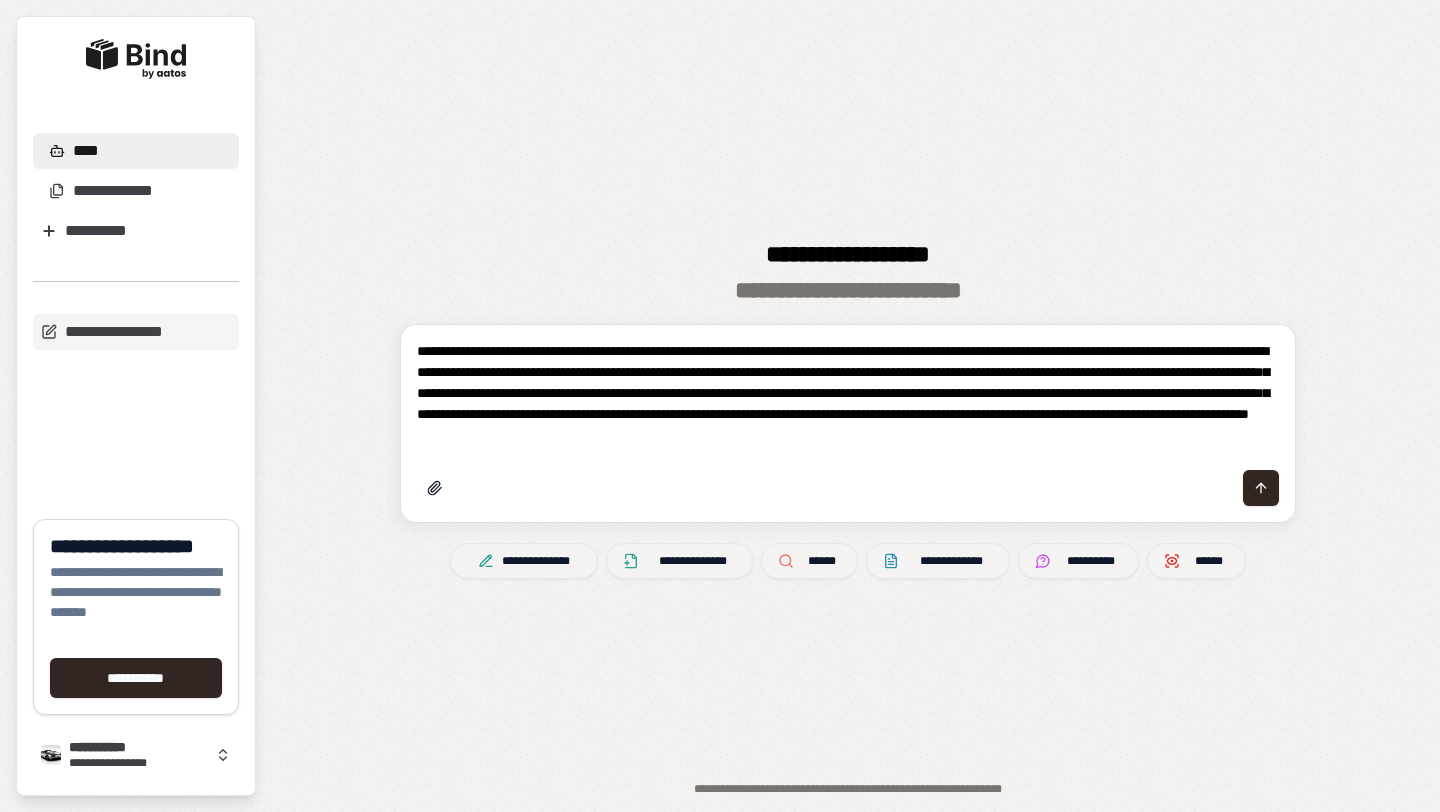 drag, startPoint x: 1220, startPoint y: 433, endPoint x: 850, endPoint y: 426, distance: 370.06622 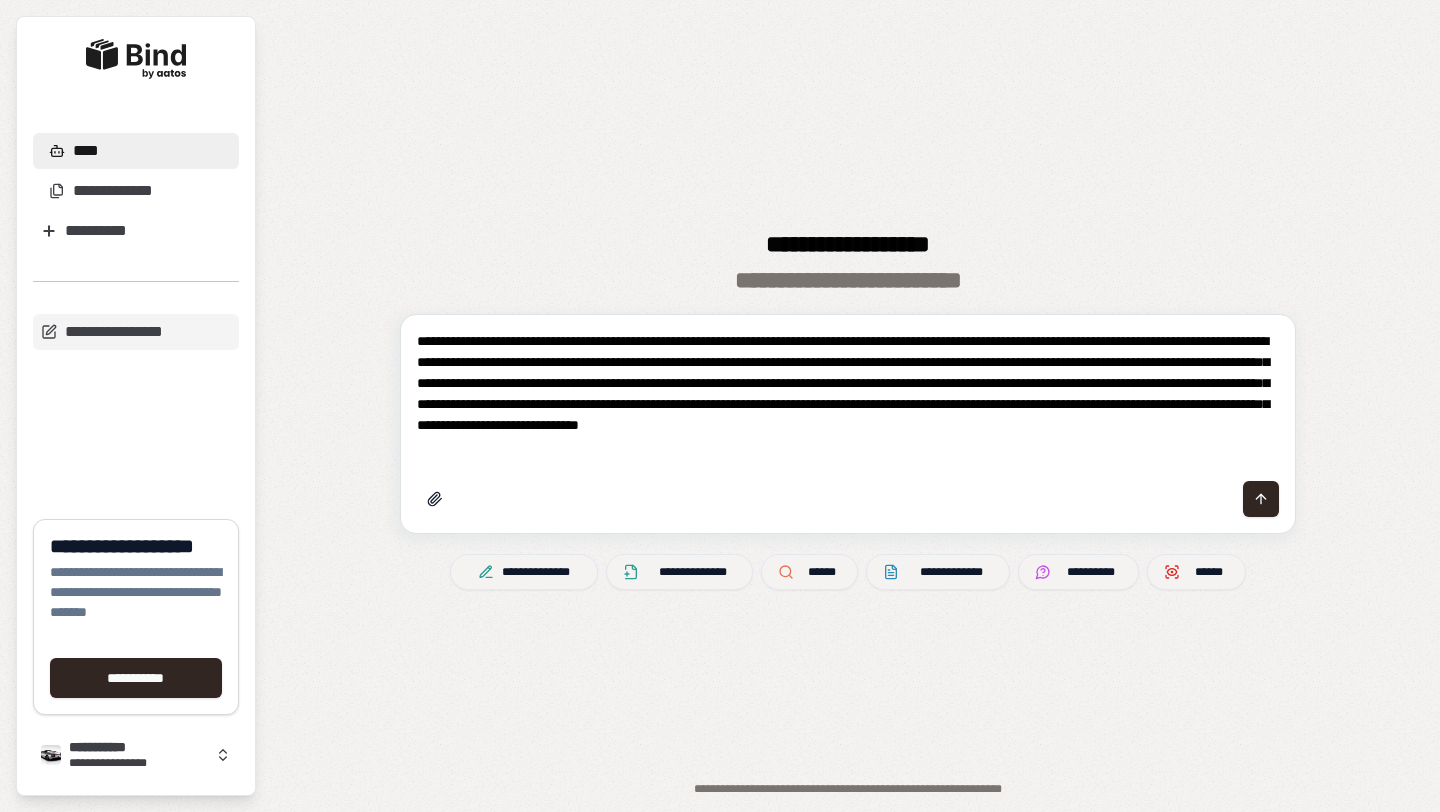 click on "**********" at bounding box center (848, 394) 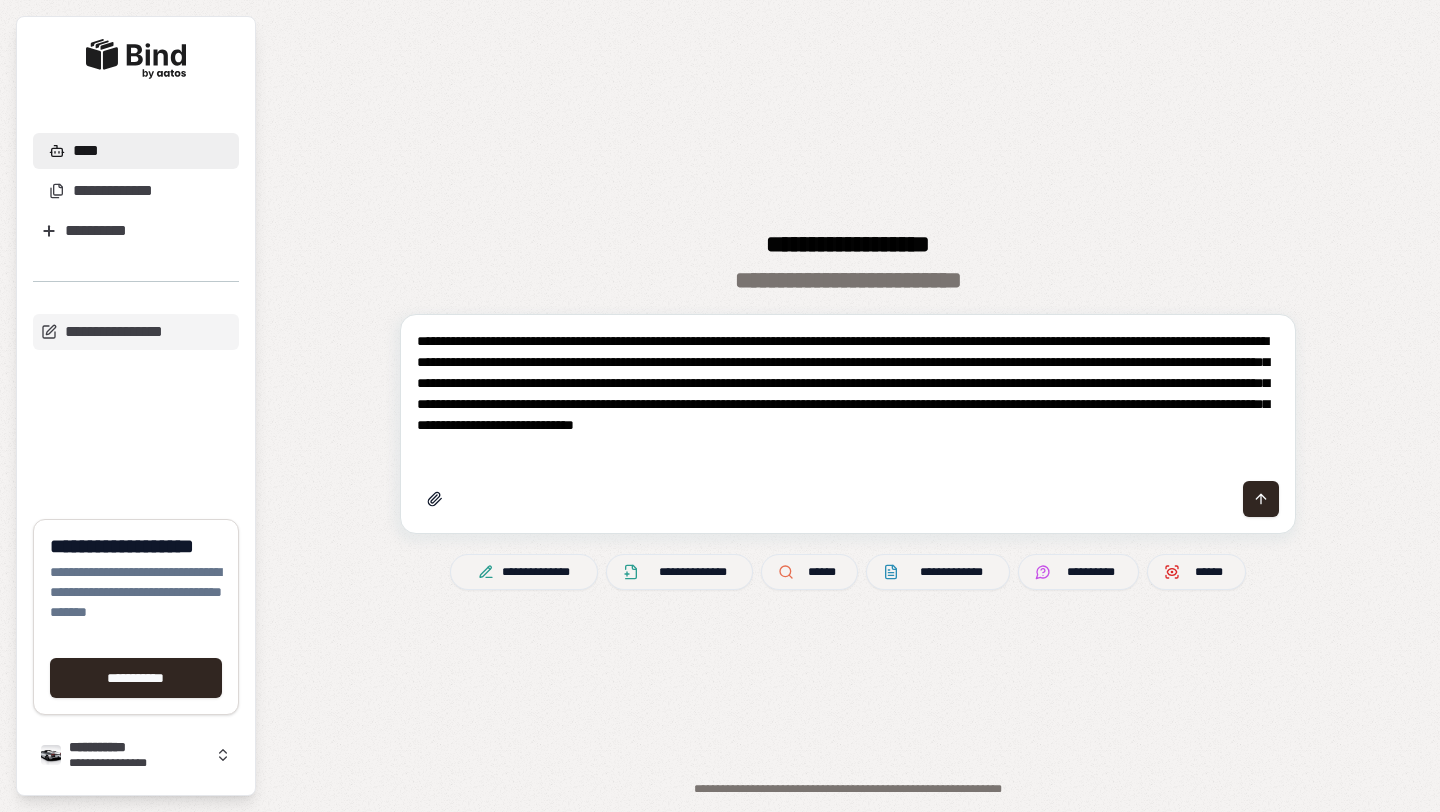click on "**********" at bounding box center (848, 394) 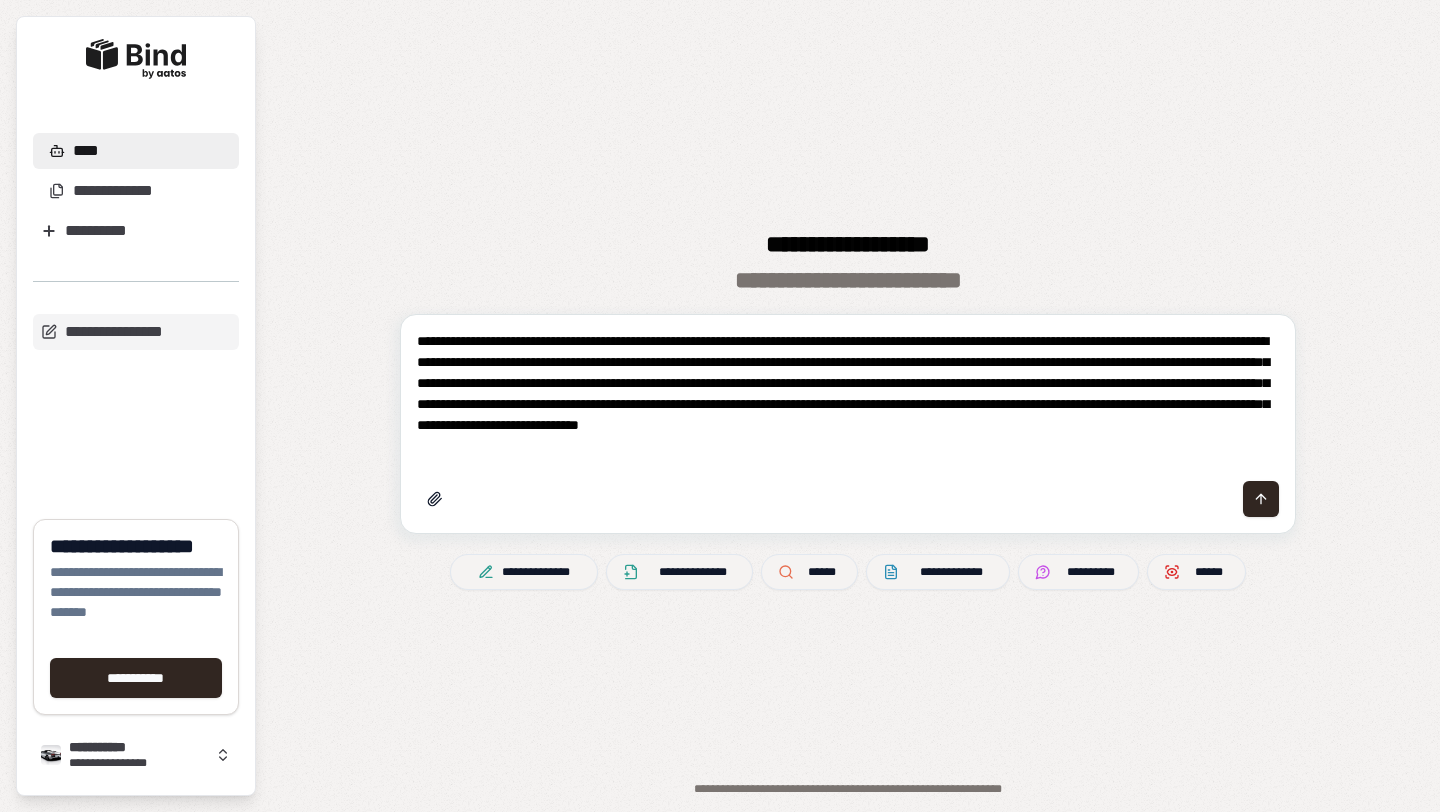 click on "**********" at bounding box center (848, 424) 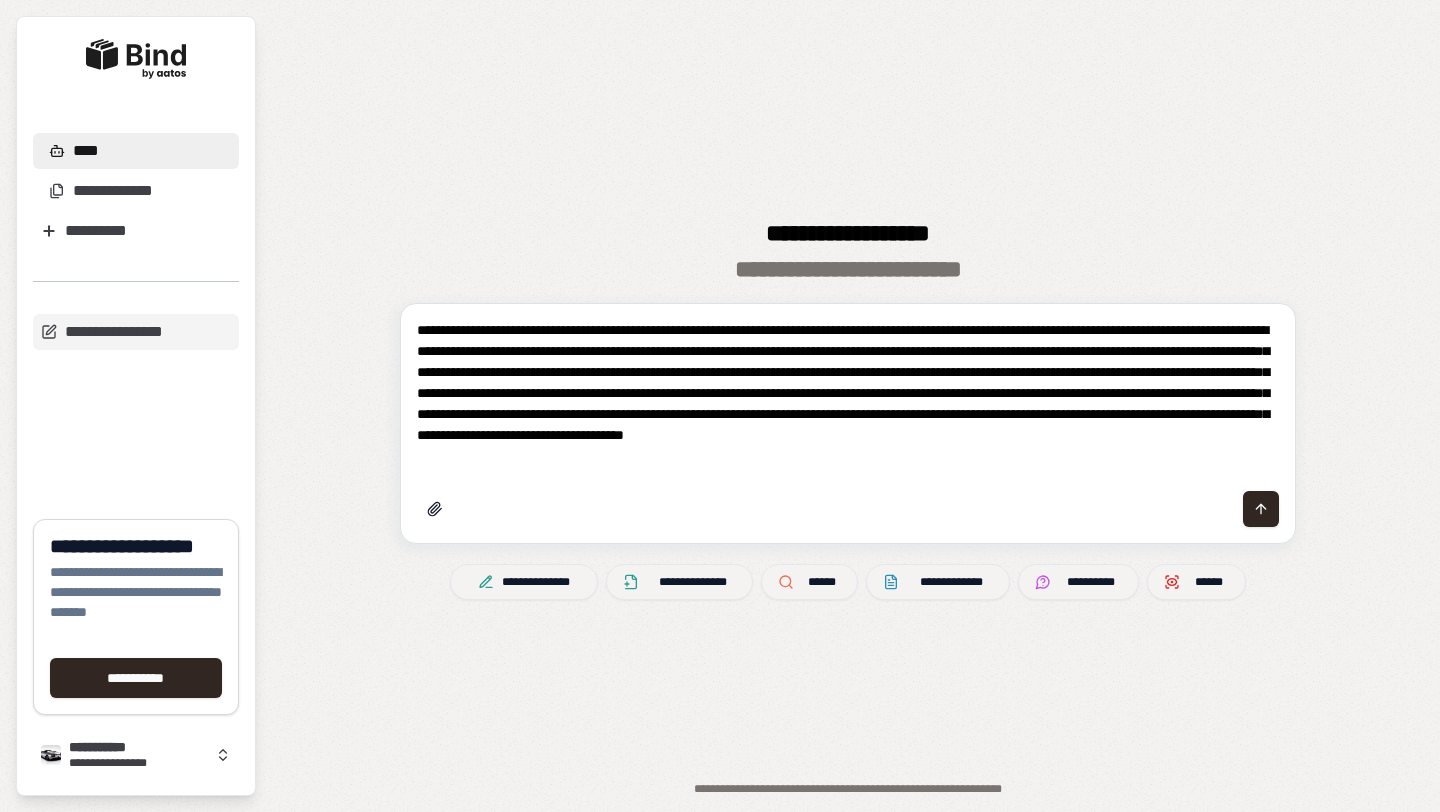 click on "**********" at bounding box center [848, 393] 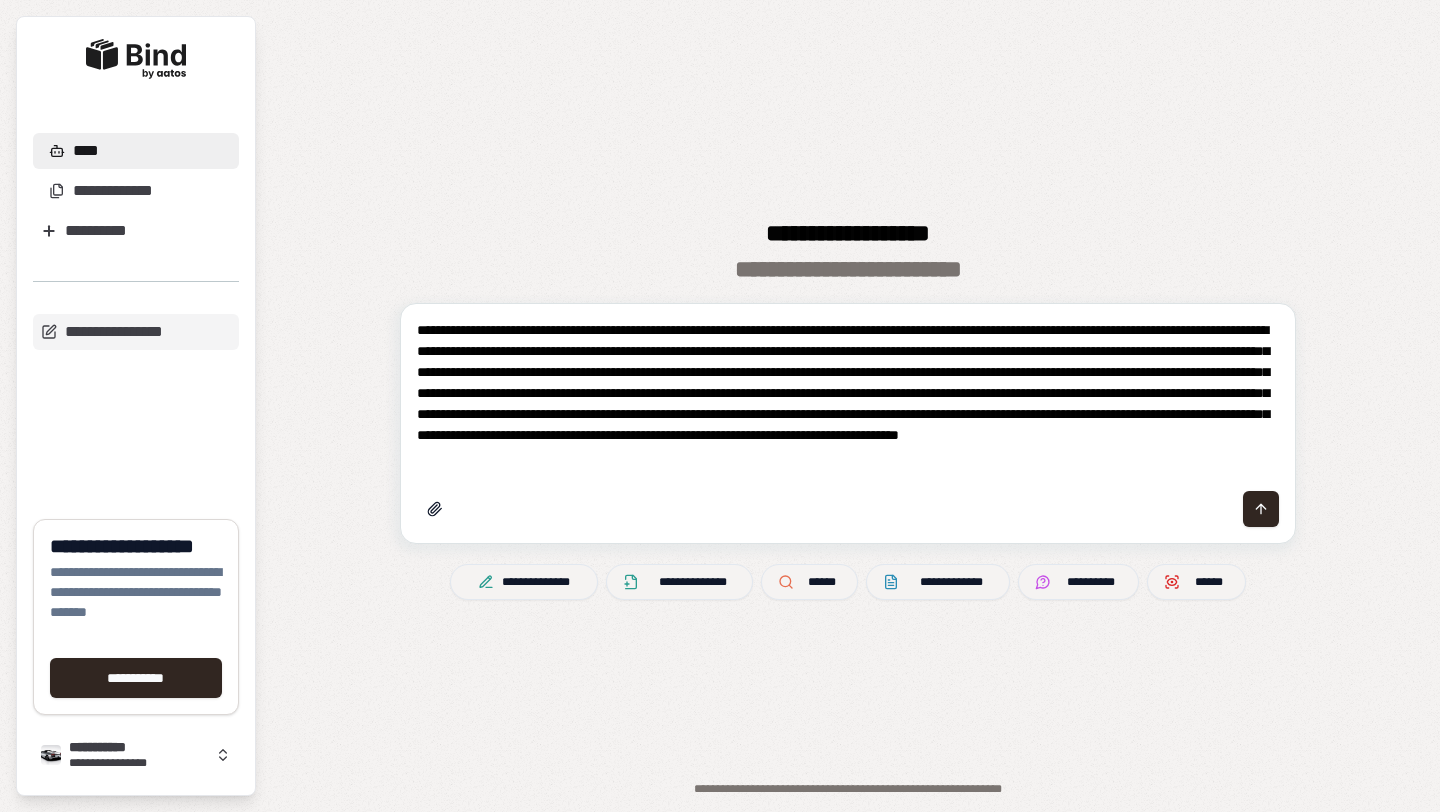 click on "**********" at bounding box center [848, 393] 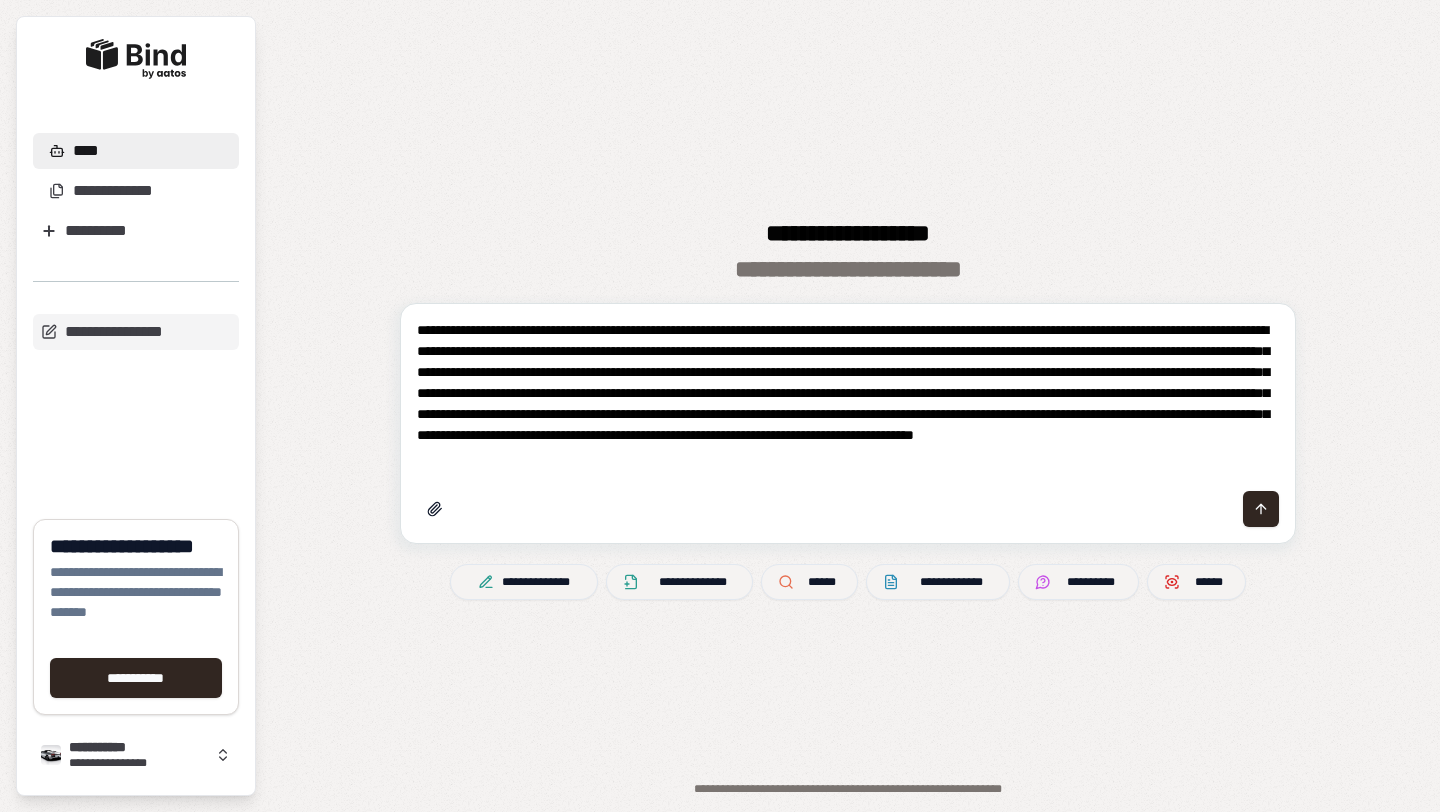 click on "**********" at bounding box center [848, 393] 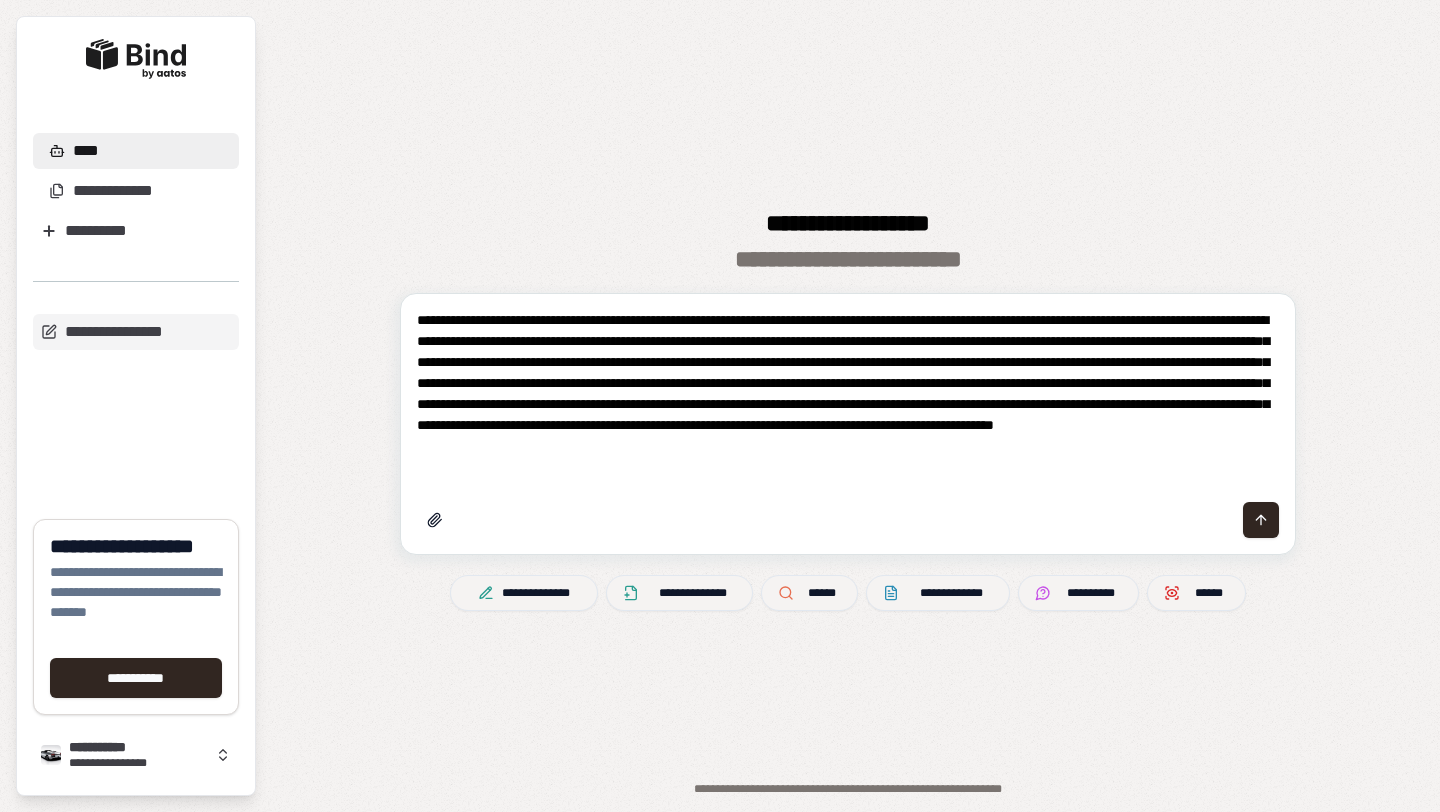 click on "**********" at bounding box center [848, 394] 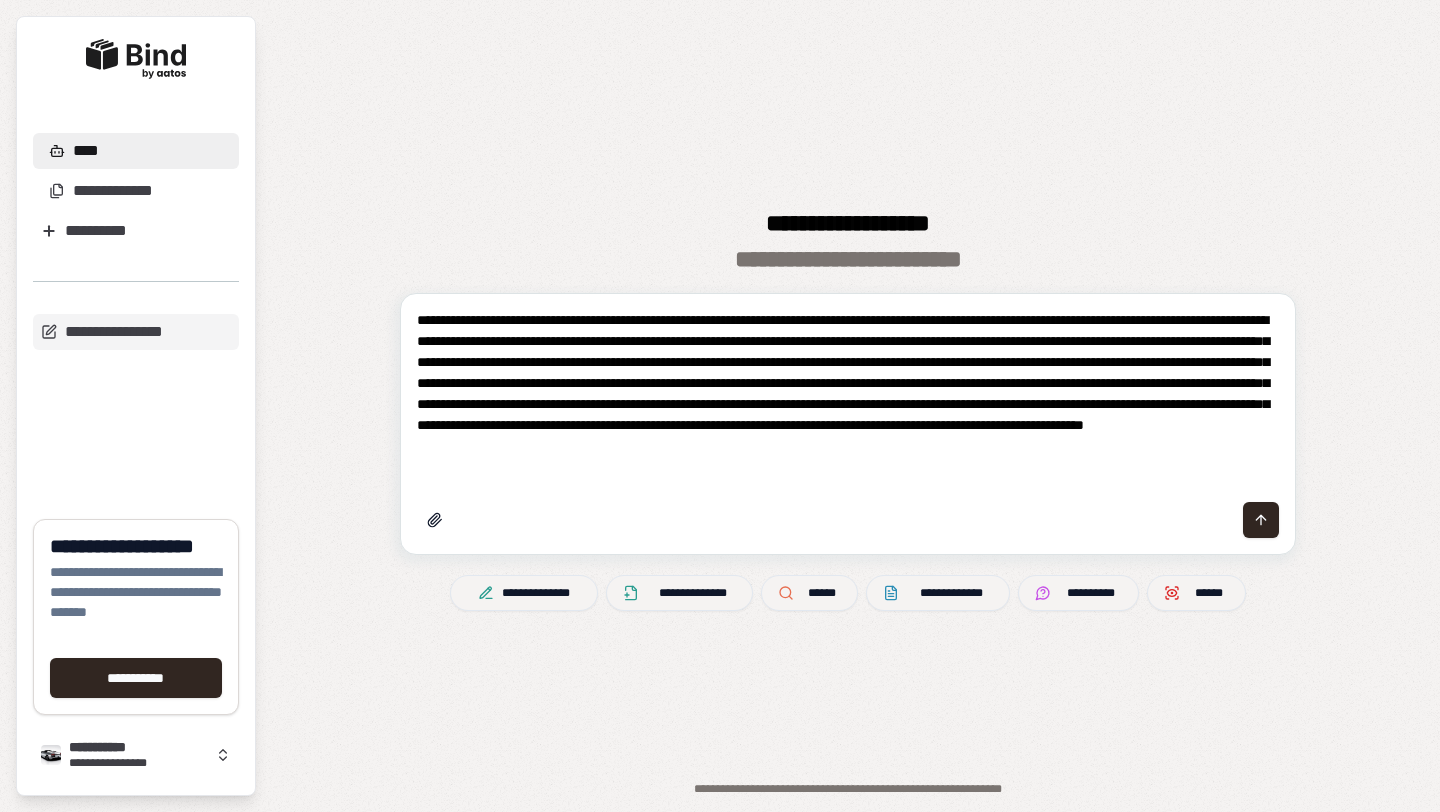 drag, startPoint x: 561, startPoint y: 461, endPoint x: 455, endPoint y: 461, distance: 106 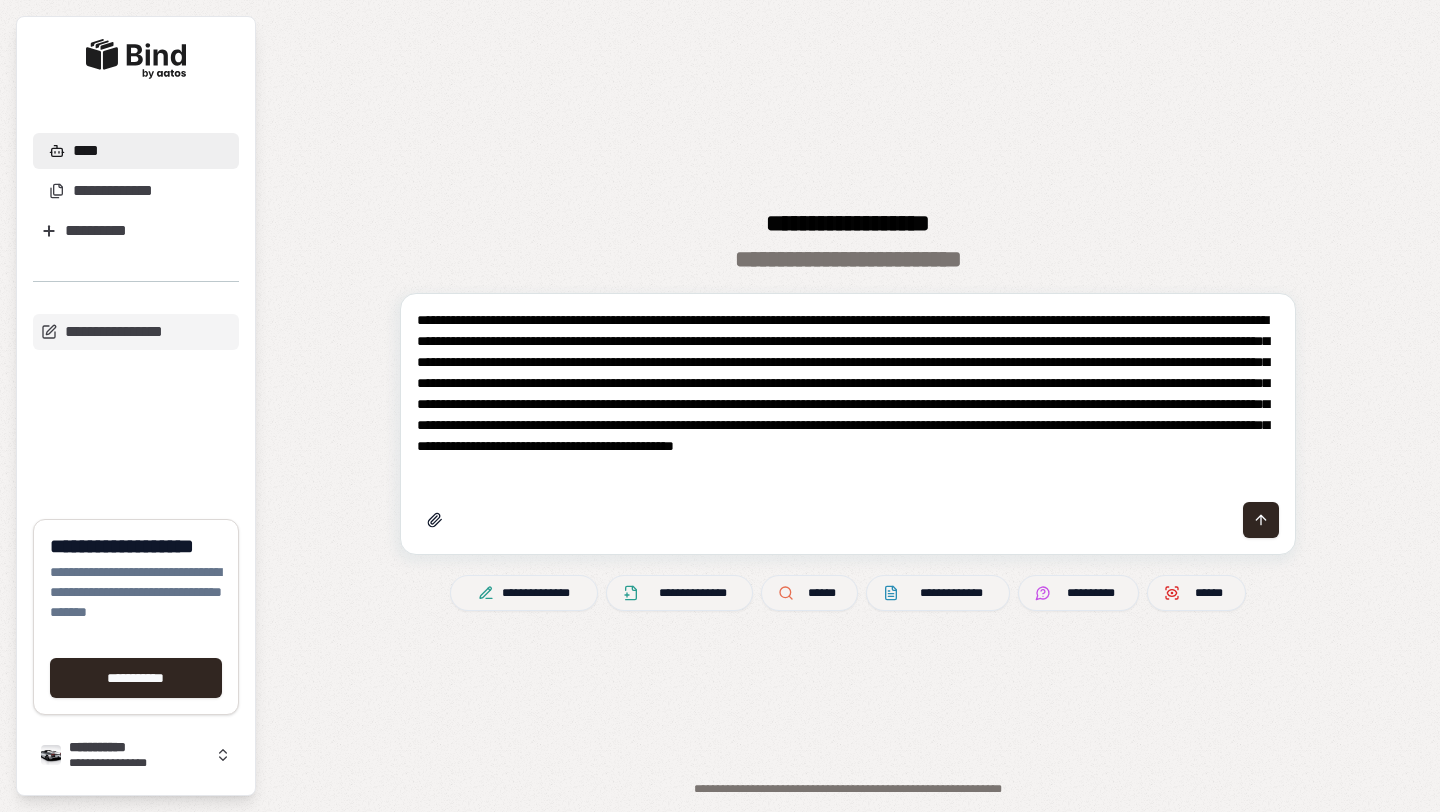 type on "**********" 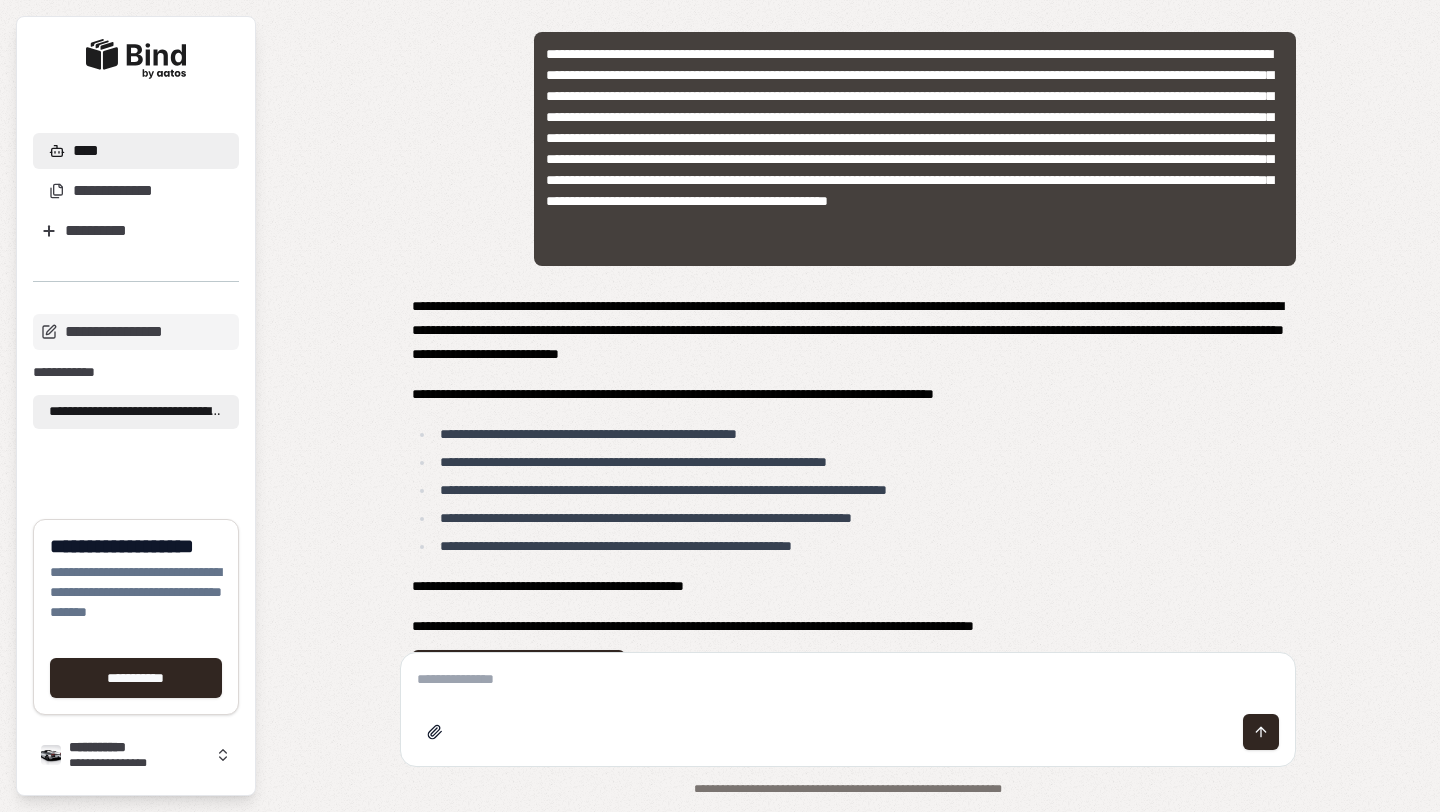 scroll, scrollTop: 44, scrollLeft: 0, axis: vertical 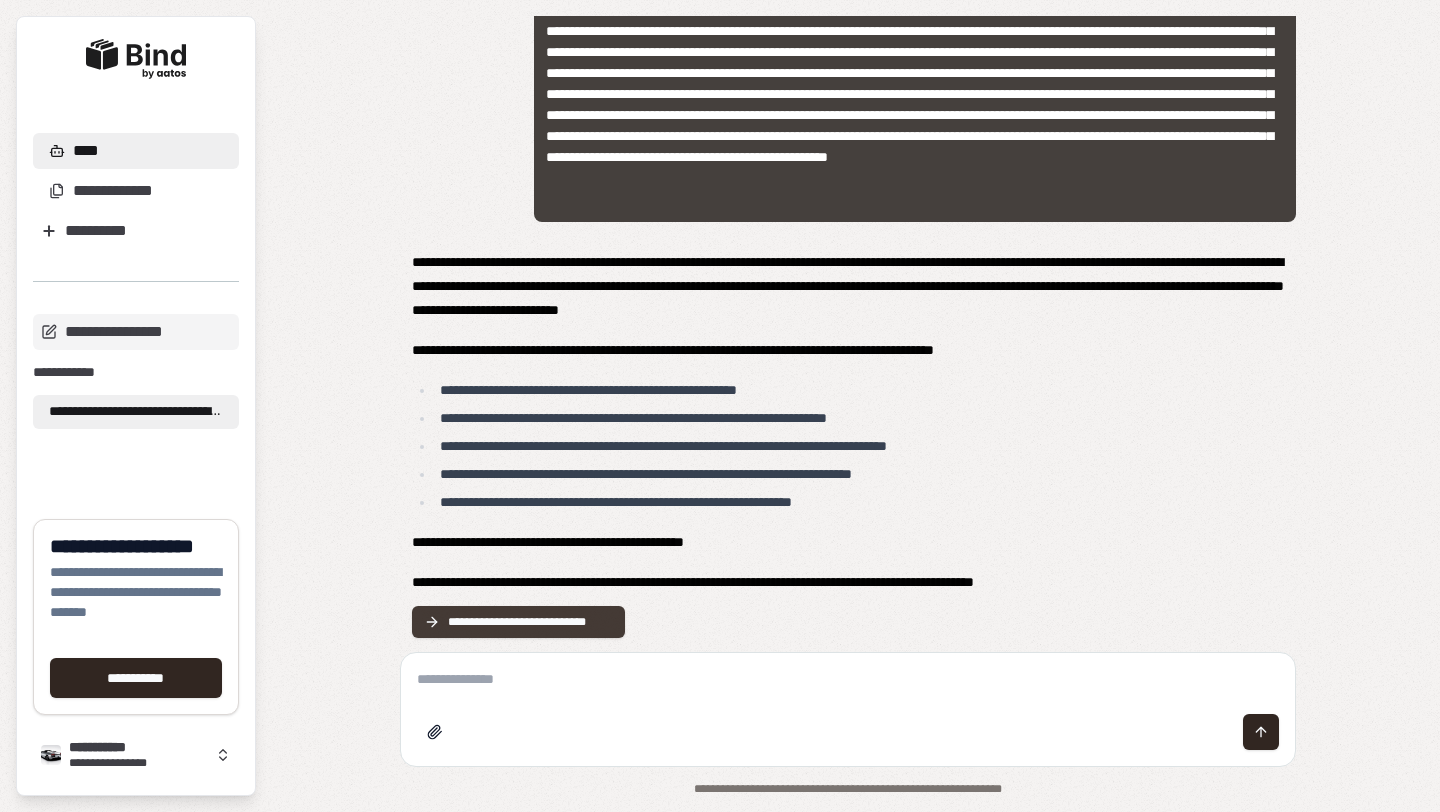 click on "**********" at bounding box center [518, 622] 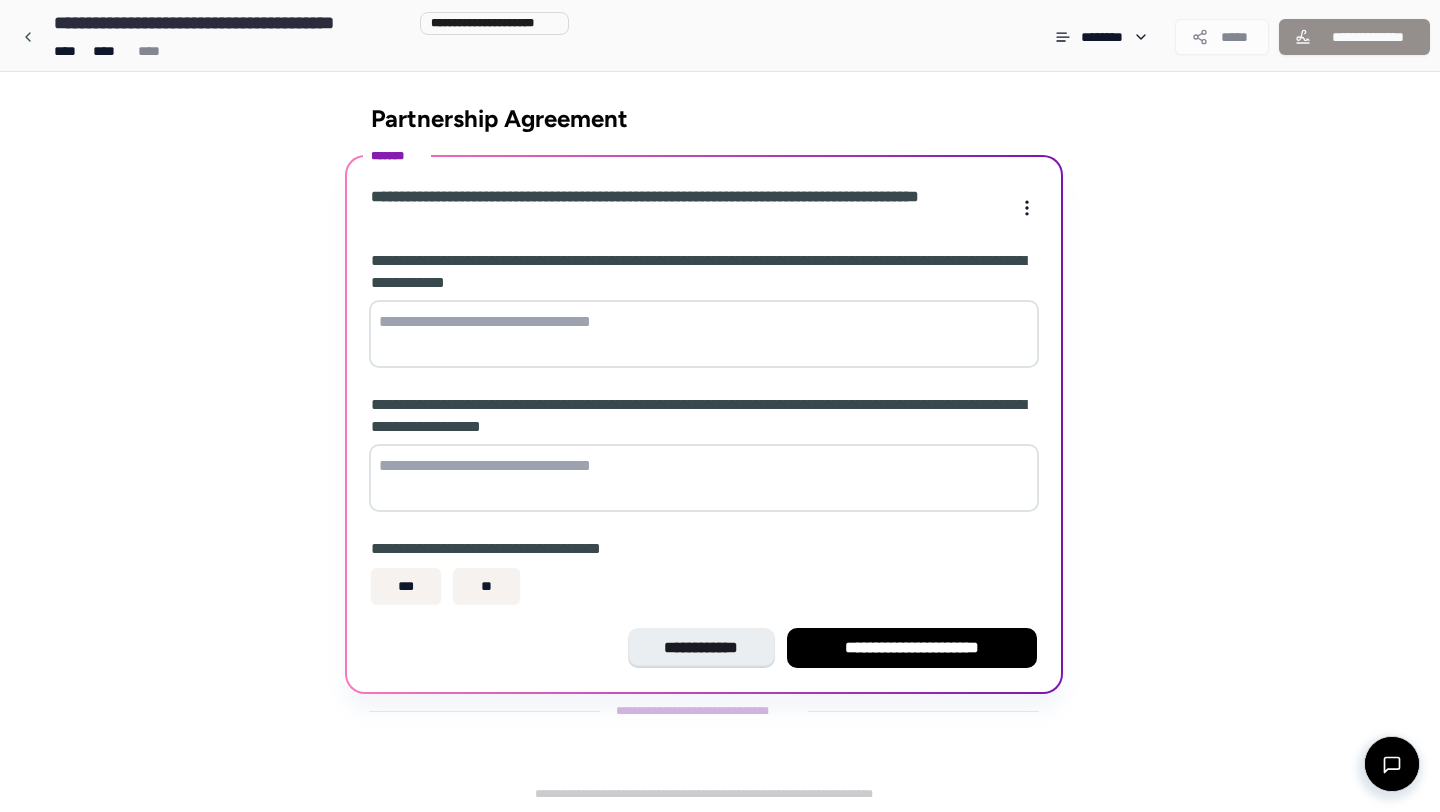 click at bounding box center (704, 334) 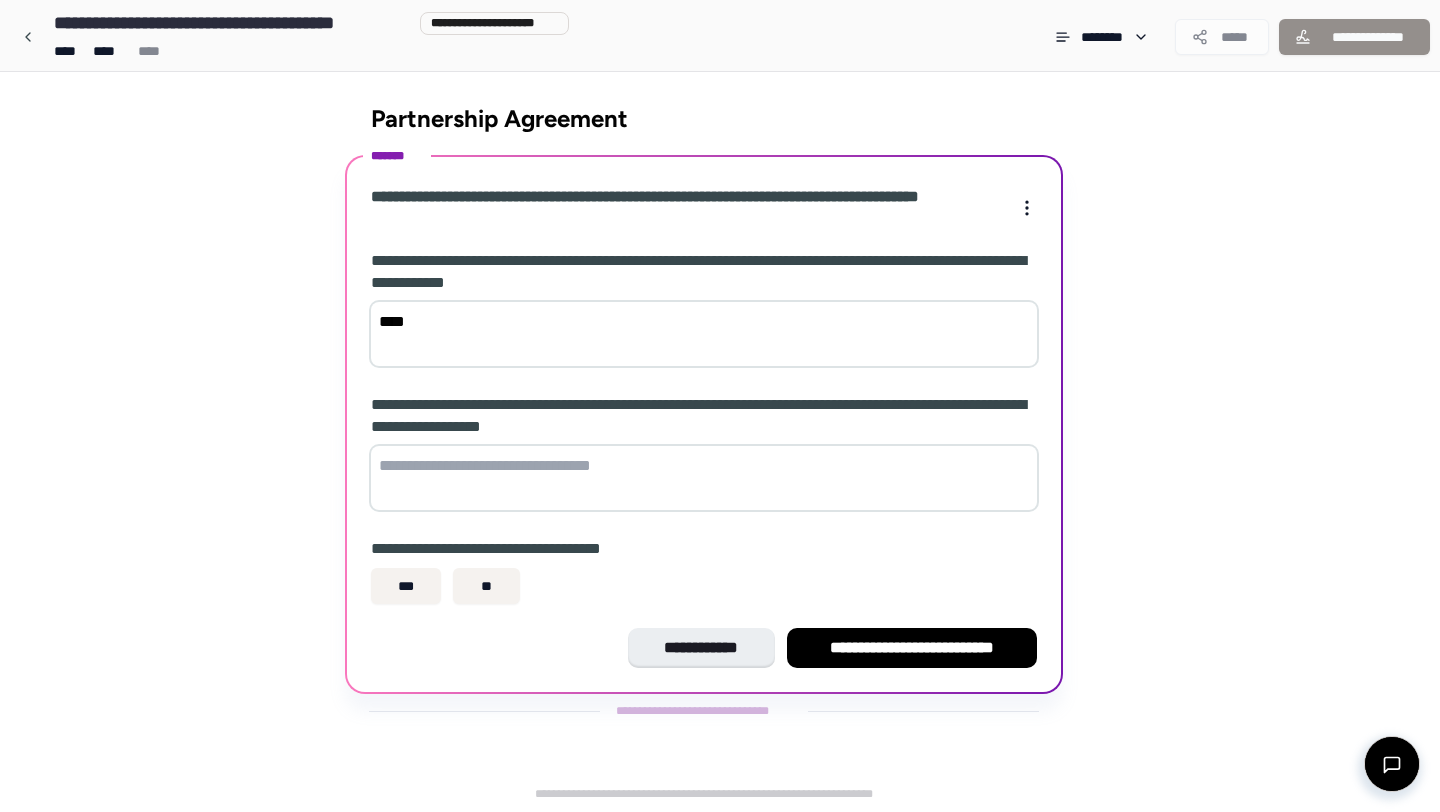 type on "****" 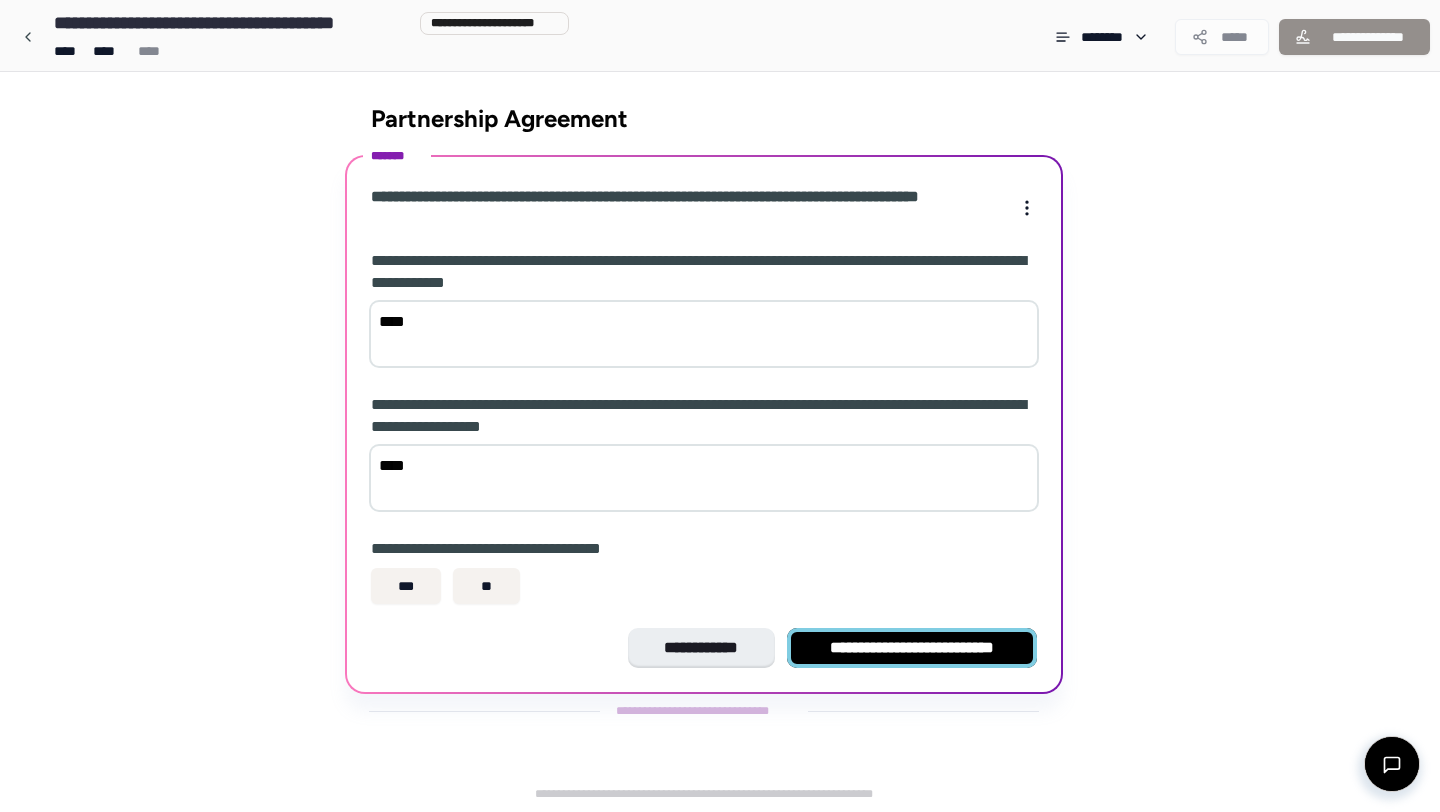 type on "****" 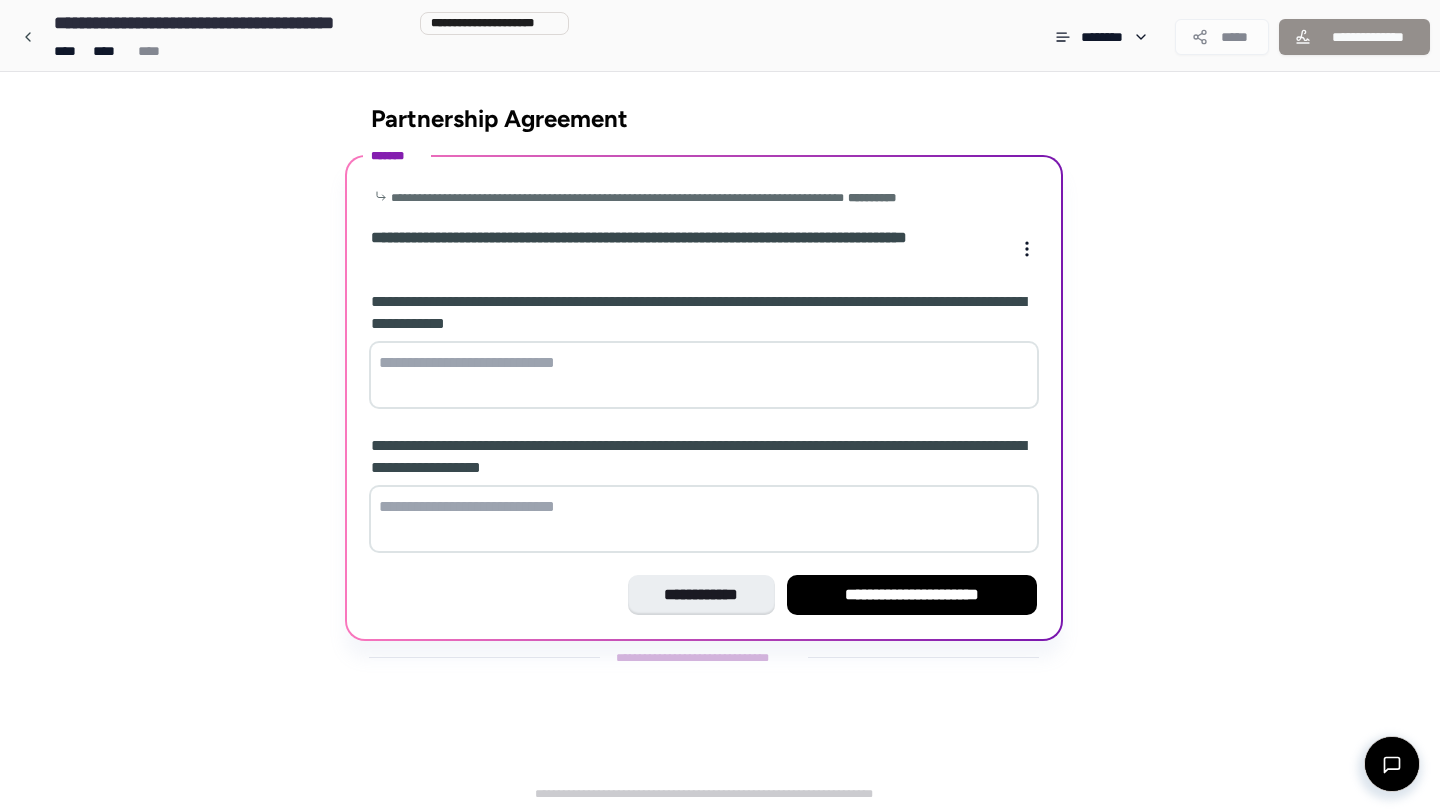 click at bounding box center (704, 375) 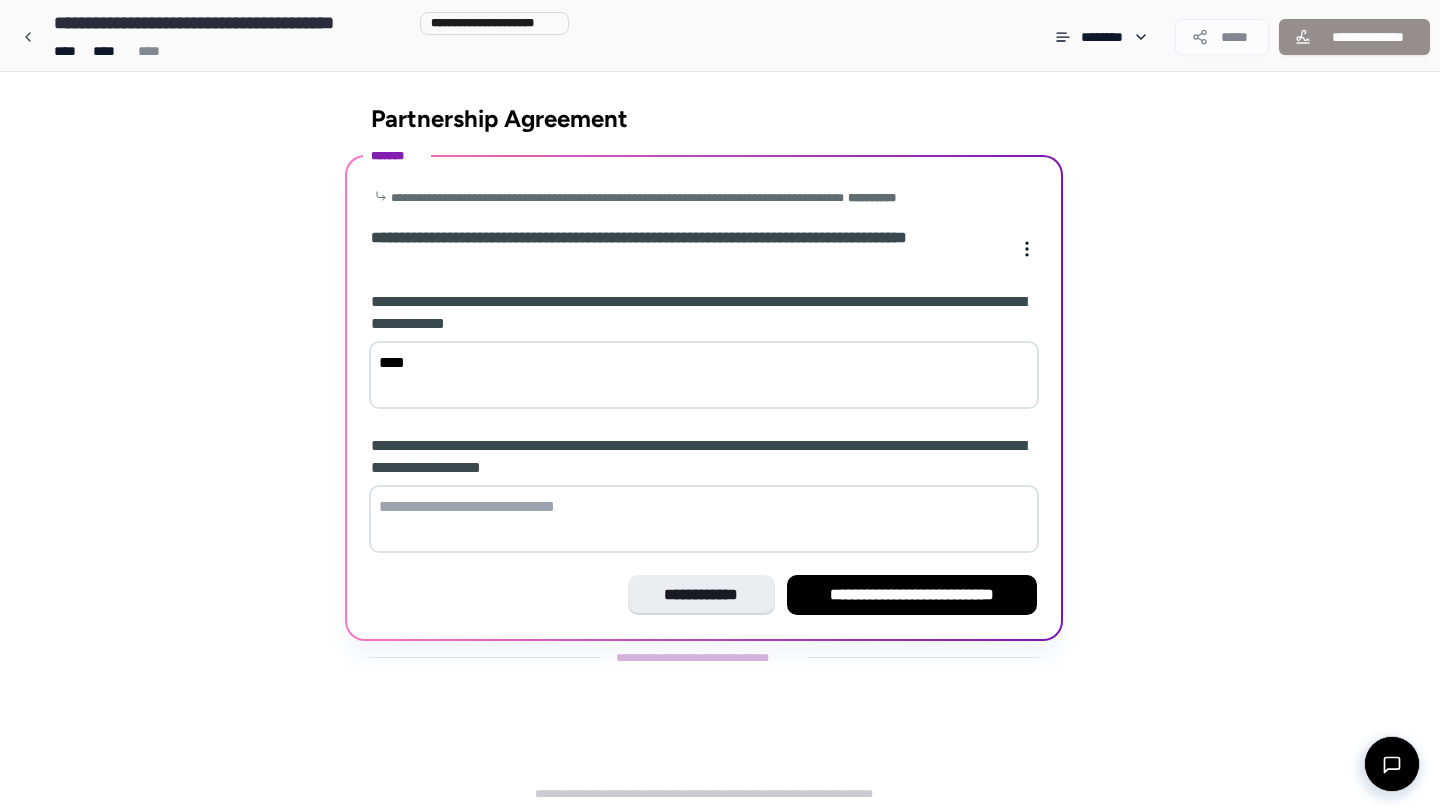 type on "****" 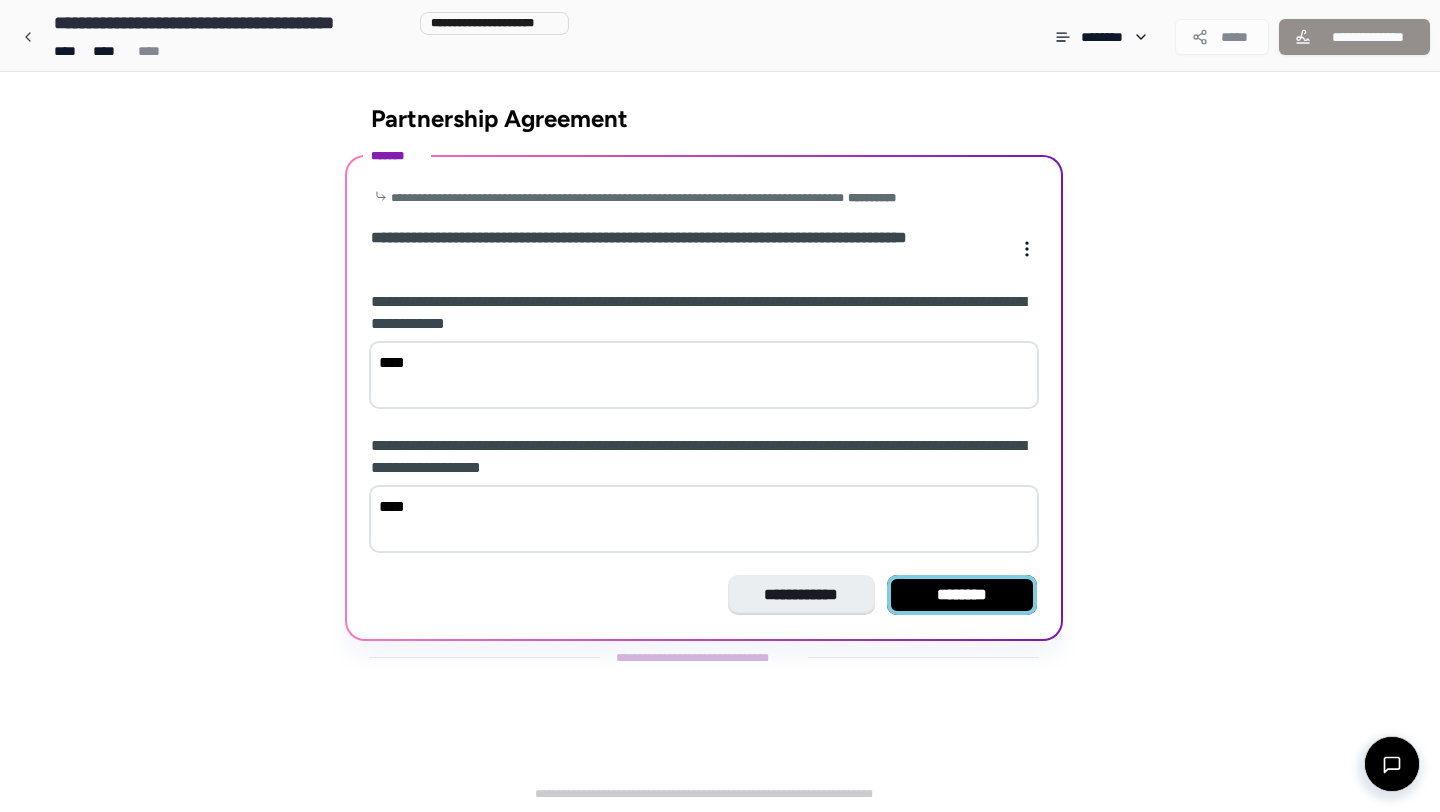 type on "****" 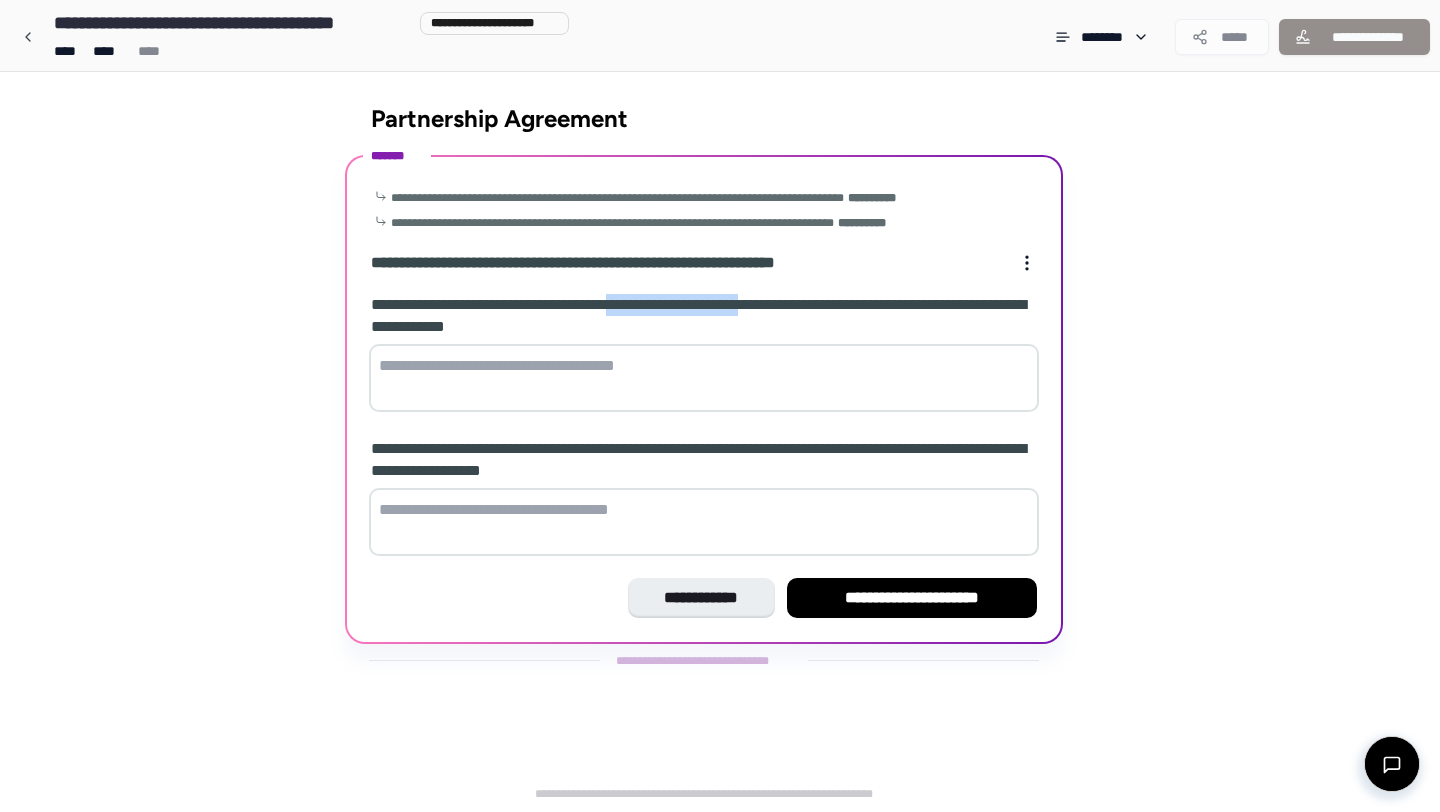 drag, startPoint x: 640, startPoint y: 307, endPoint x: 803, endPoint y: 313, distance: 163.1104 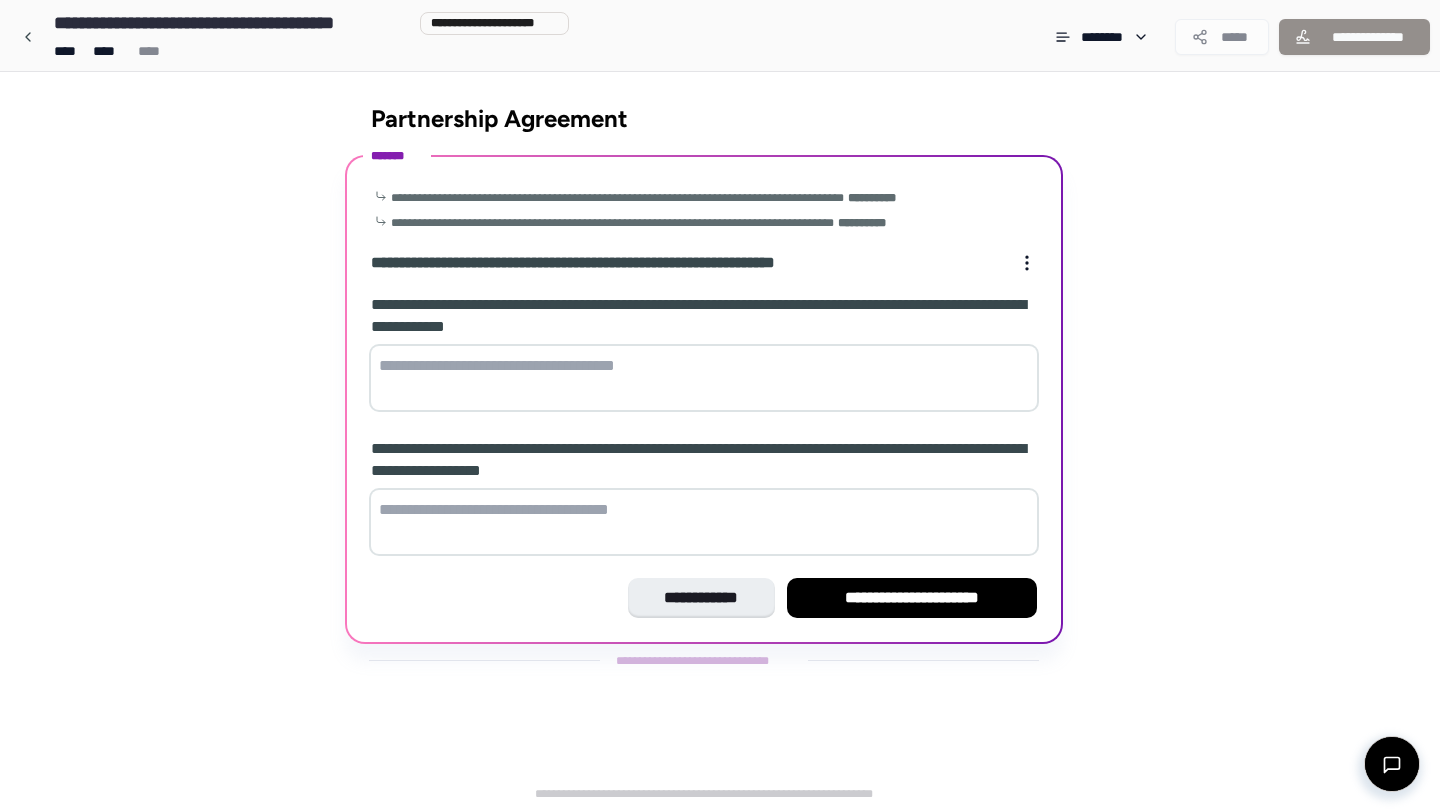 click at bounding box center (704, 378) 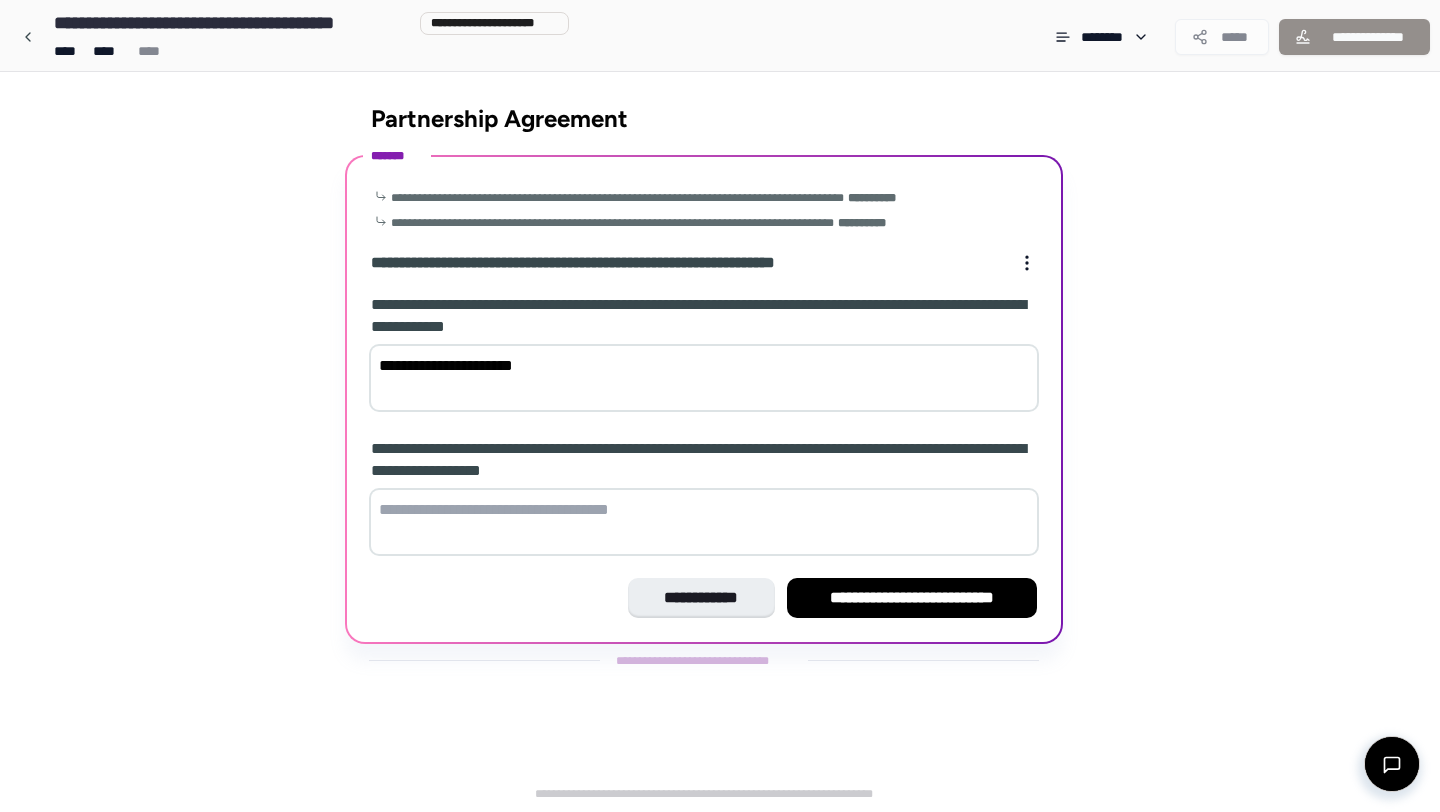 type on "**********" 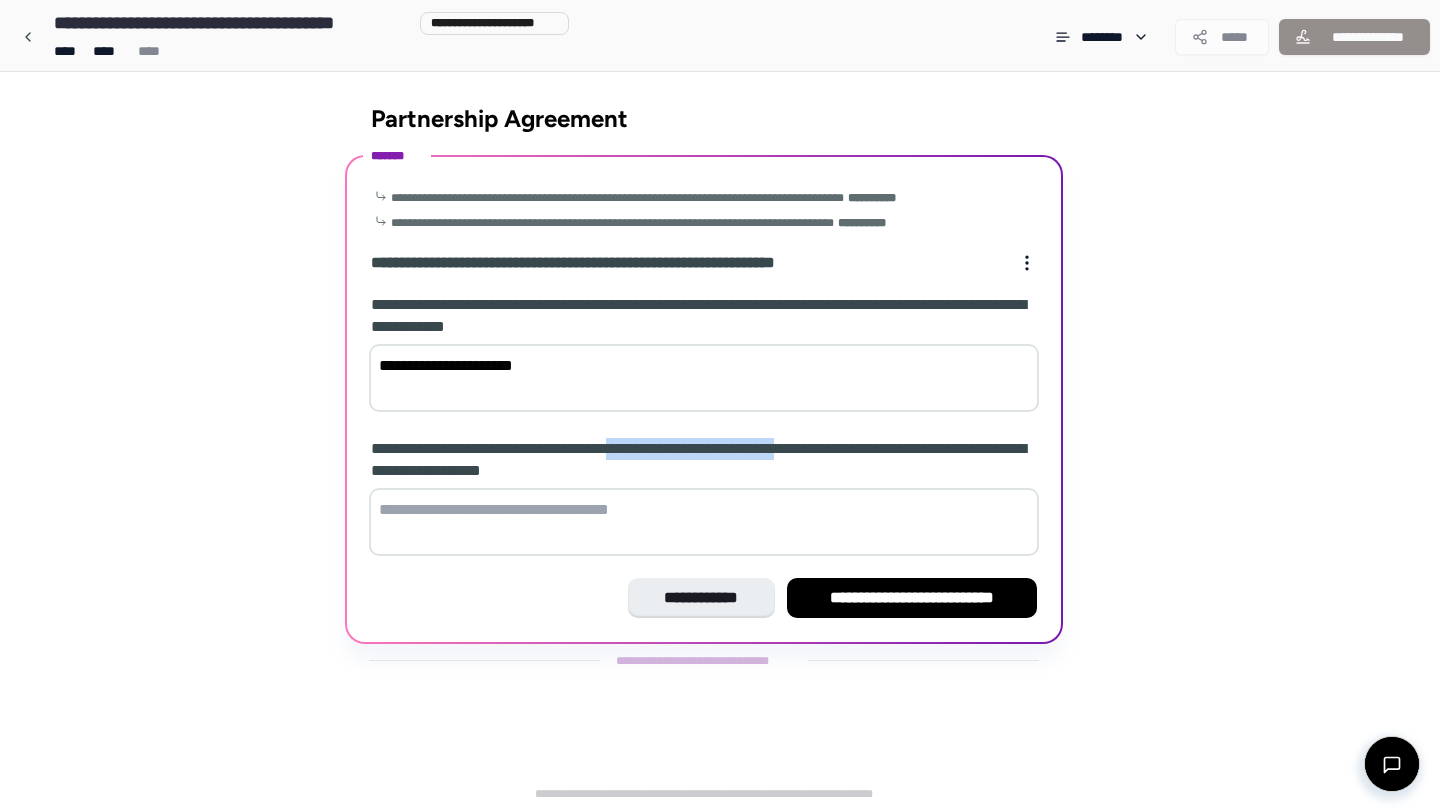 drag, startPoint x: 639, startPoint y: 447, endPoint x: 847, endPoint y: 445, distance: 208.00961 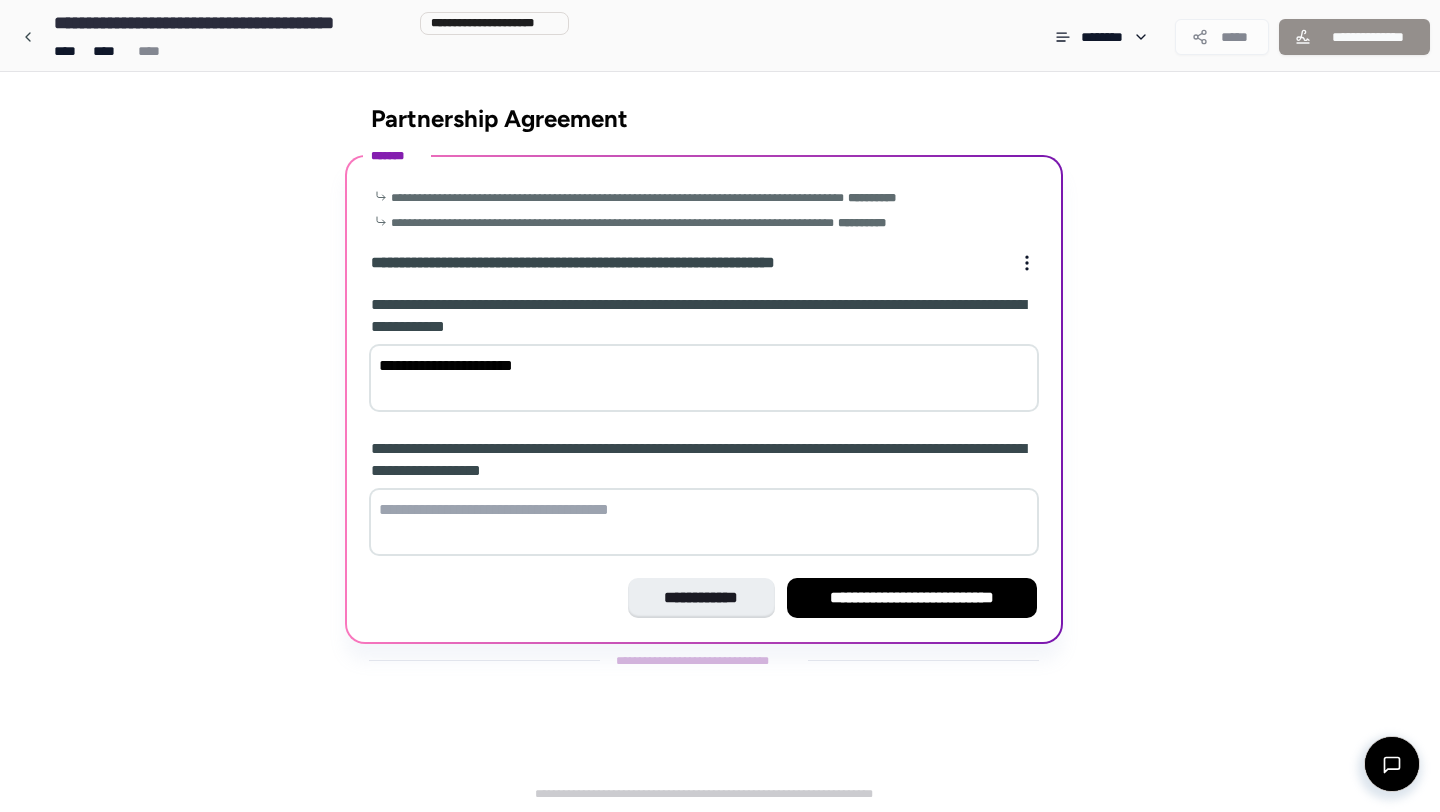 click at bounding box center (704, 522) 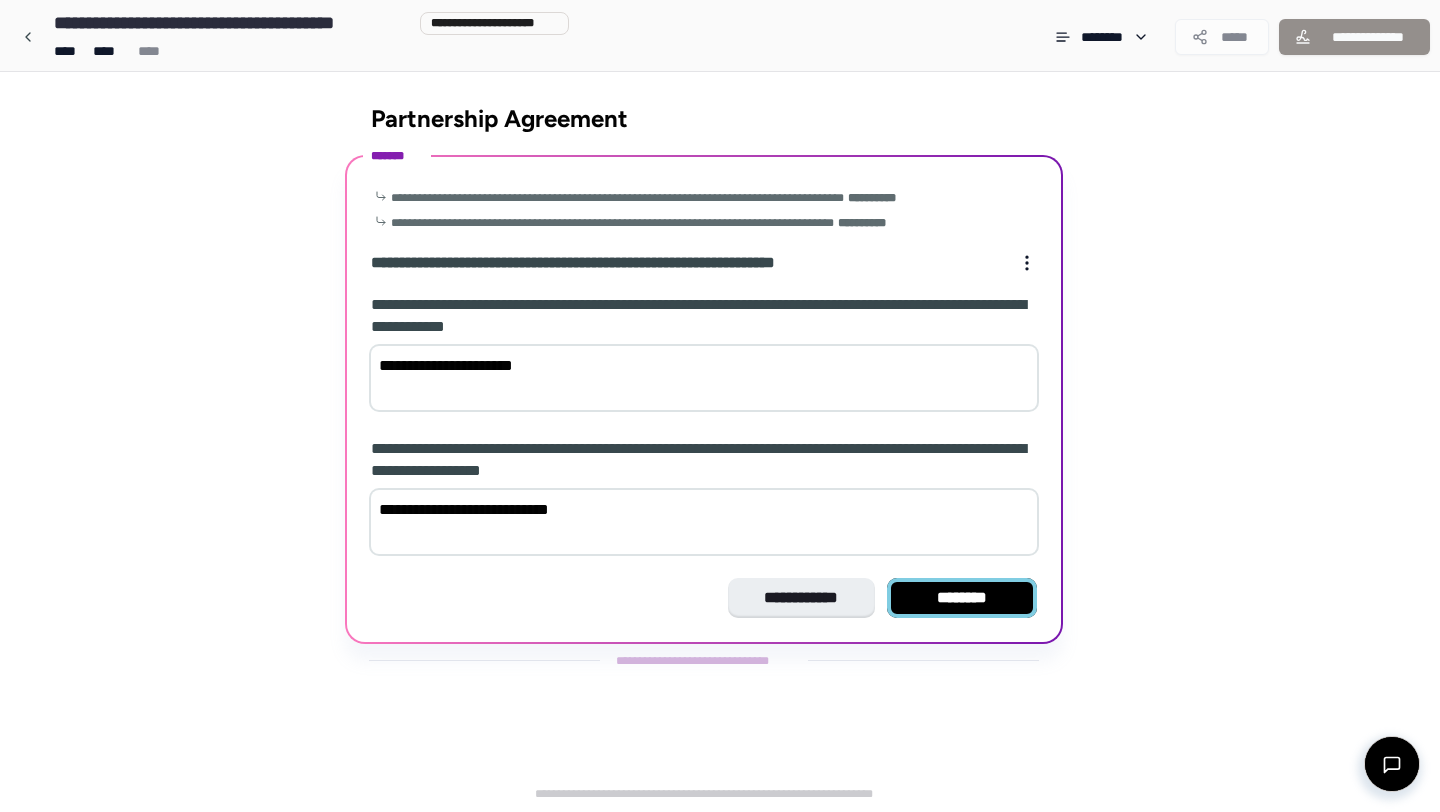 type on "**********" 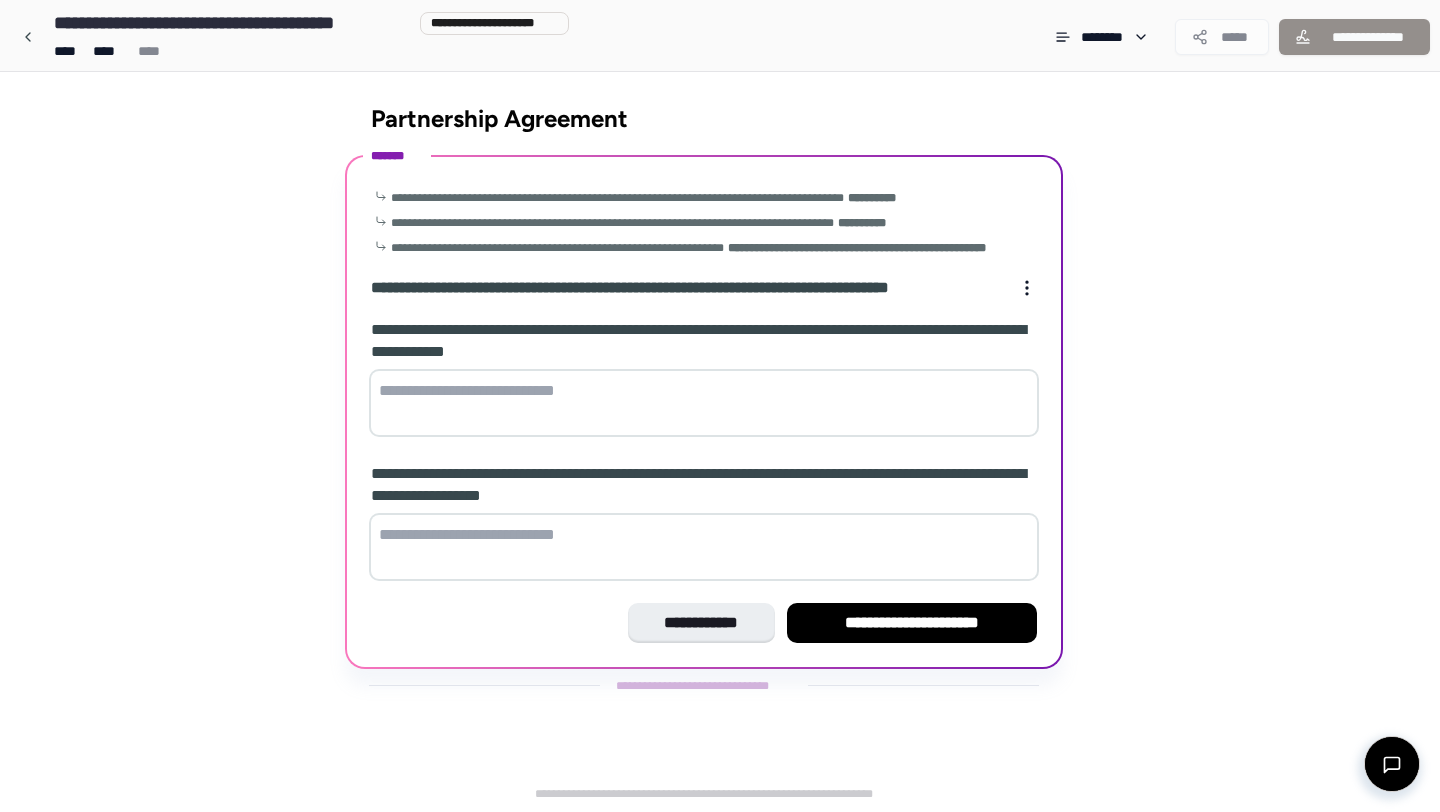 click at bounding box center (704, 403) 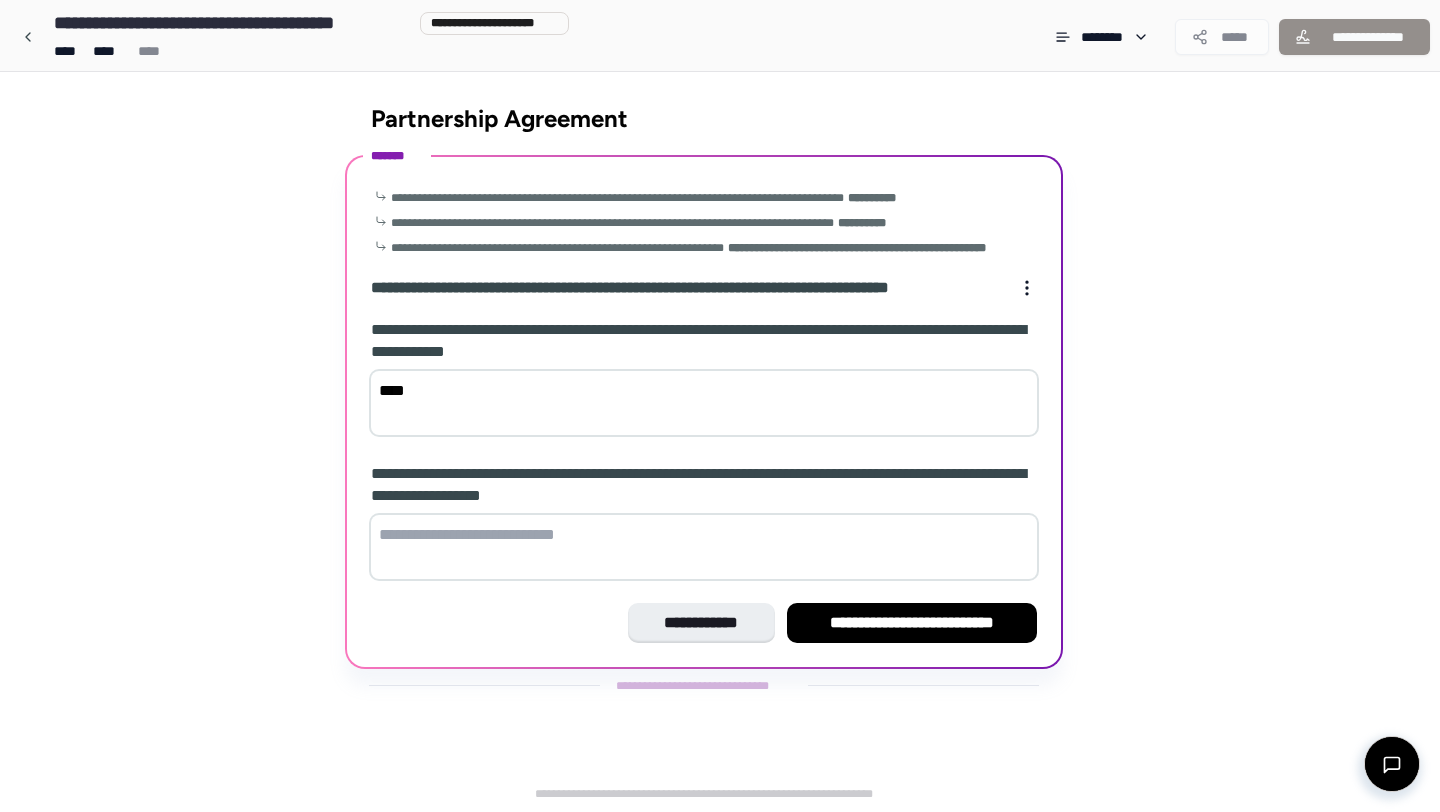type on "****" 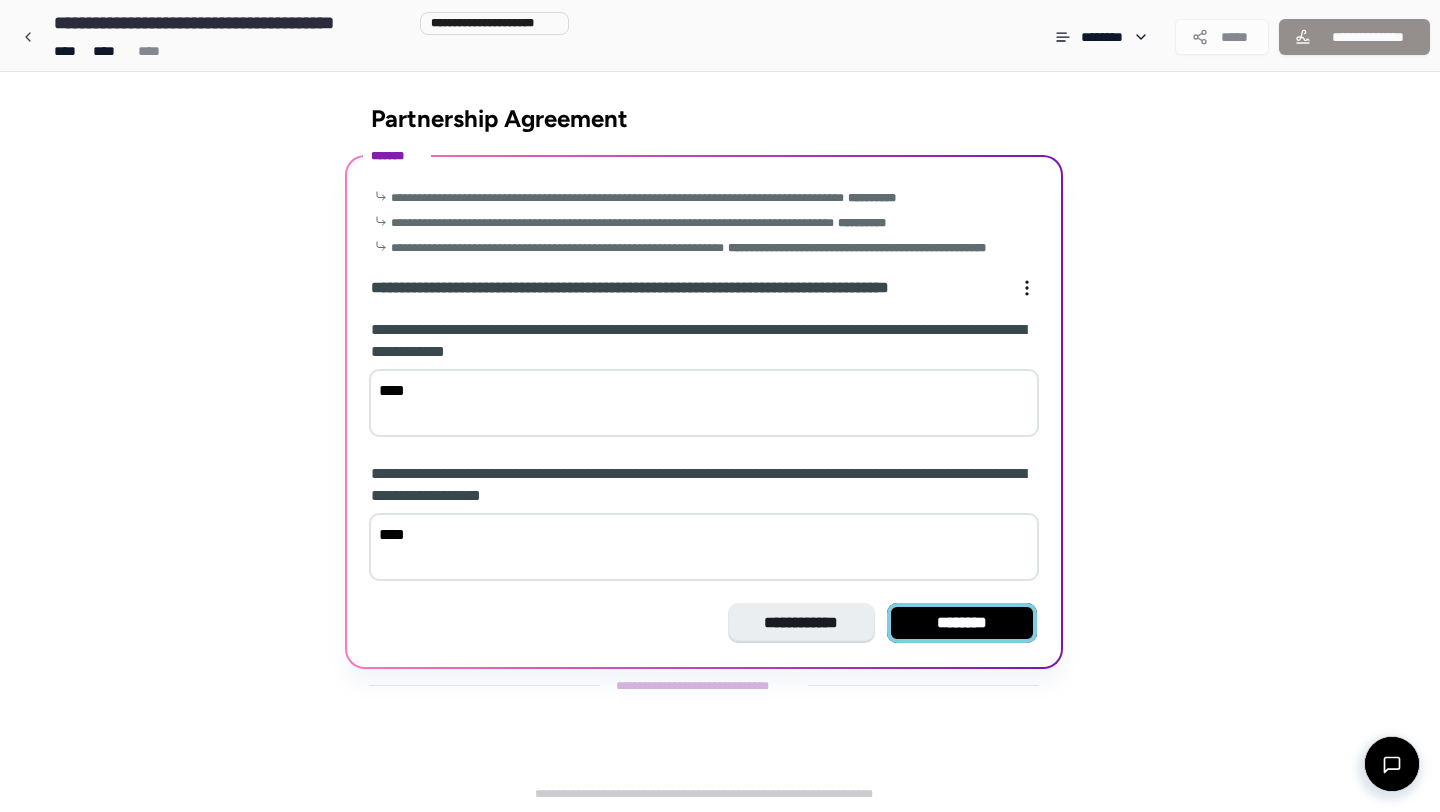 type on "****" 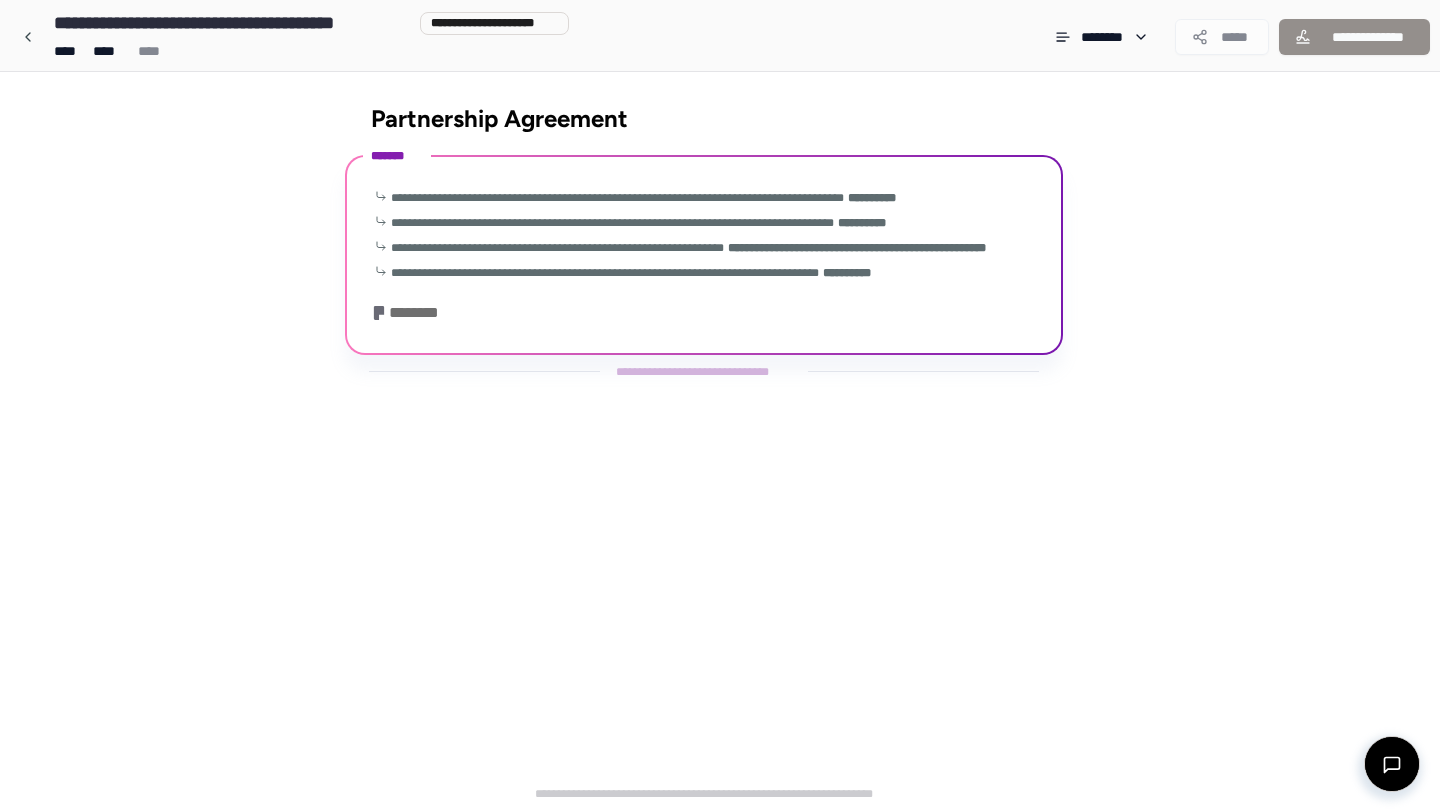 scroll, scrollTop: 0, scrollLeft: 0, axis: both 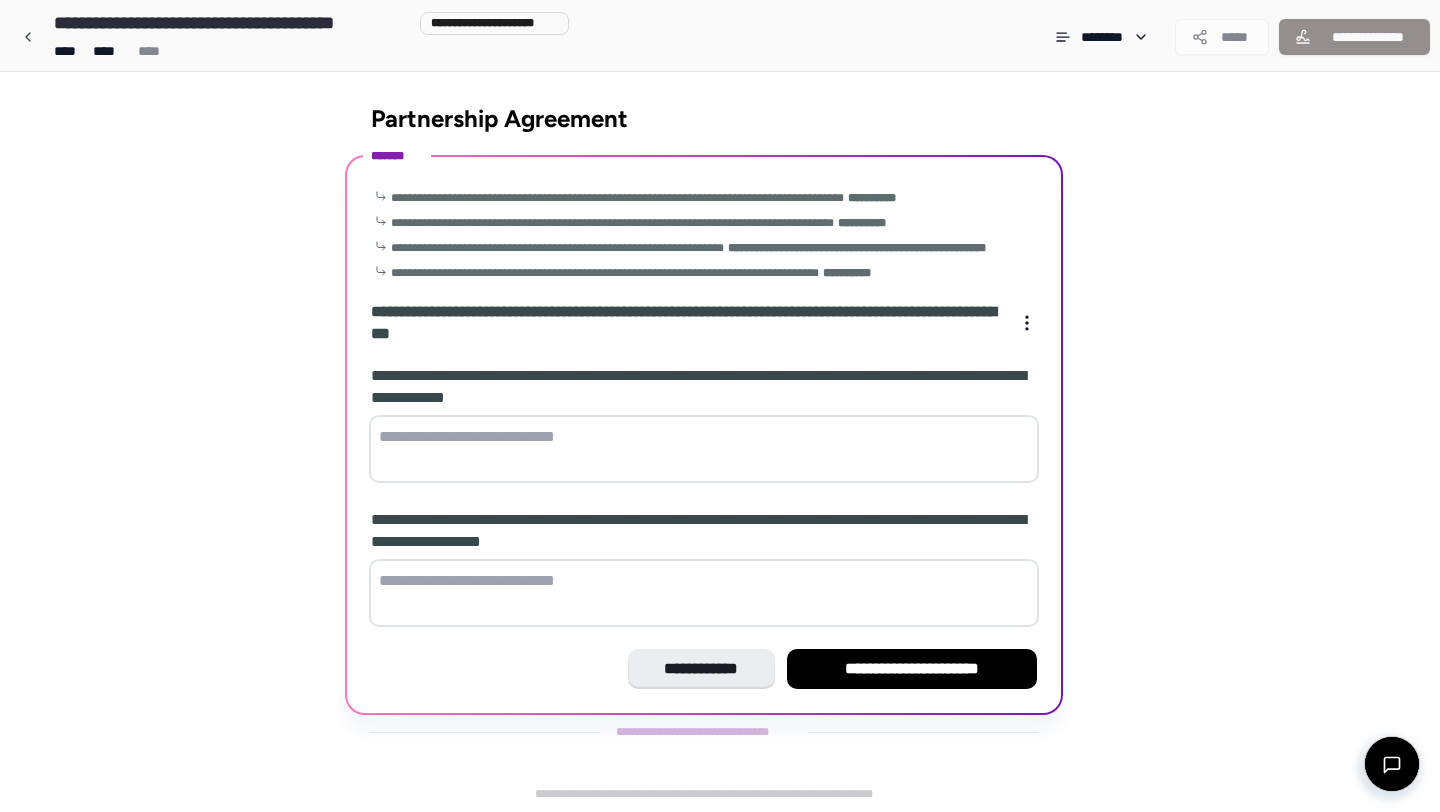 click at bounding box center (704, 449) 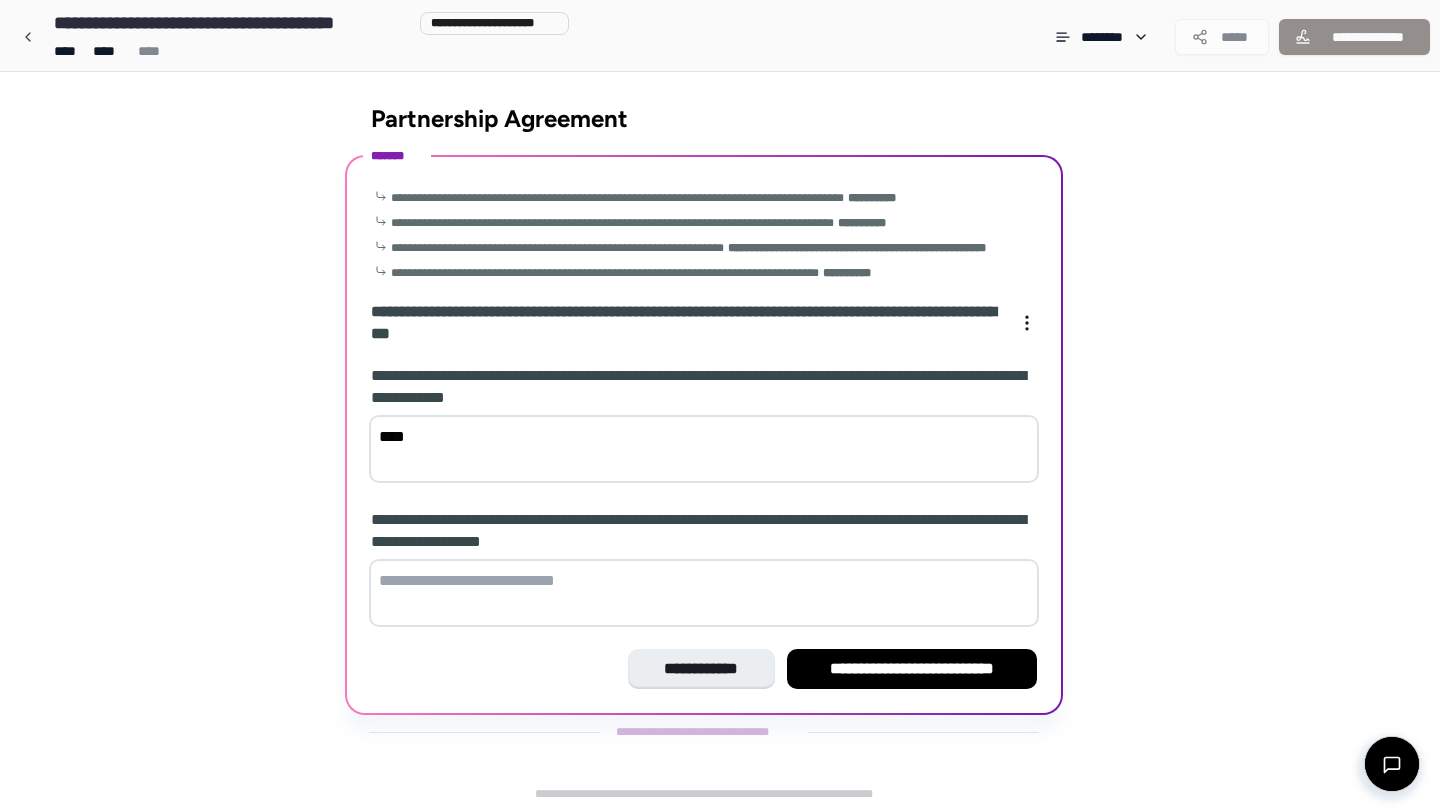 type on "****" 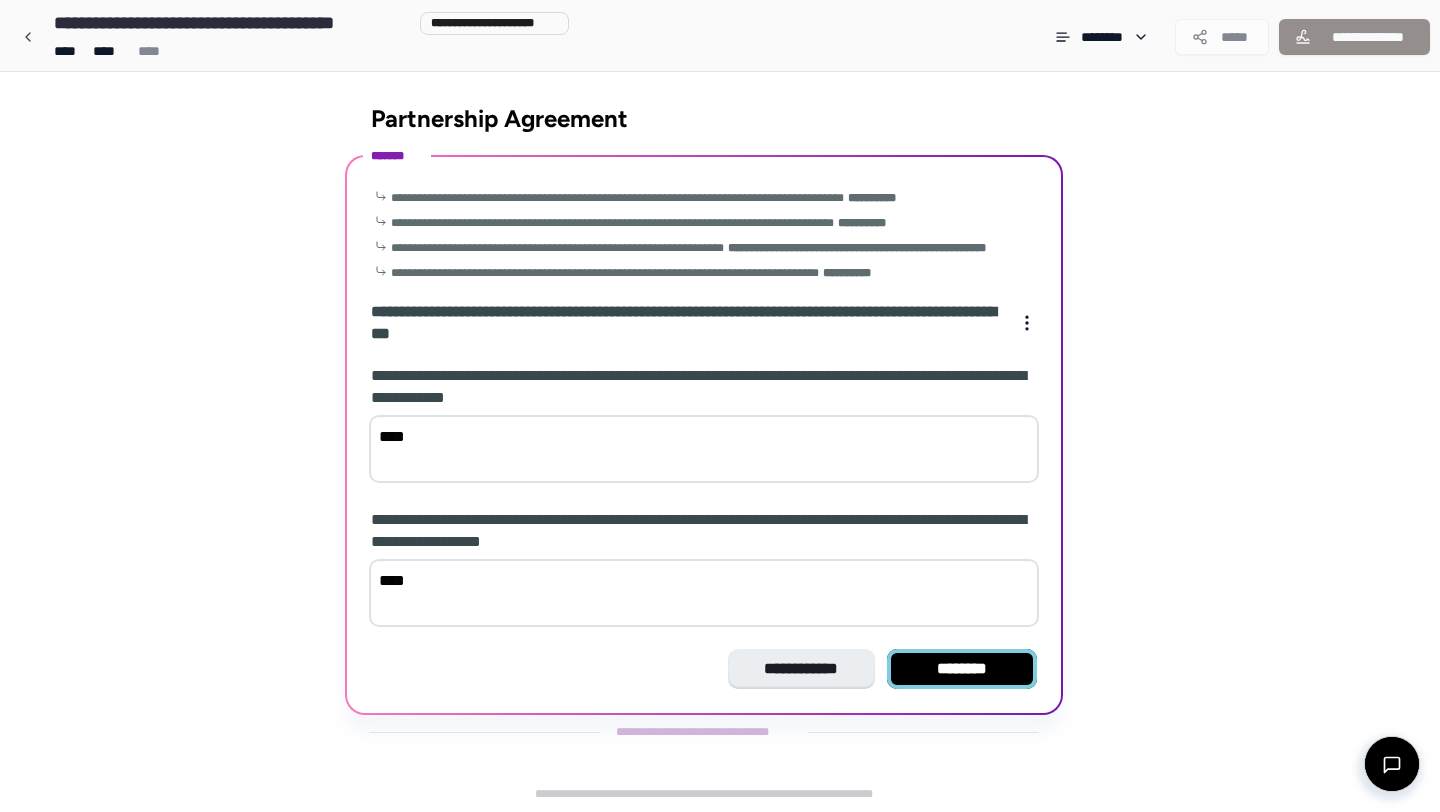 type on "****" 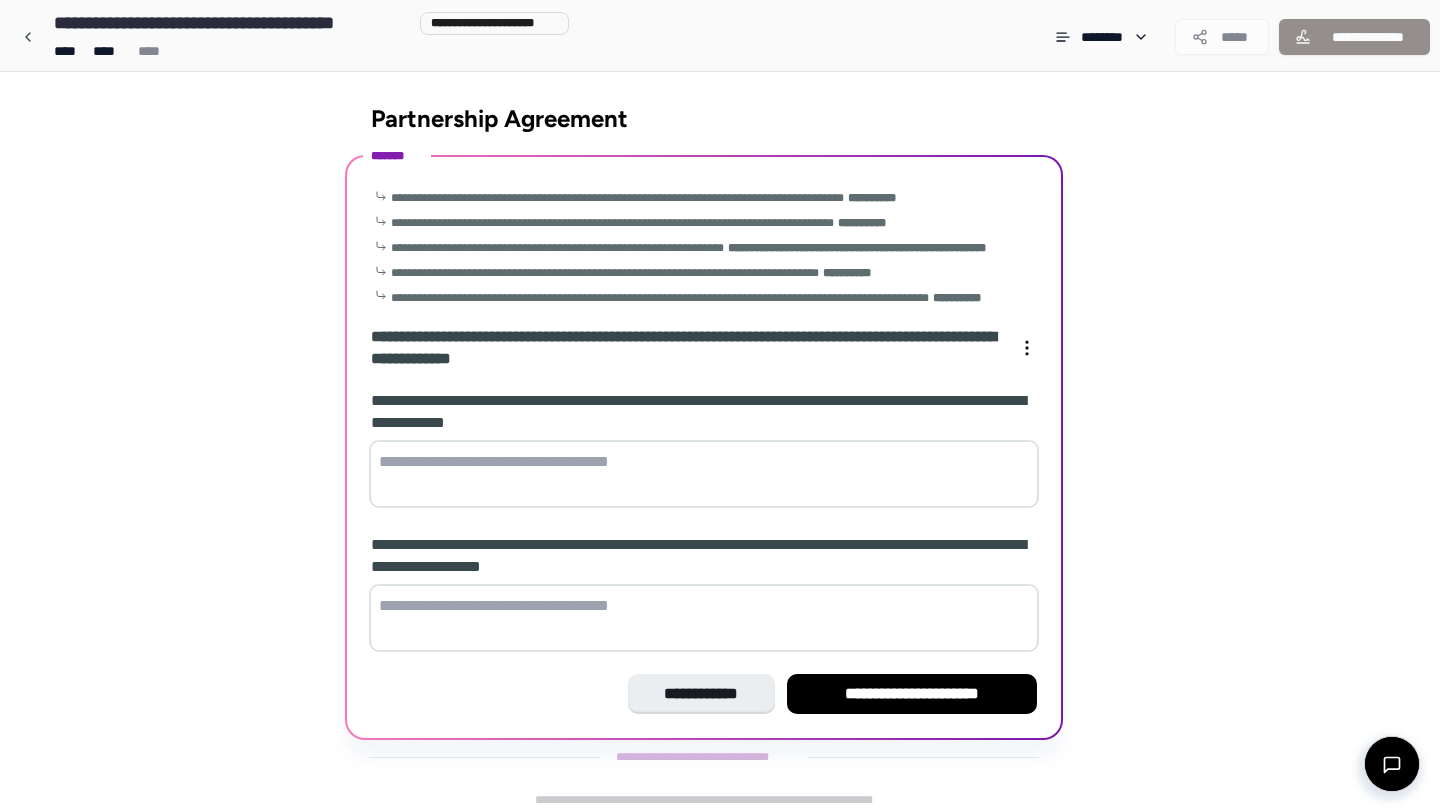 scroll, scrollTop: 26, scrollLeft: 0, axis: vertical 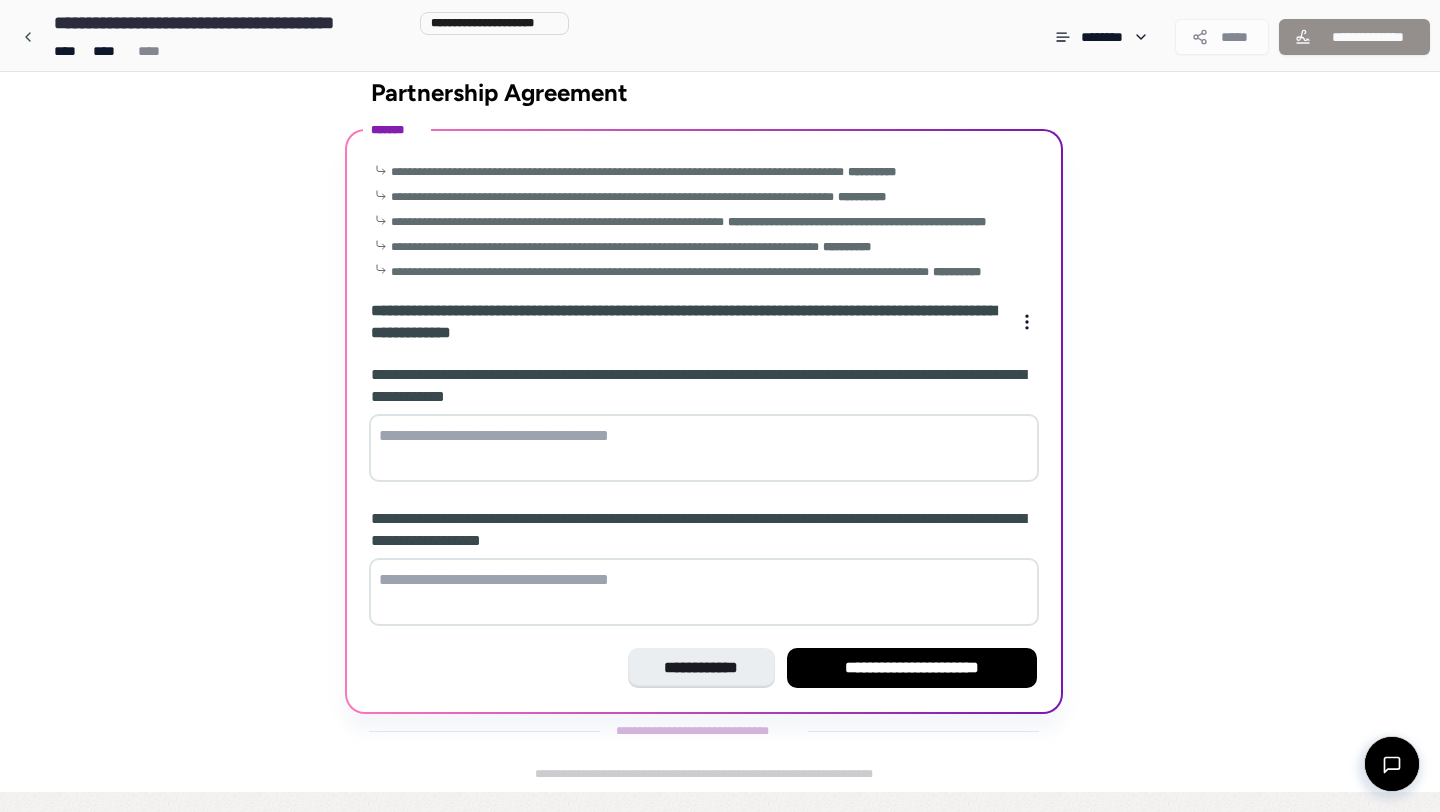 click at bounding box center (704, 448) 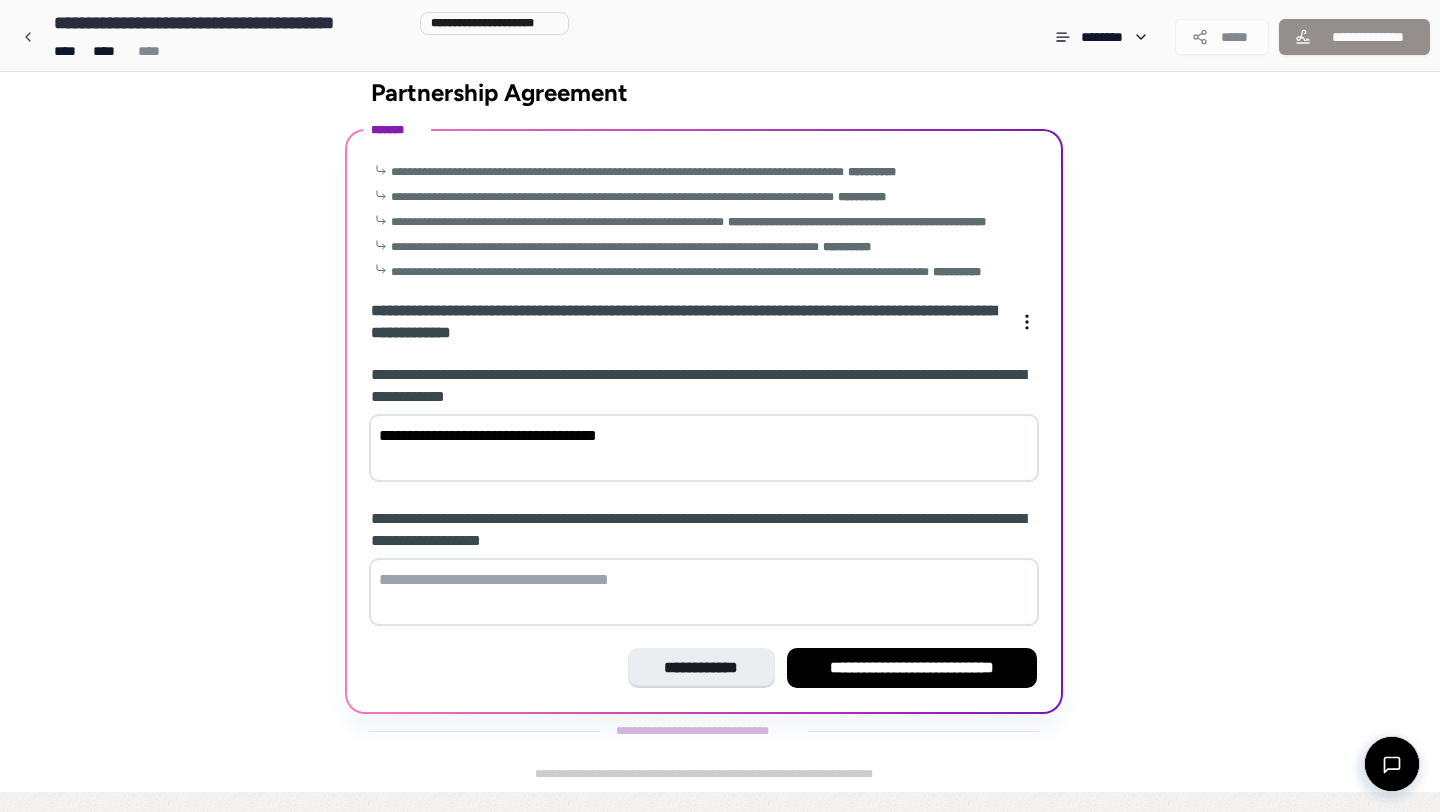 drag, startPoint x: 652, startPoint y: 453, endPoint x: 373, endPoint y: 456, distance: 279.01614 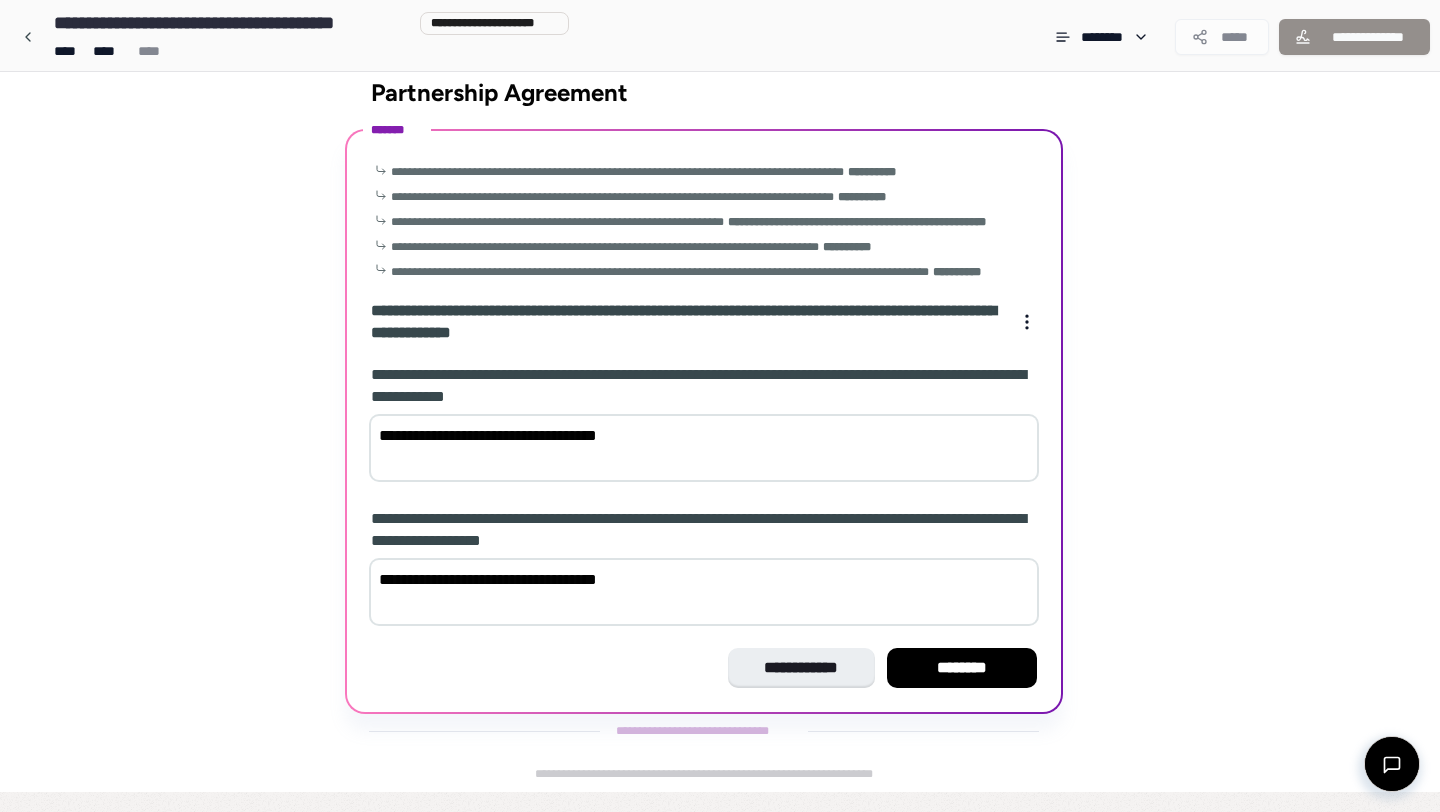 click on "**********" at bounding box center (704, 592) 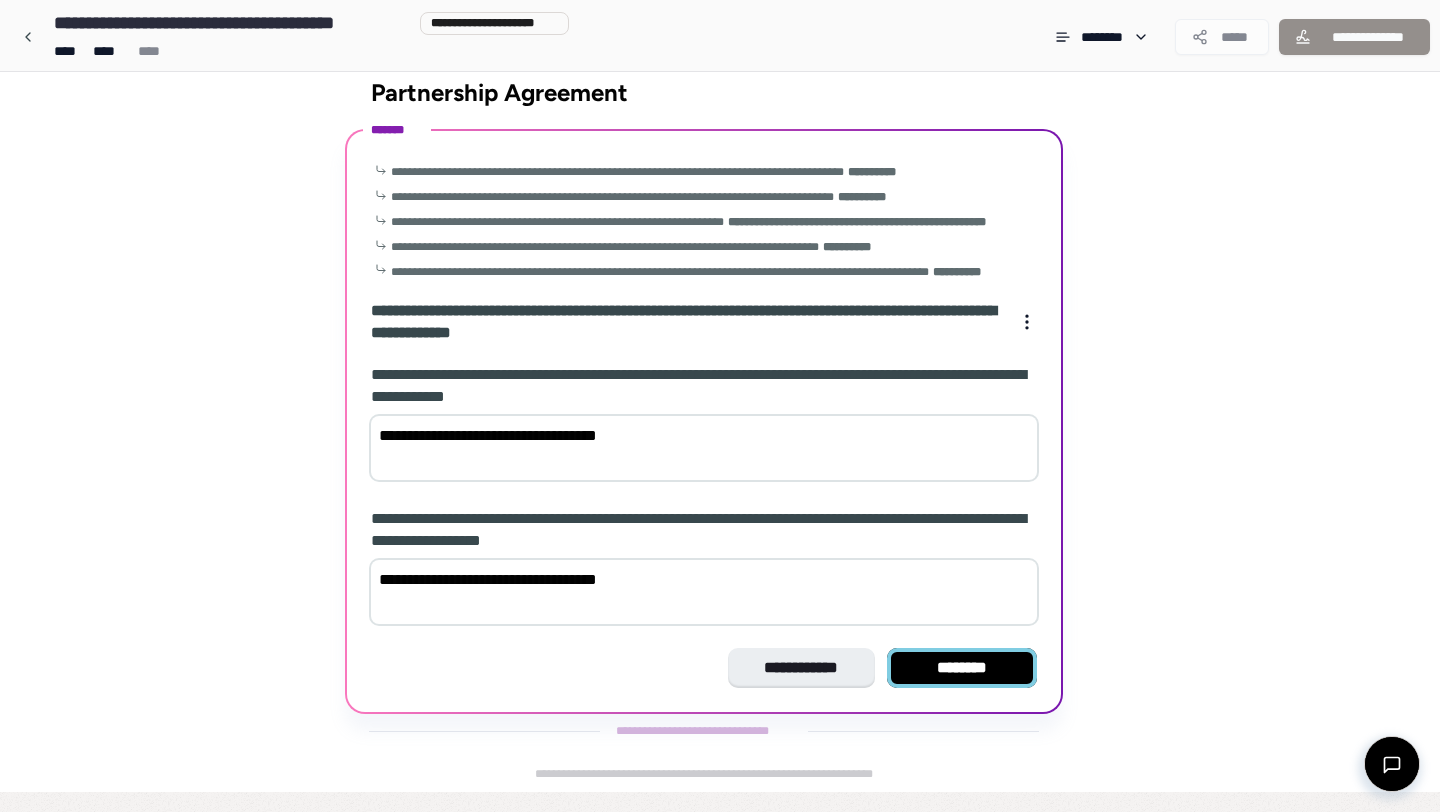 type on "**********" 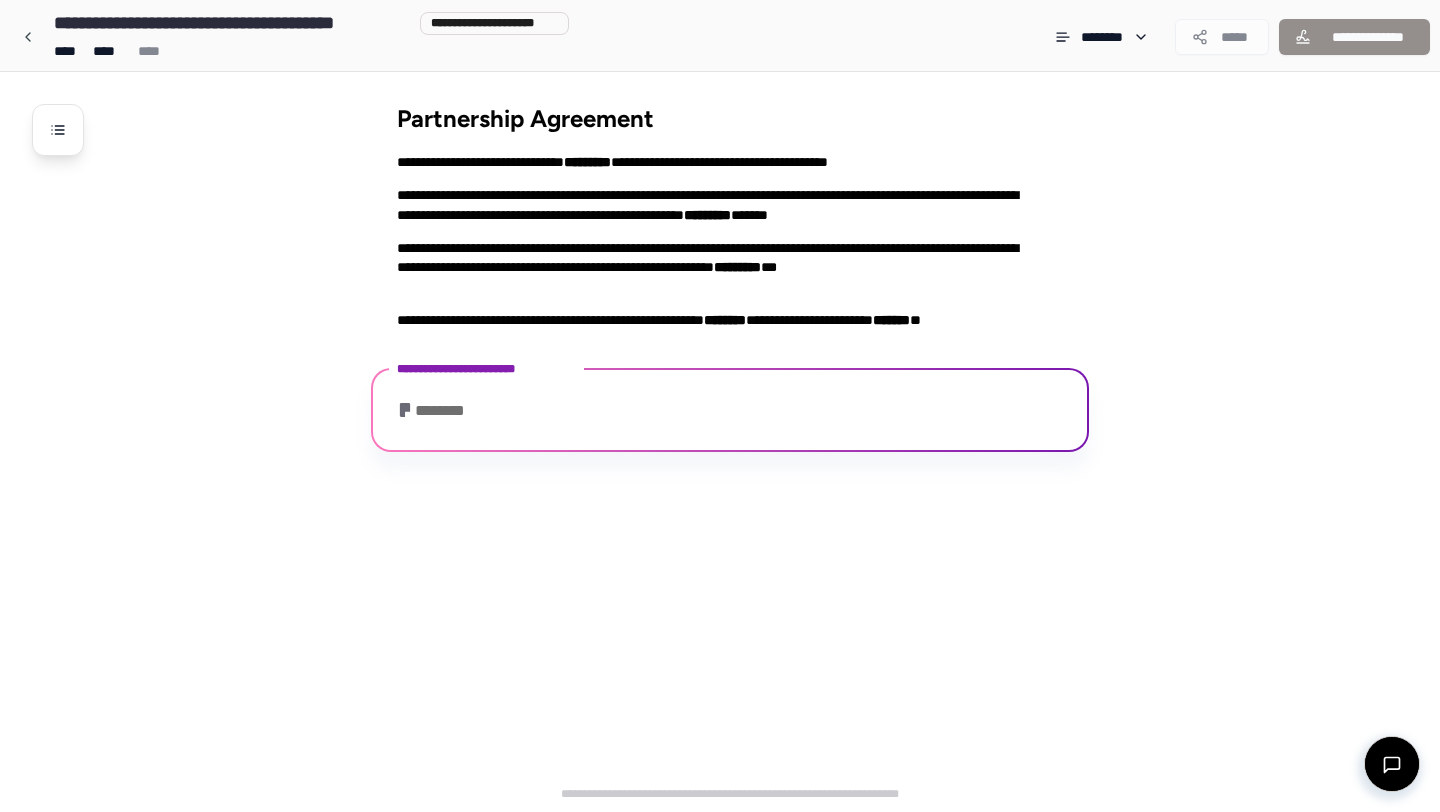 scroll, scrollTop: 239, scrollLeft: 0, axis: vertical 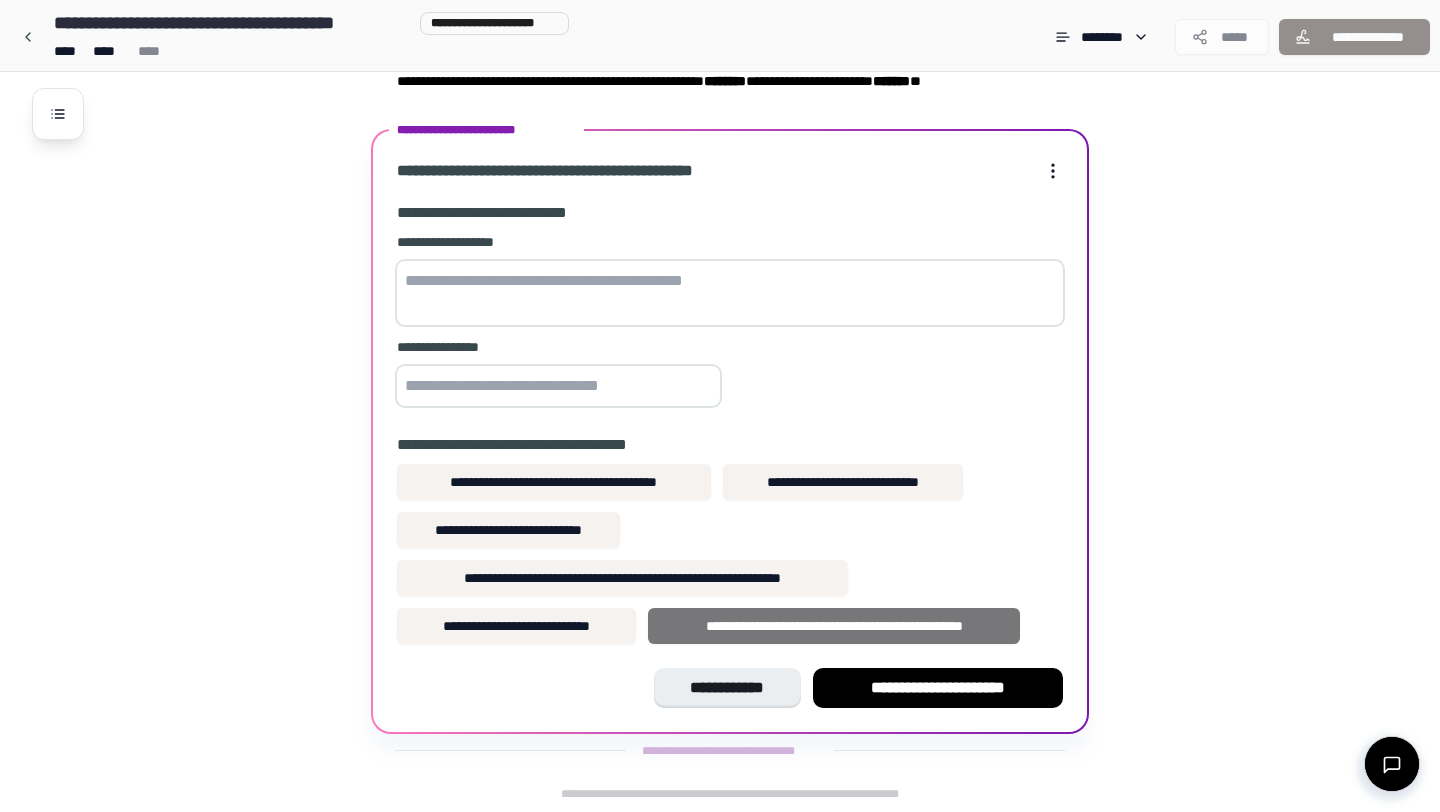 click on "**********" at bounding box center (834, 626) 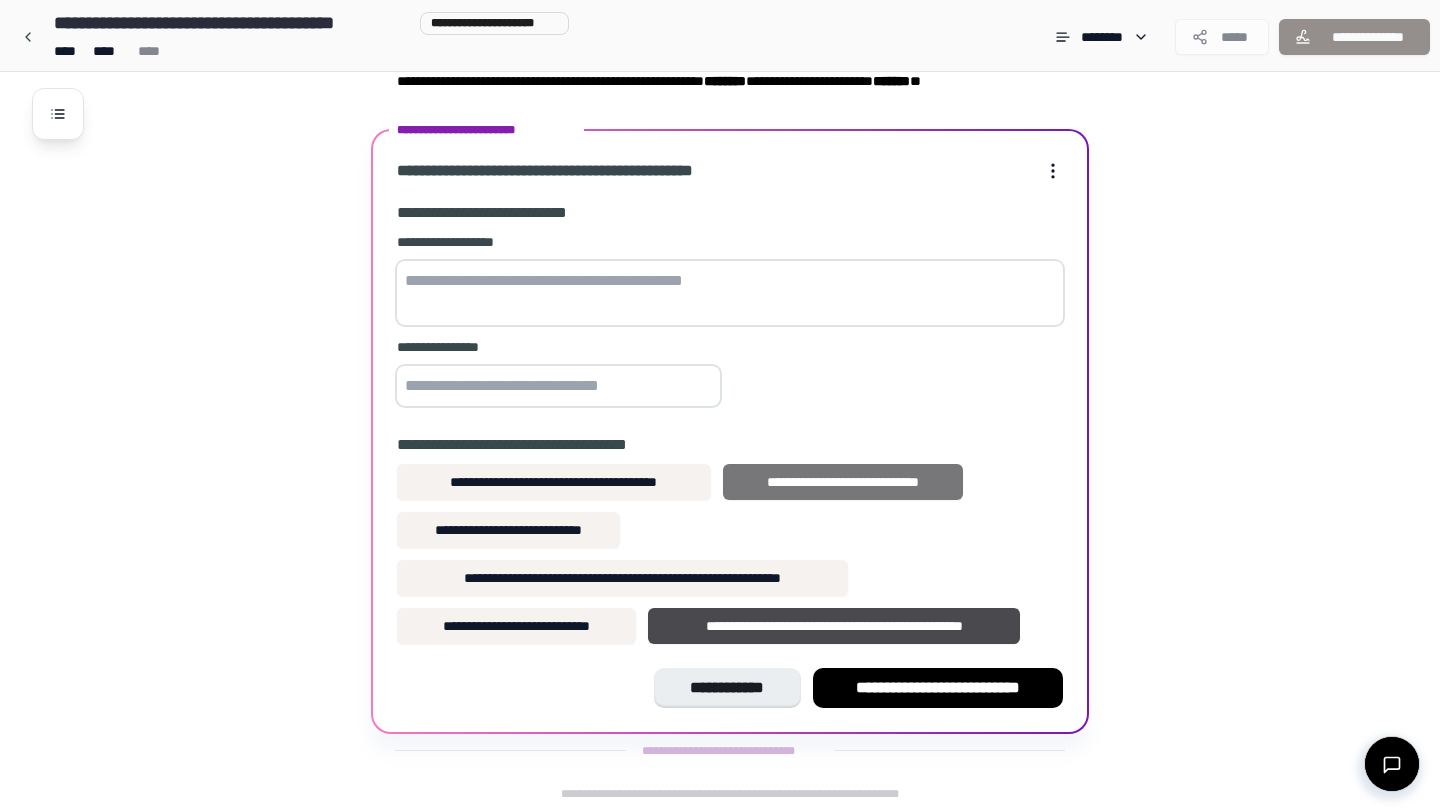 click on "**********" at bounding box center [843, 482] 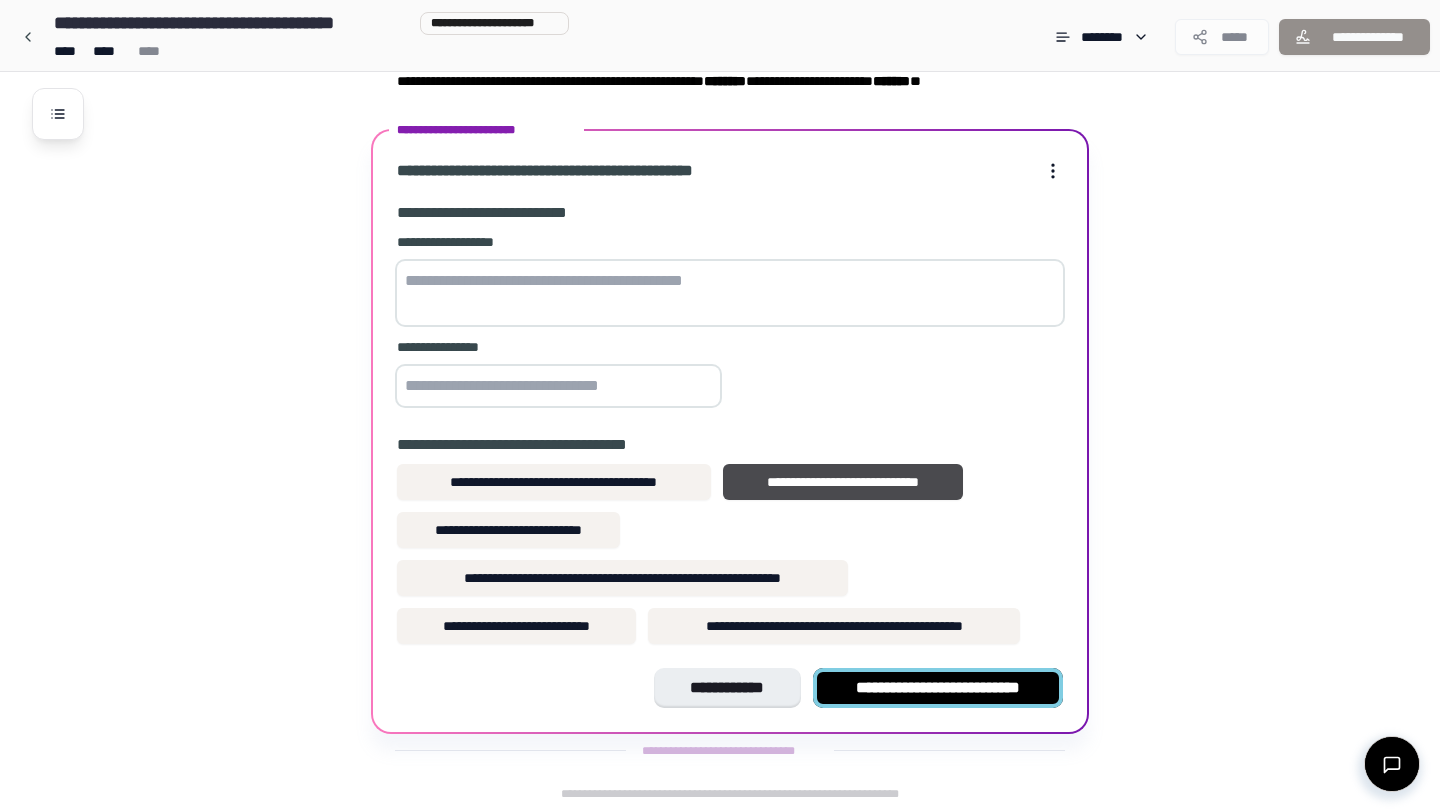 click on "**********" at bounding box center (938, 688) 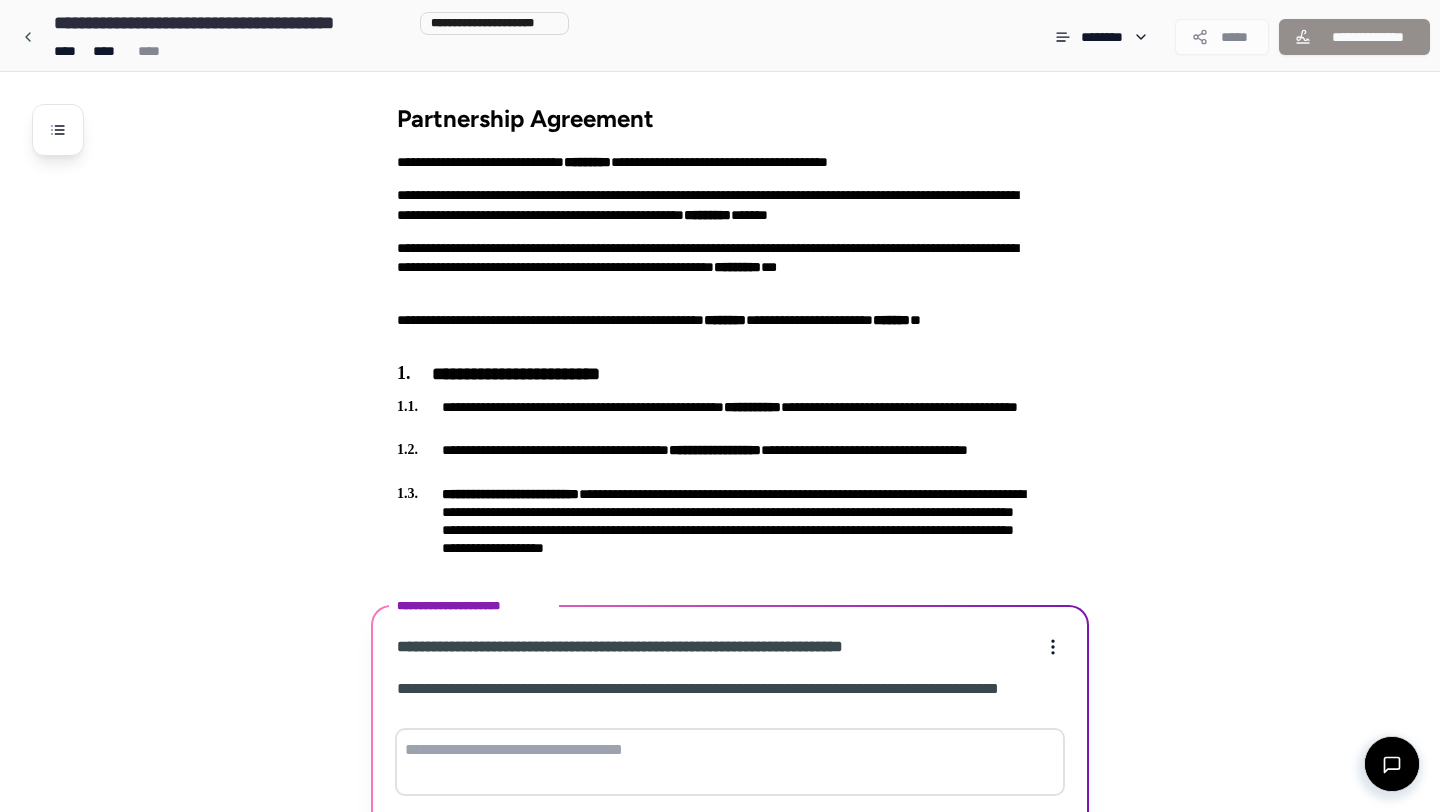 scroll, scrollTop: 293, scrollLeft: 0, axis: vertical 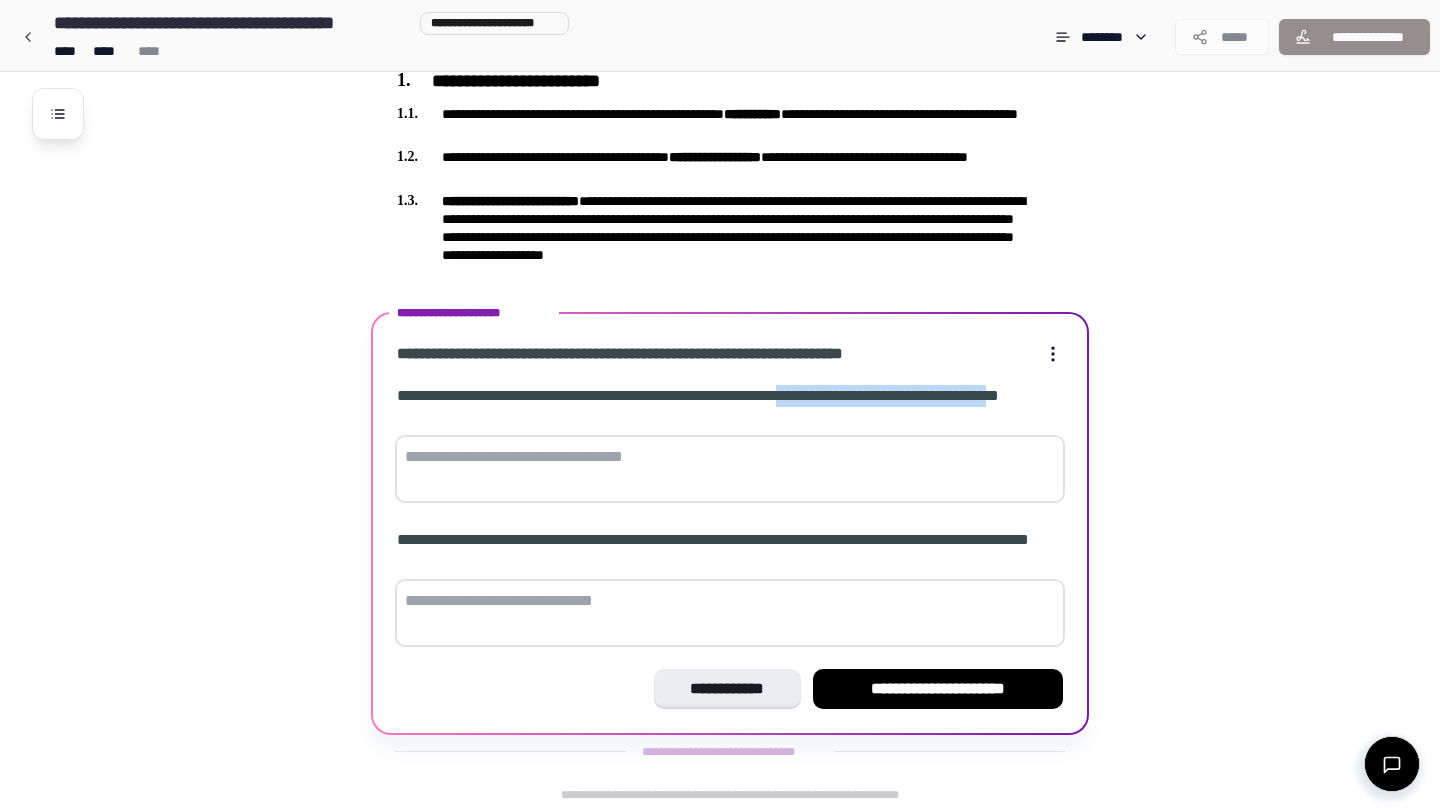 drag, startPoint x: 833, startPoint y: 396, endPoint x: 457, endPoint y: 414, distance: 376.4306 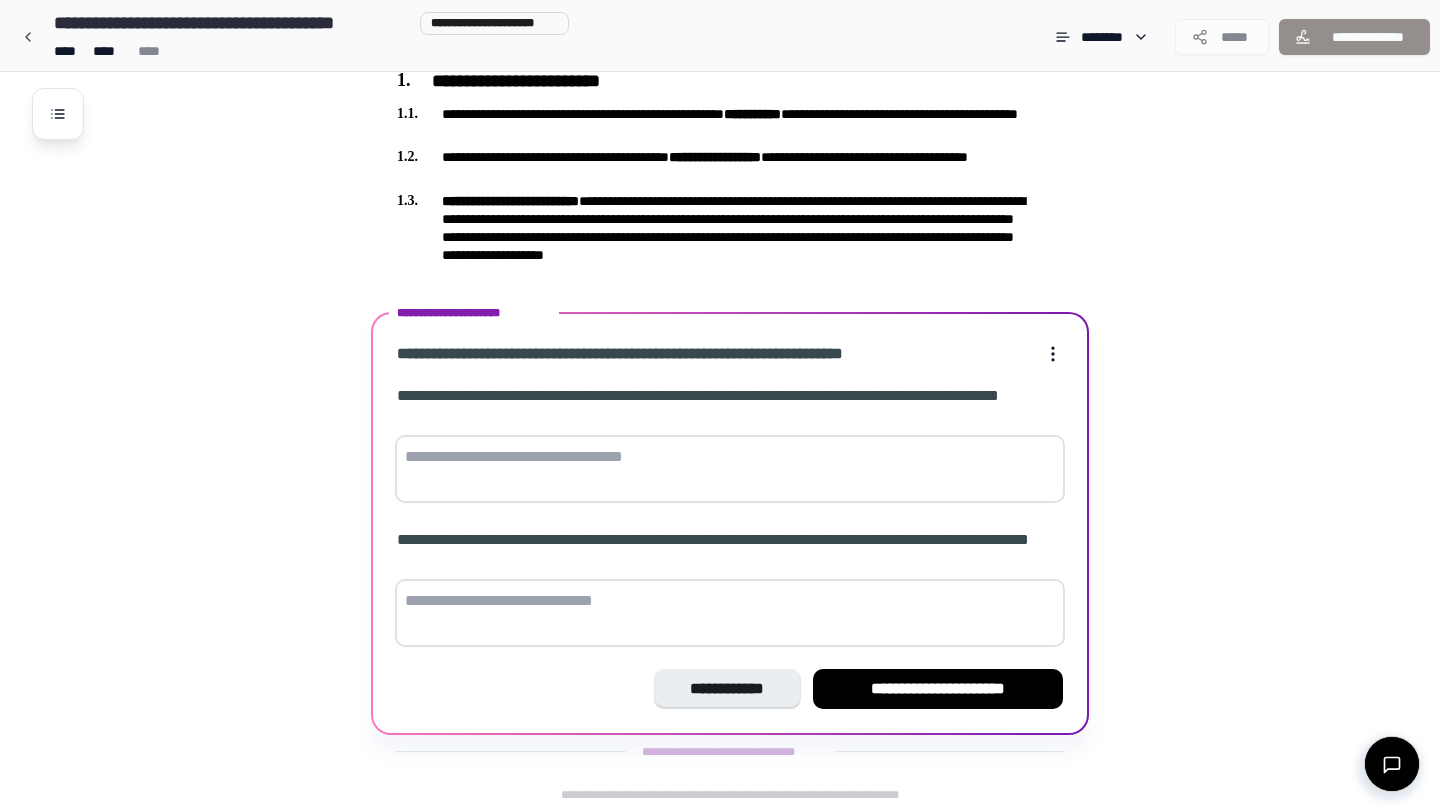 click at bounding box center (730, 469) 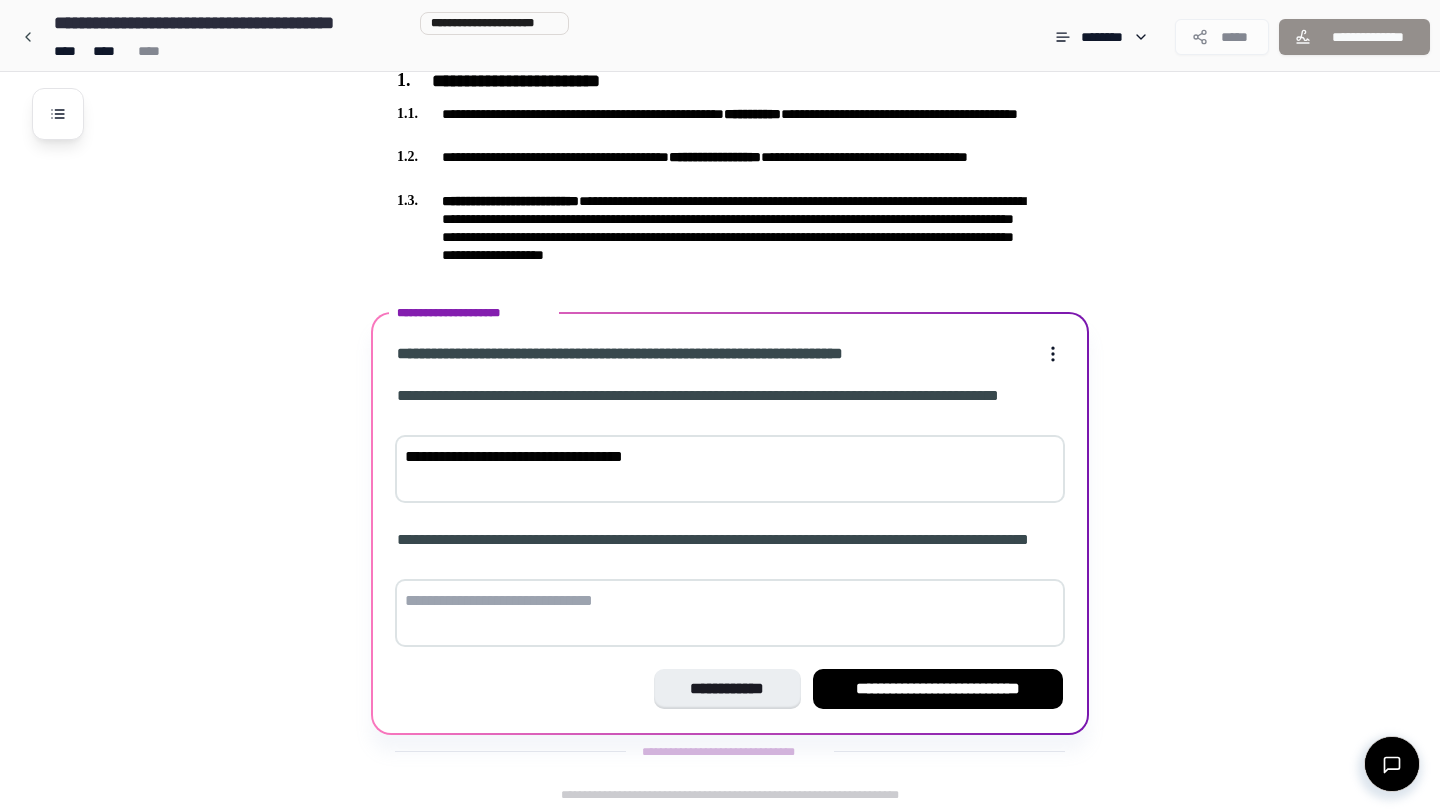 drag, startPoint x: 691, startPoint y: 464, endPoint x: 348, endPoint y: 460, distance: 343.02332 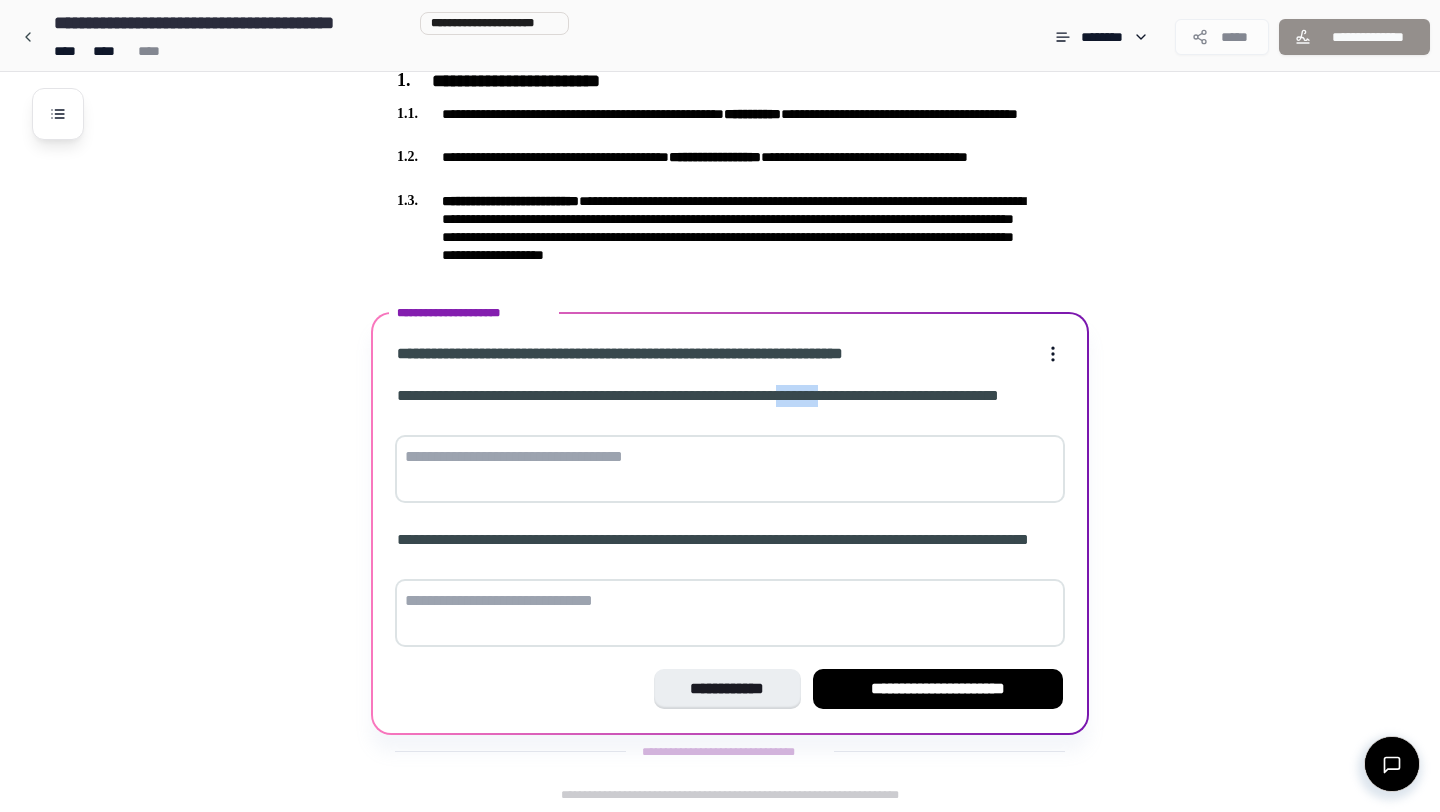 drag, startPoint x: 835, startPoint y: 396, endPoint x: 887, endPoint y: 398, distance: 52.03845 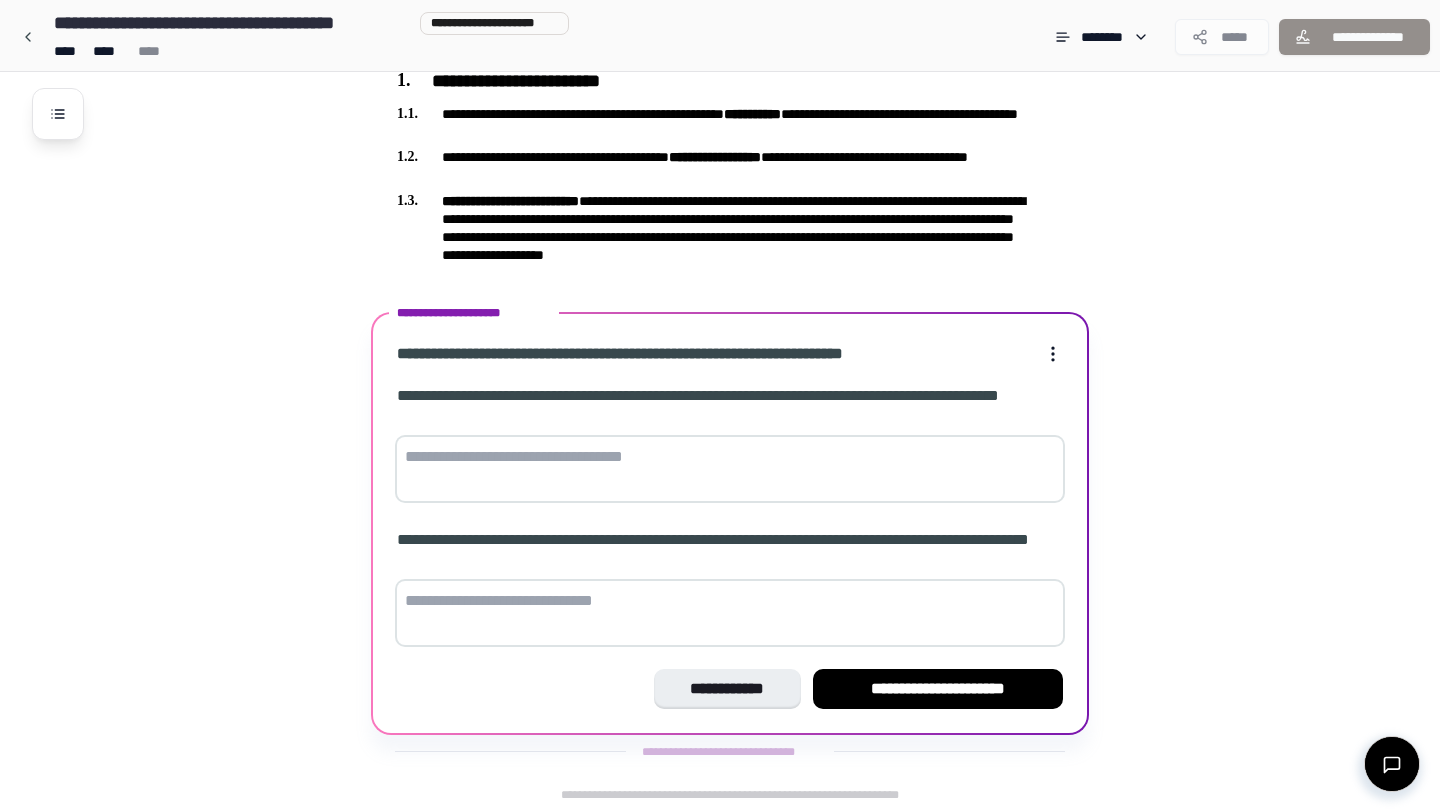 click on "**********" at bounding box center [730, 407] 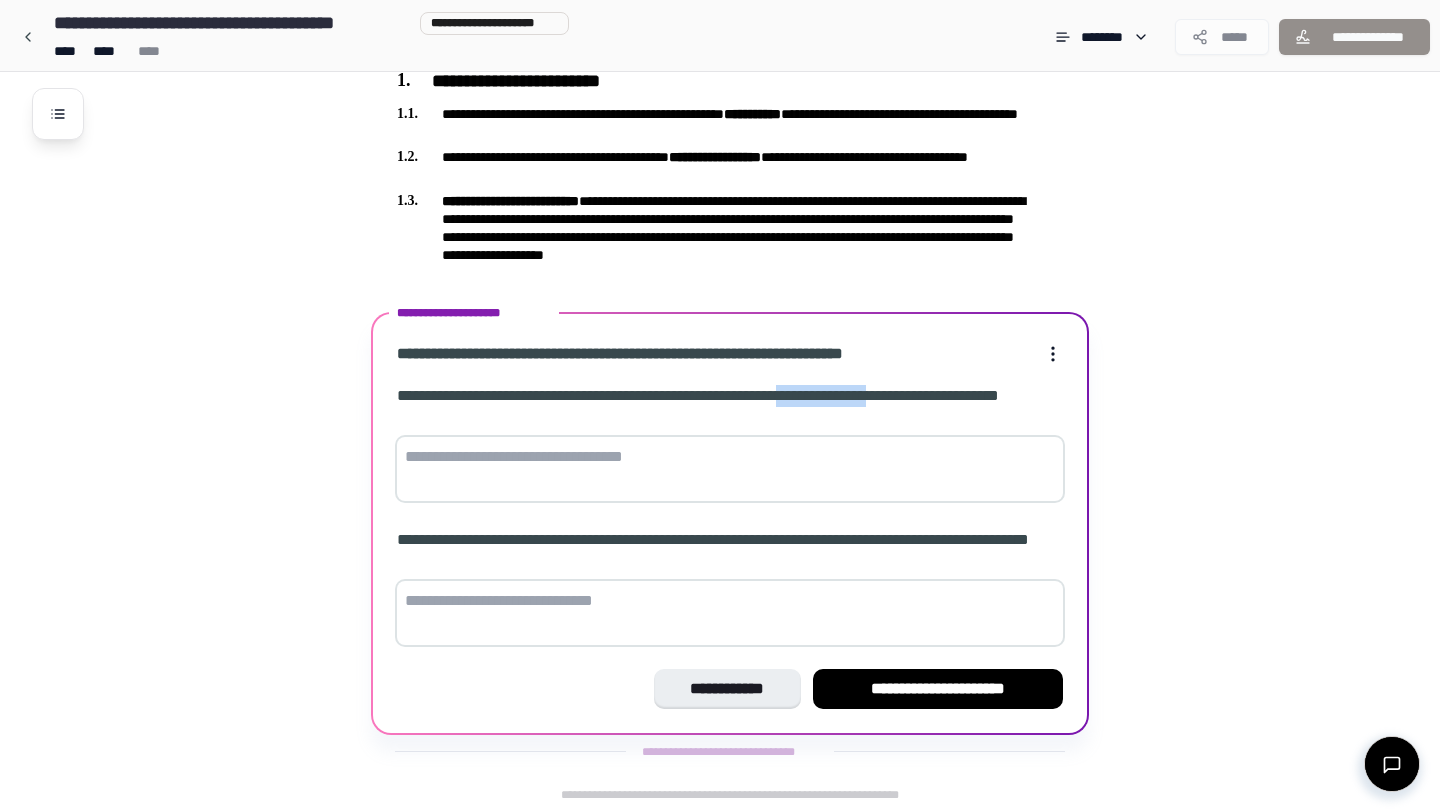 drag, startPoint x: 834, startPoint y: 392, endPoint x: 945, endPoint y: 397, distance: 111.11256 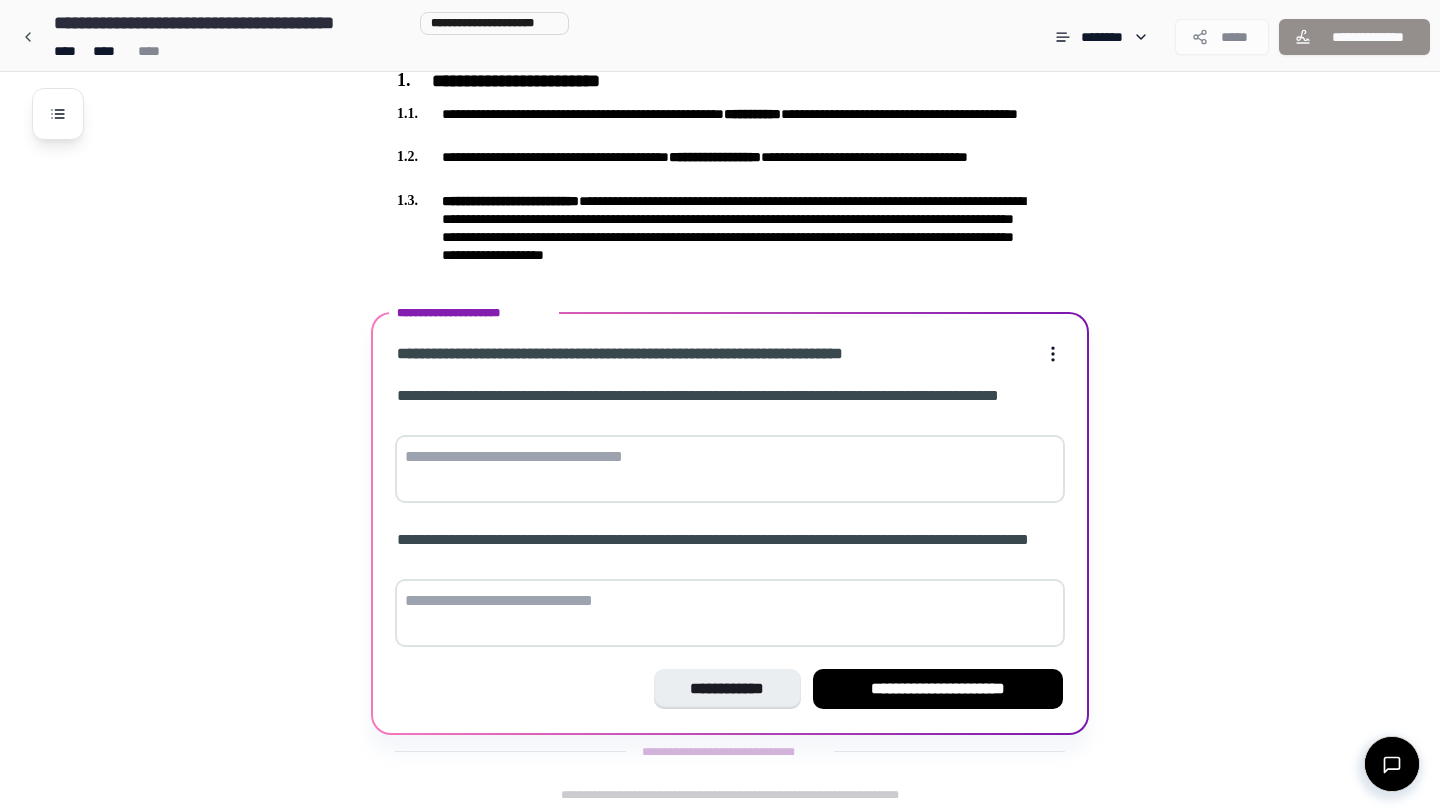 click at bounding box center (730, 469) 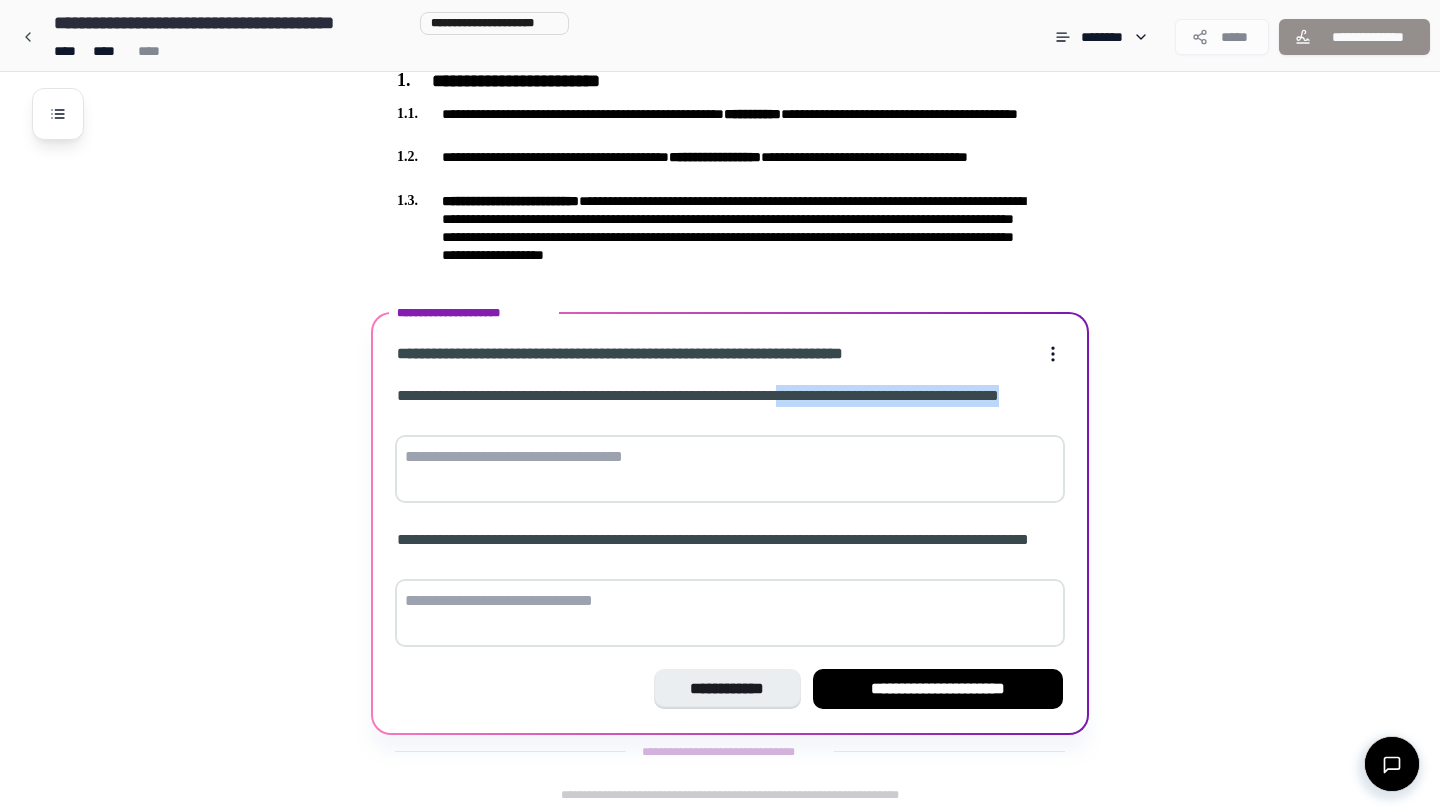 drag, startPoint x: 836, startPoint y: 394, endPoint x: 846, endPoint y: 415, distance: 23.259407 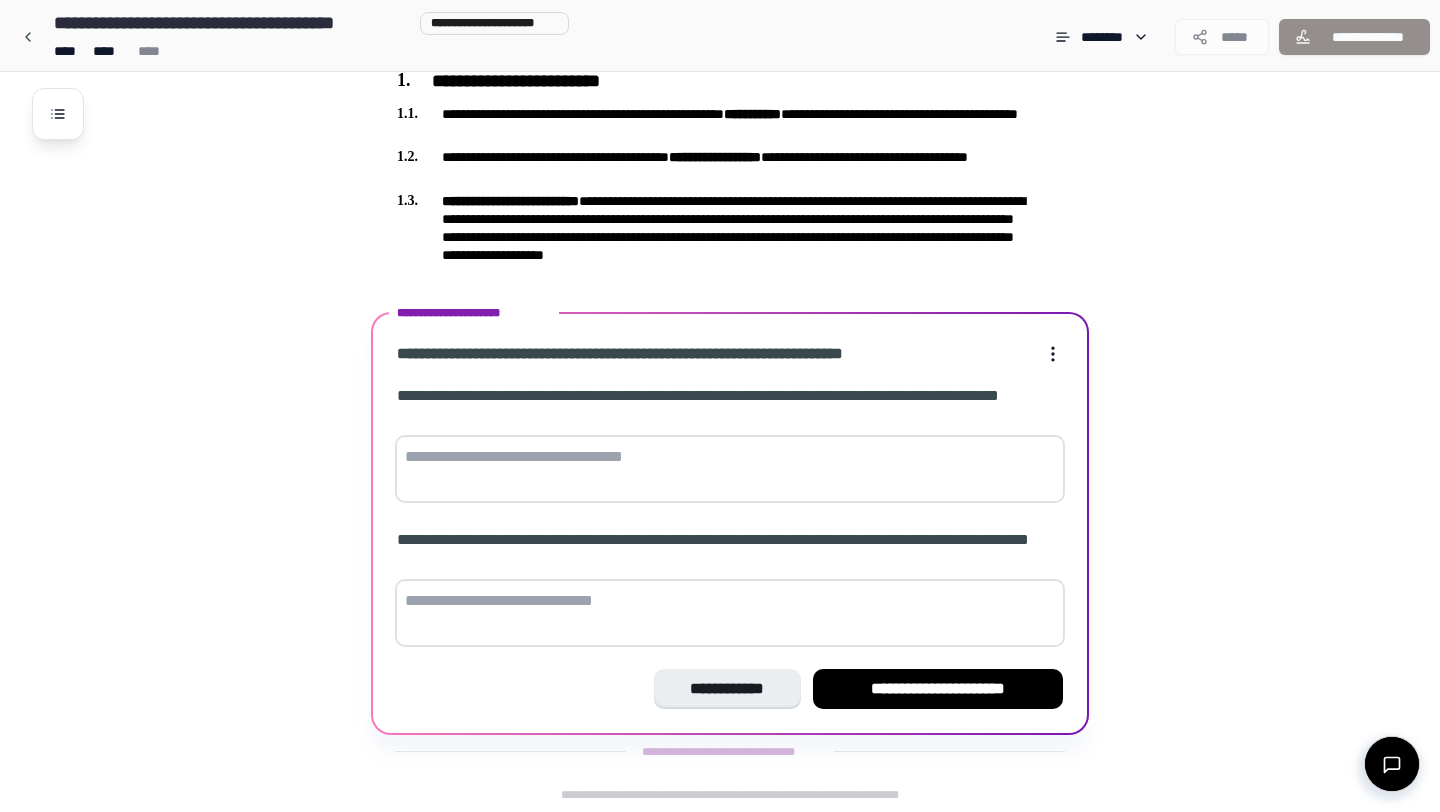 click at bounding box center [730, 469] 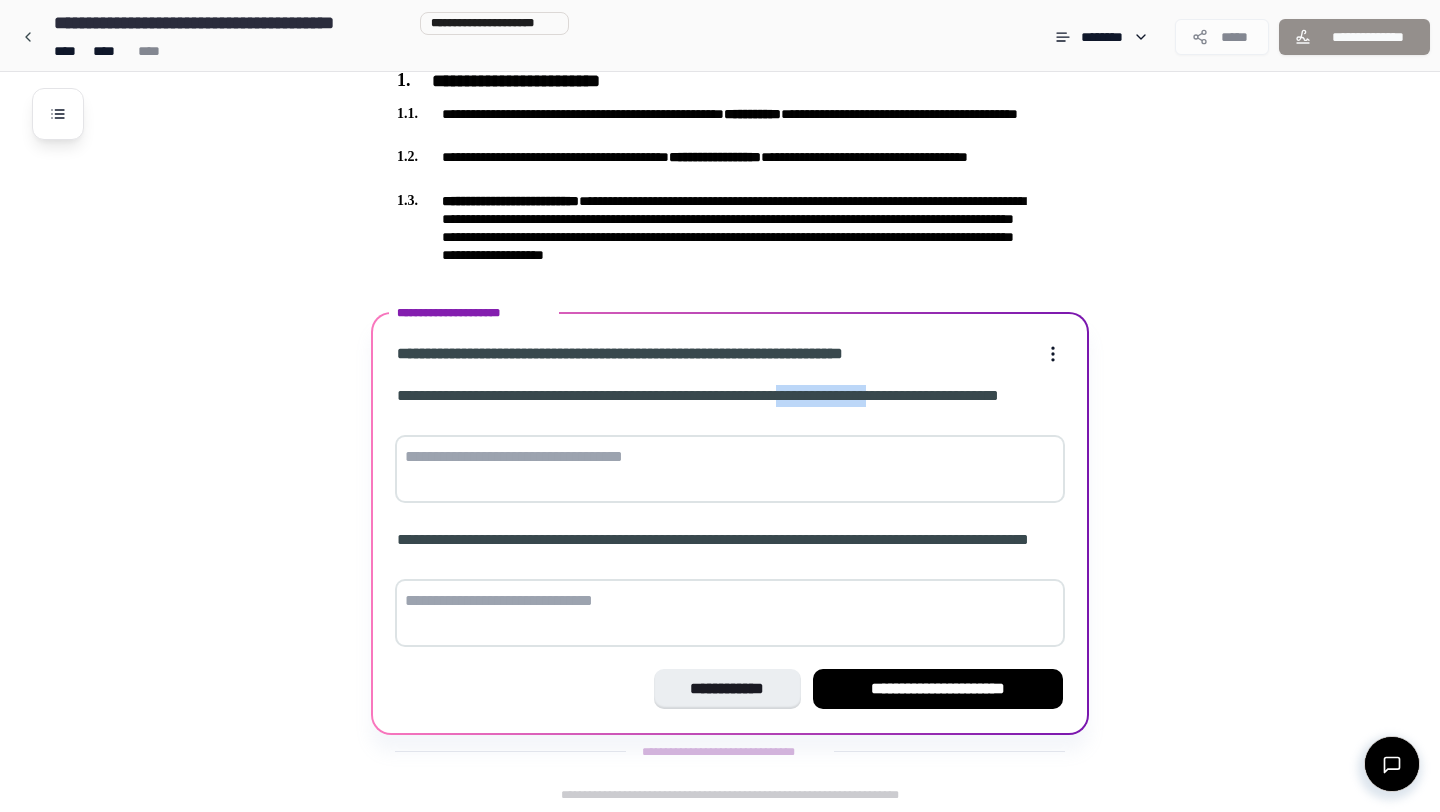 drag, startPoint x: 834, startPoint y: 393, endPoint x: 944, endPoint y: 398, distance: 110.11358 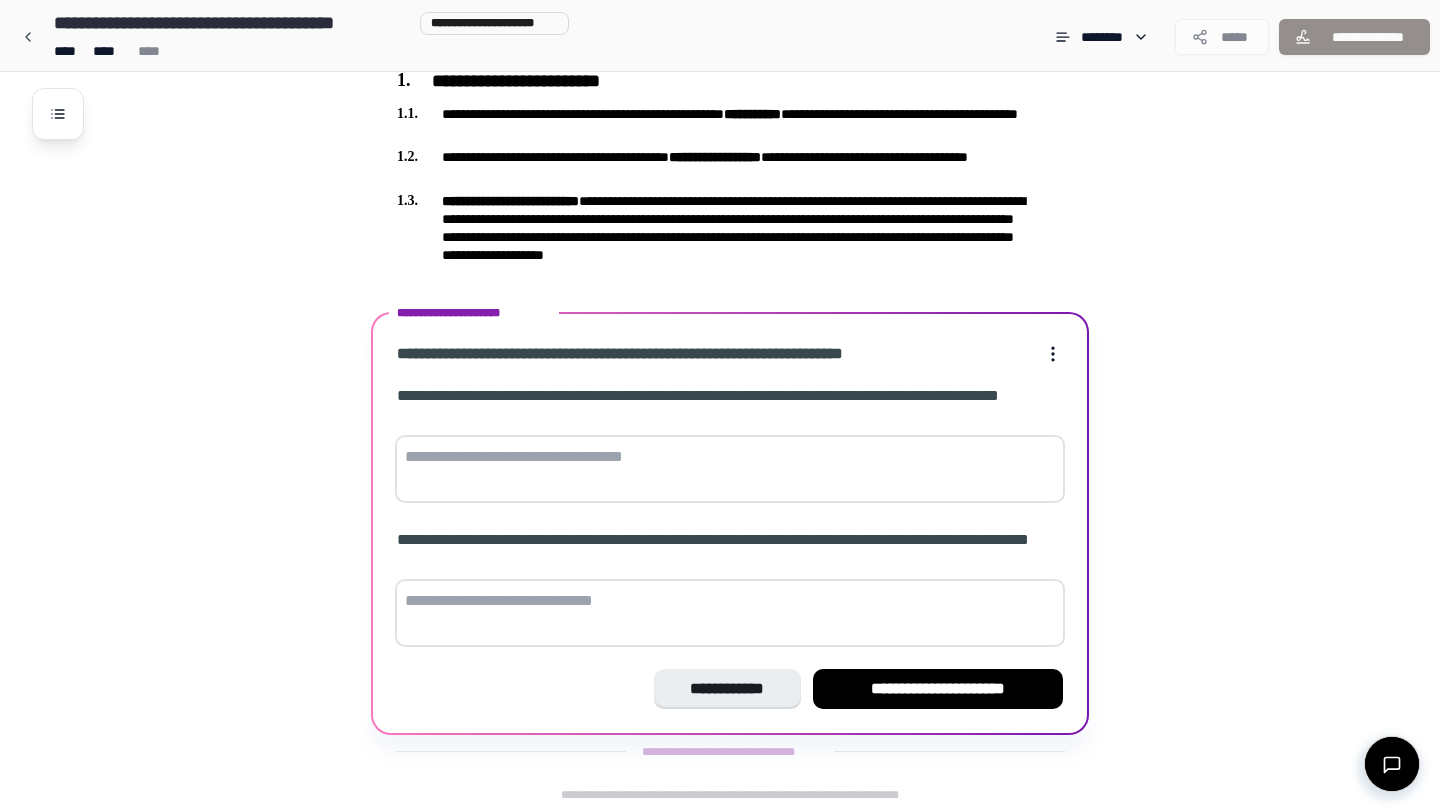 click at bounding box center (730, 469) 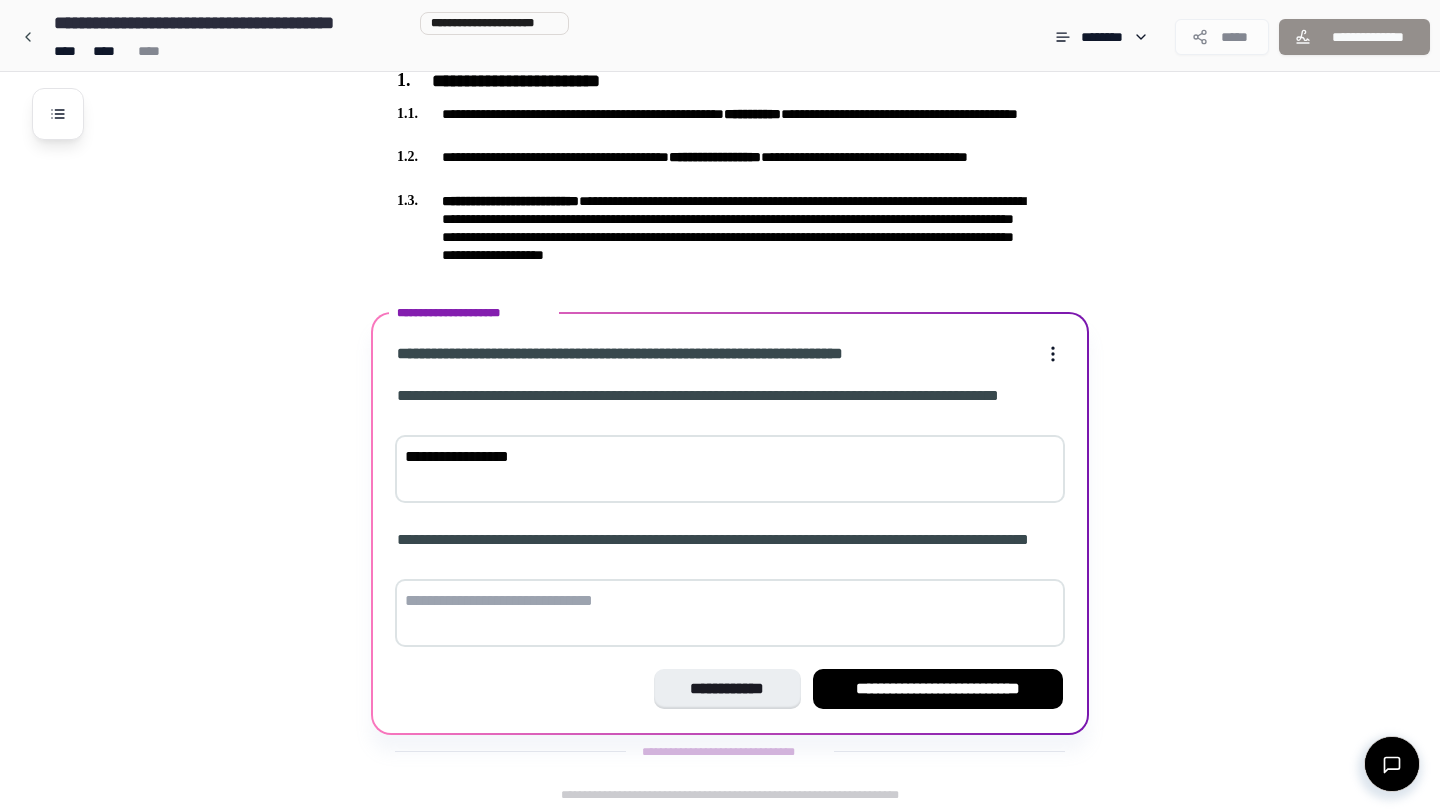 type on "**********" 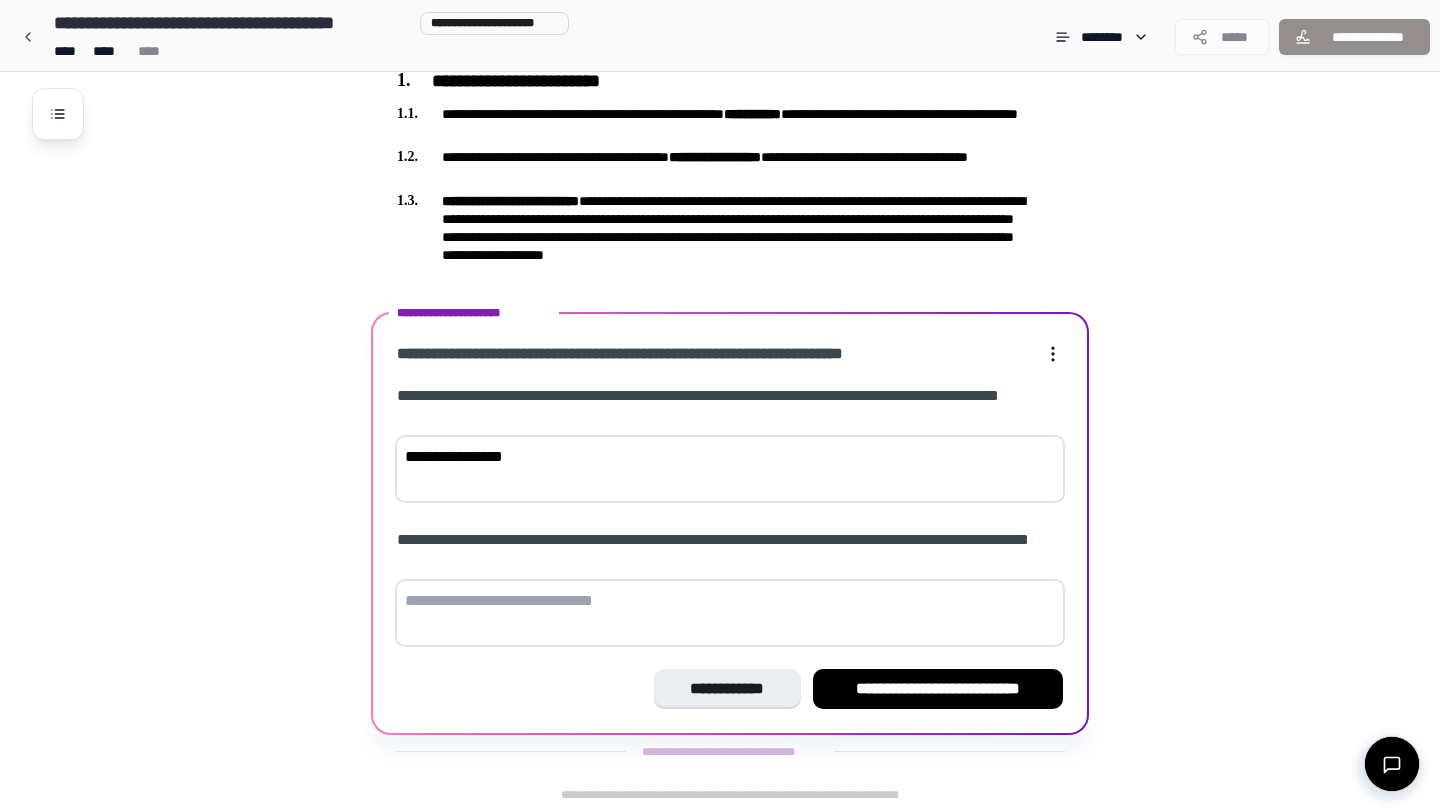 click at bounding box center (730, 613) 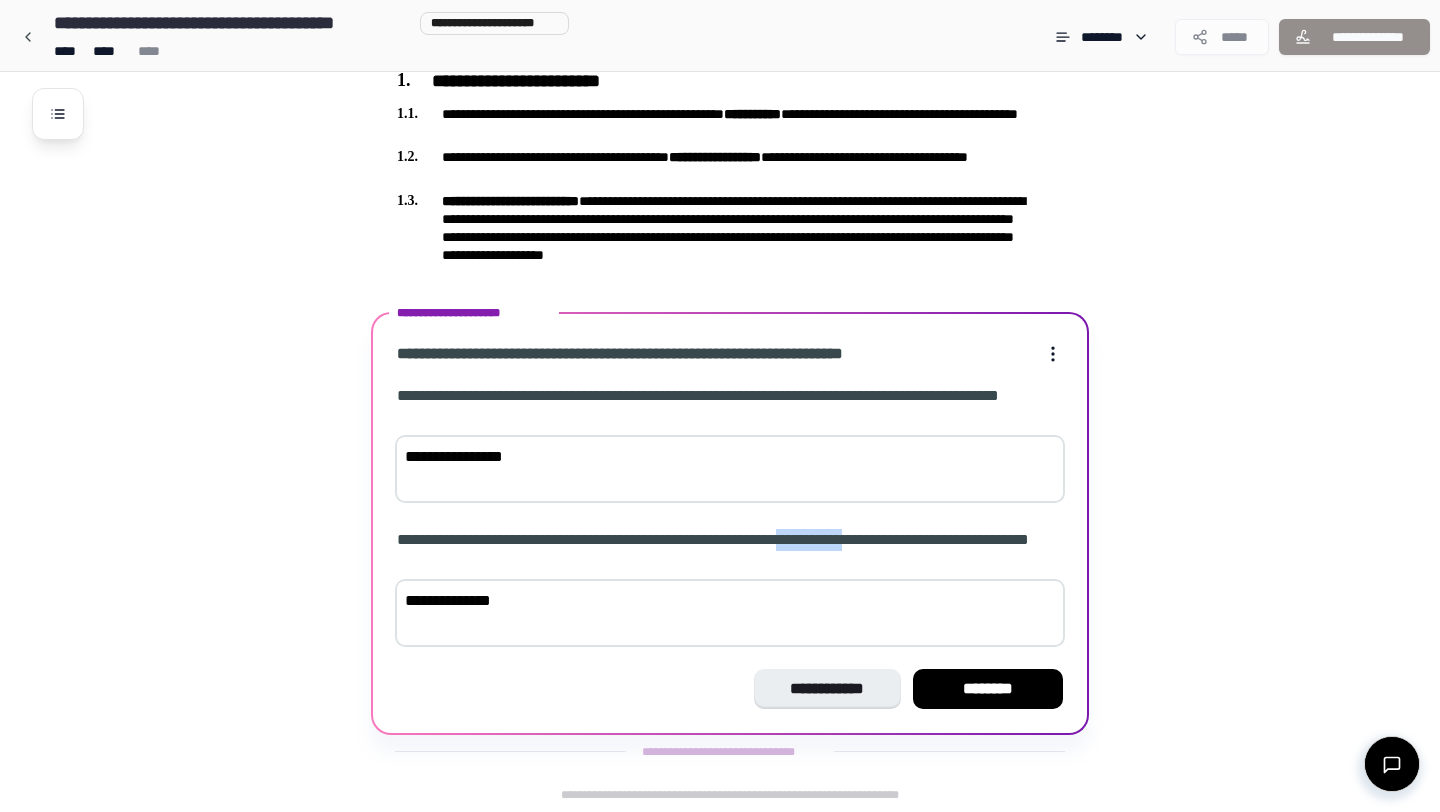 drag, startPoint x: 832, startPoint y: 539, endPoint x: 910, endPoint y: 544, distance: 78.160095 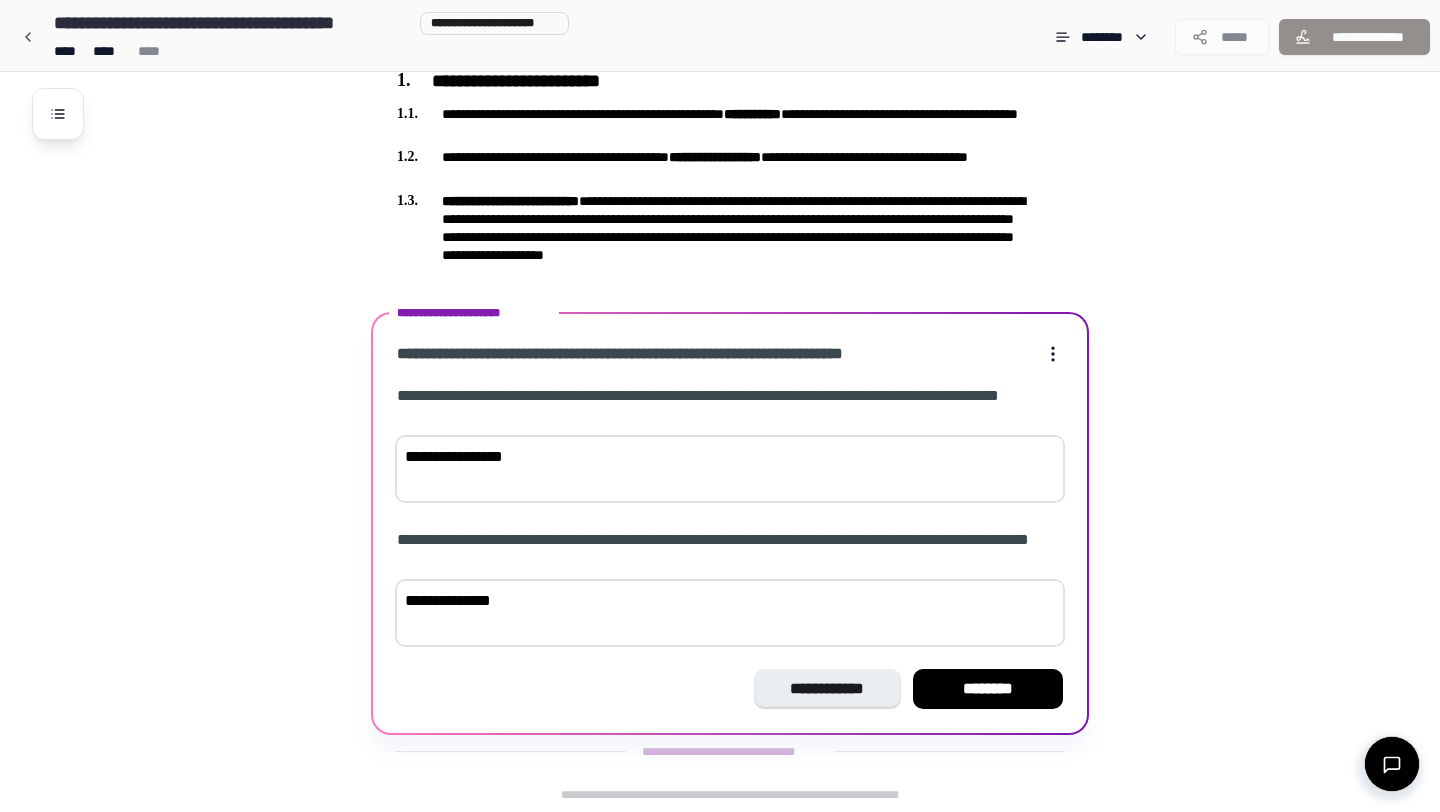 click on "**********" at bounding box center [730, 613] 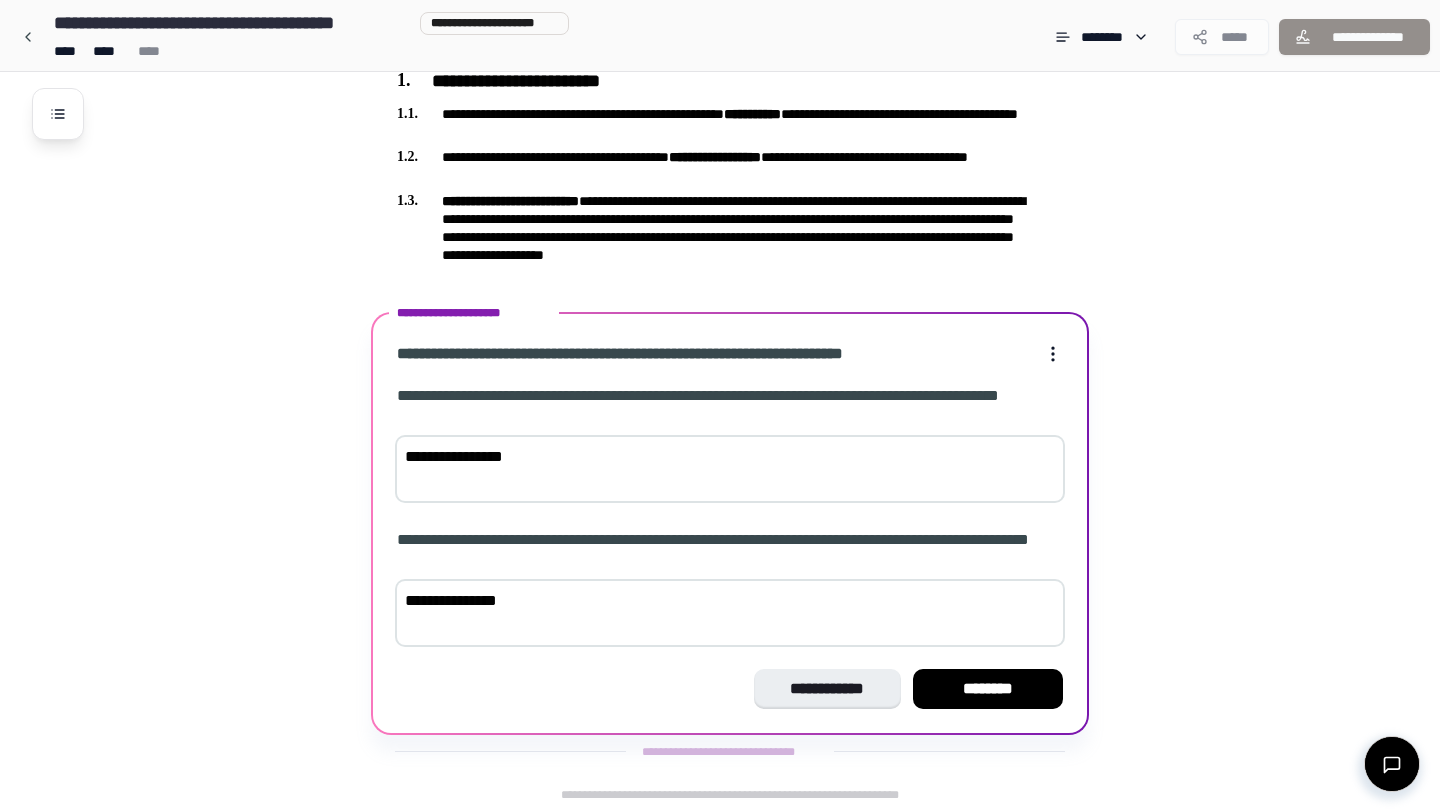 paste on "**********" 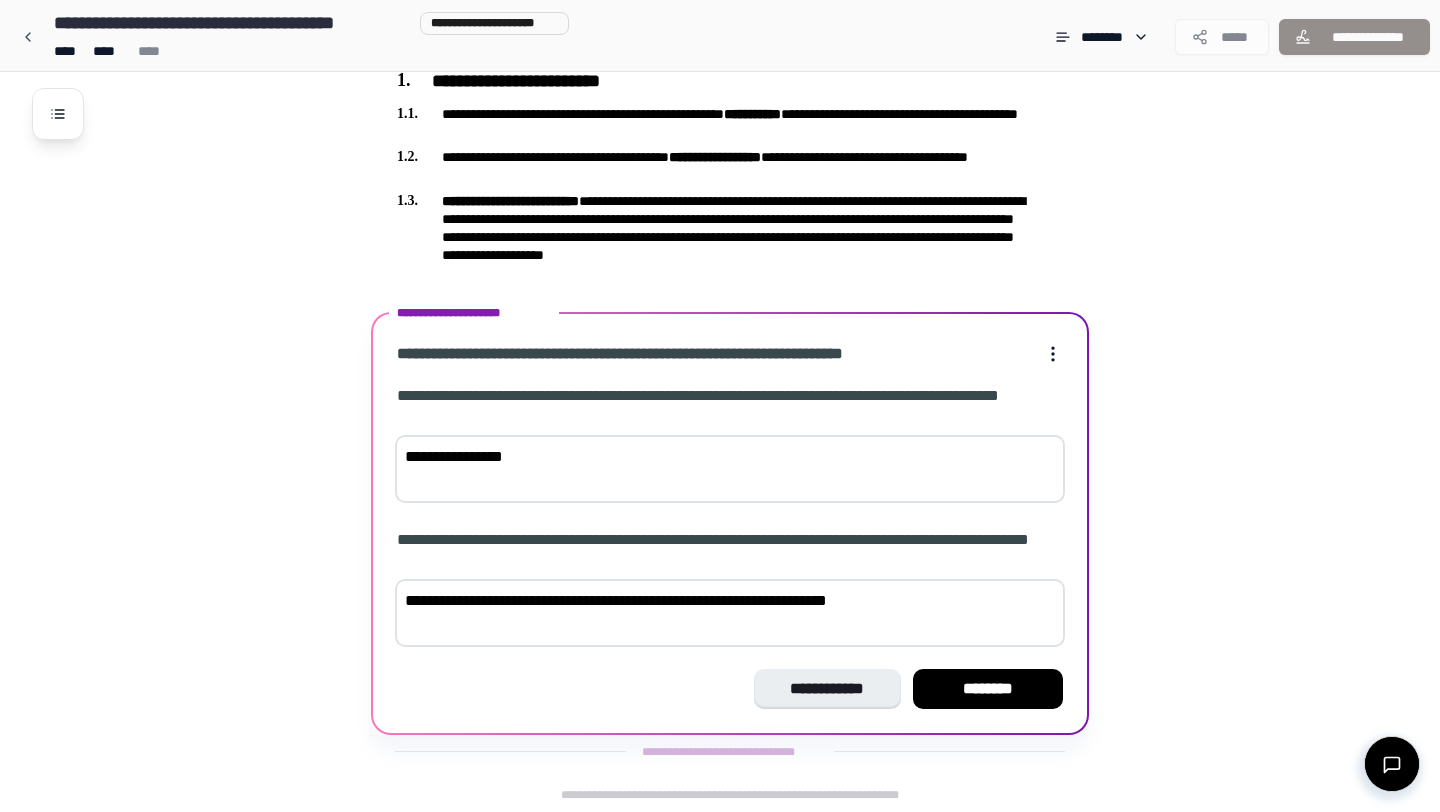 type on "**********" 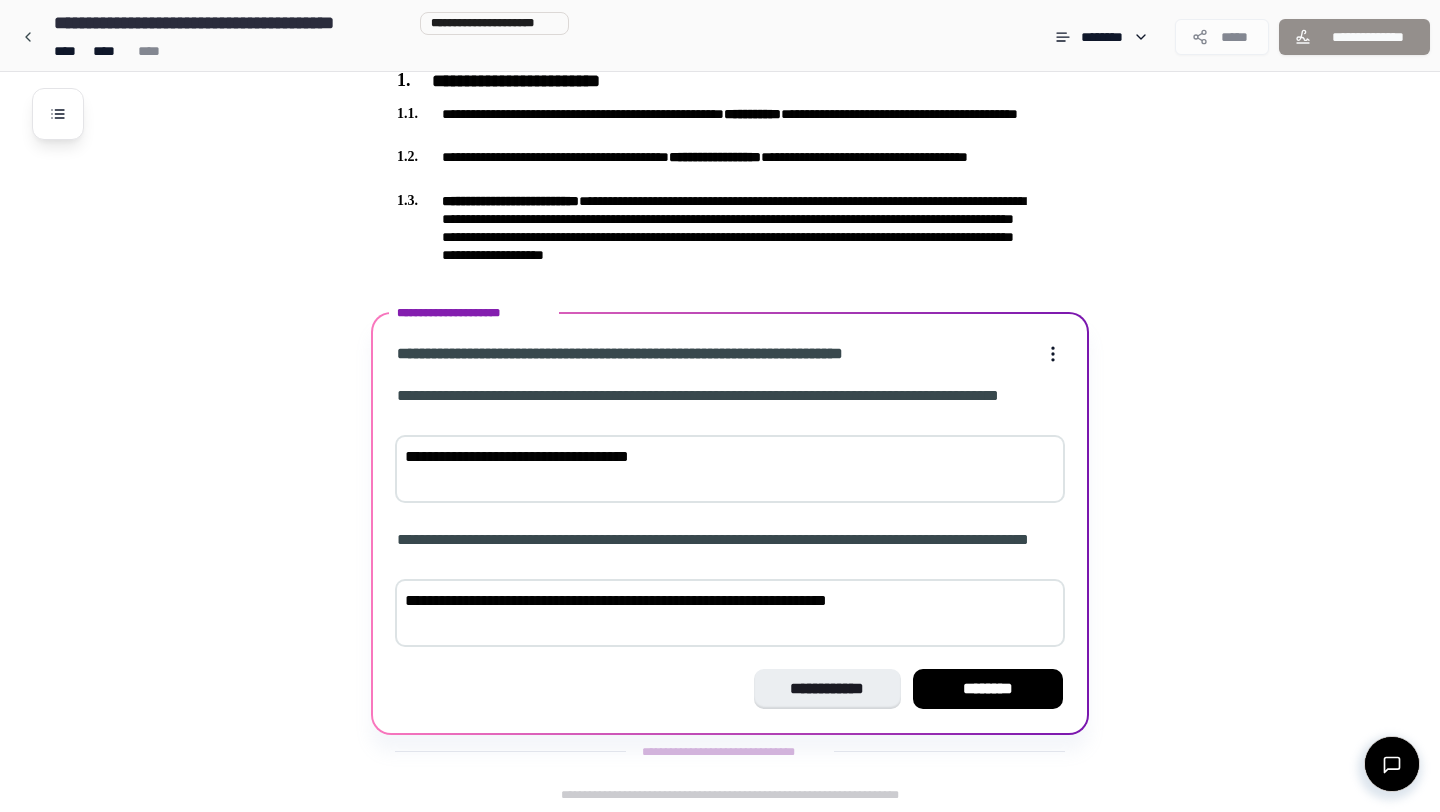 drag, startPoint x: 412, startPoint y: 453, endPoint x: 387, endPoint y: 453, distance: 25 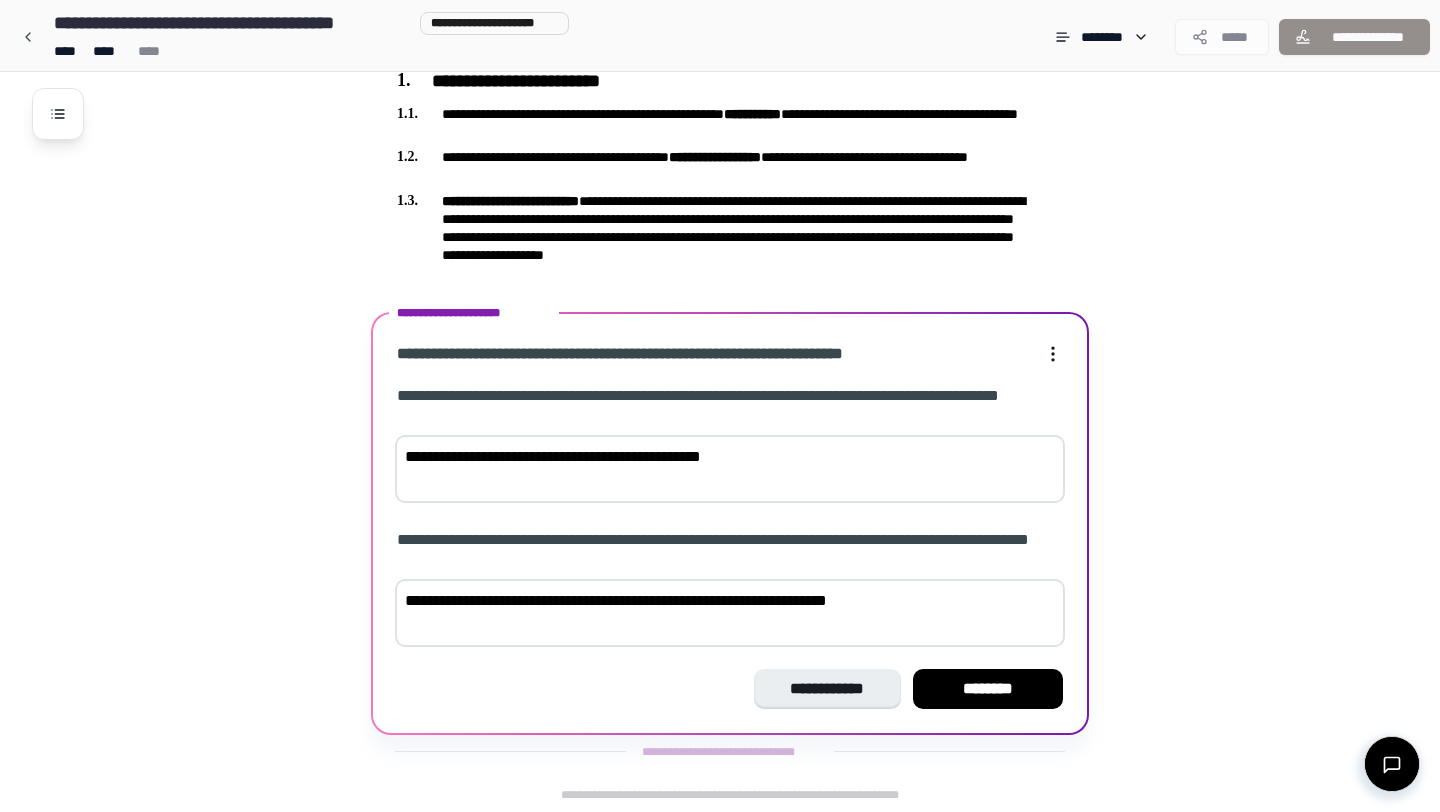 type on "**********" 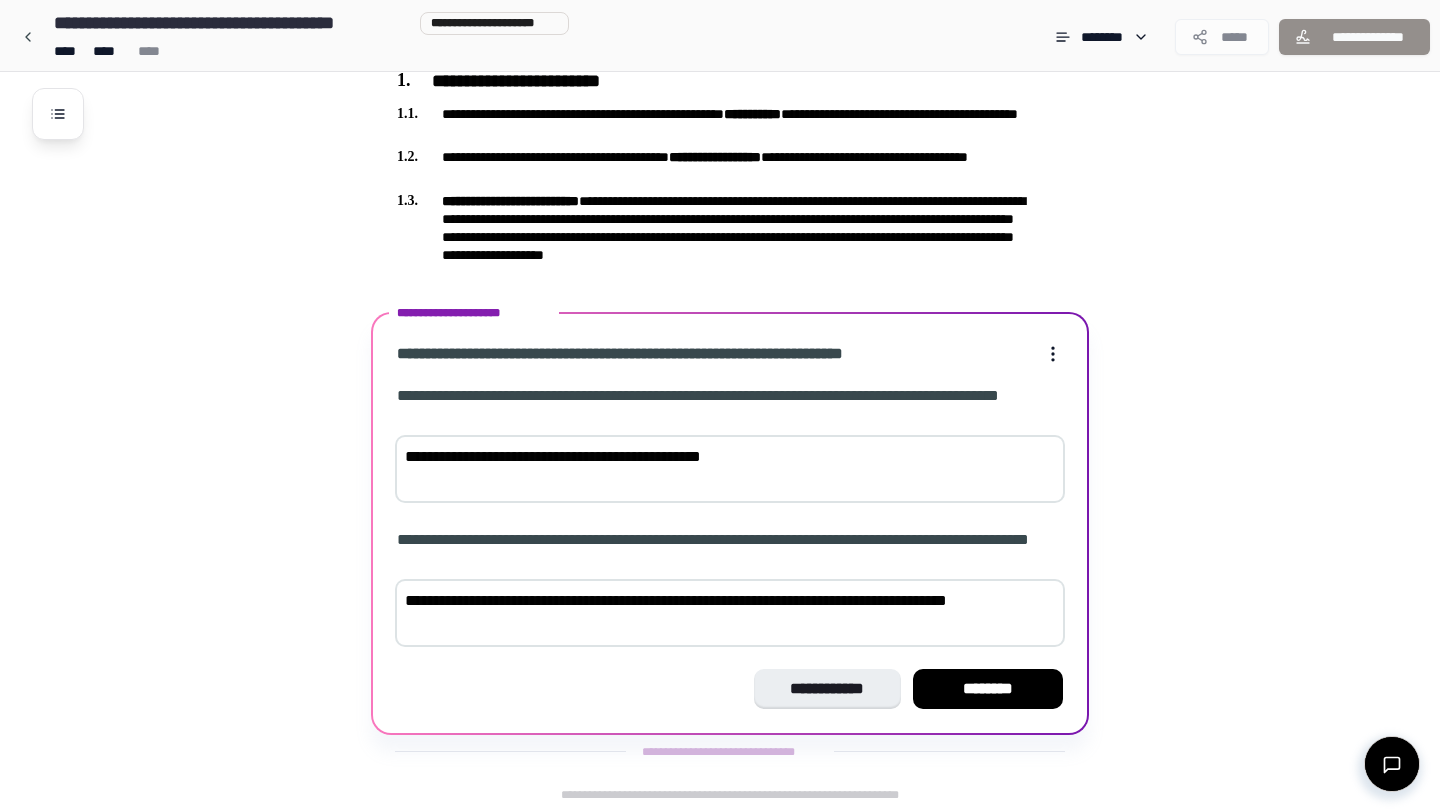 click on "**********" at bounding box center [730, 613] 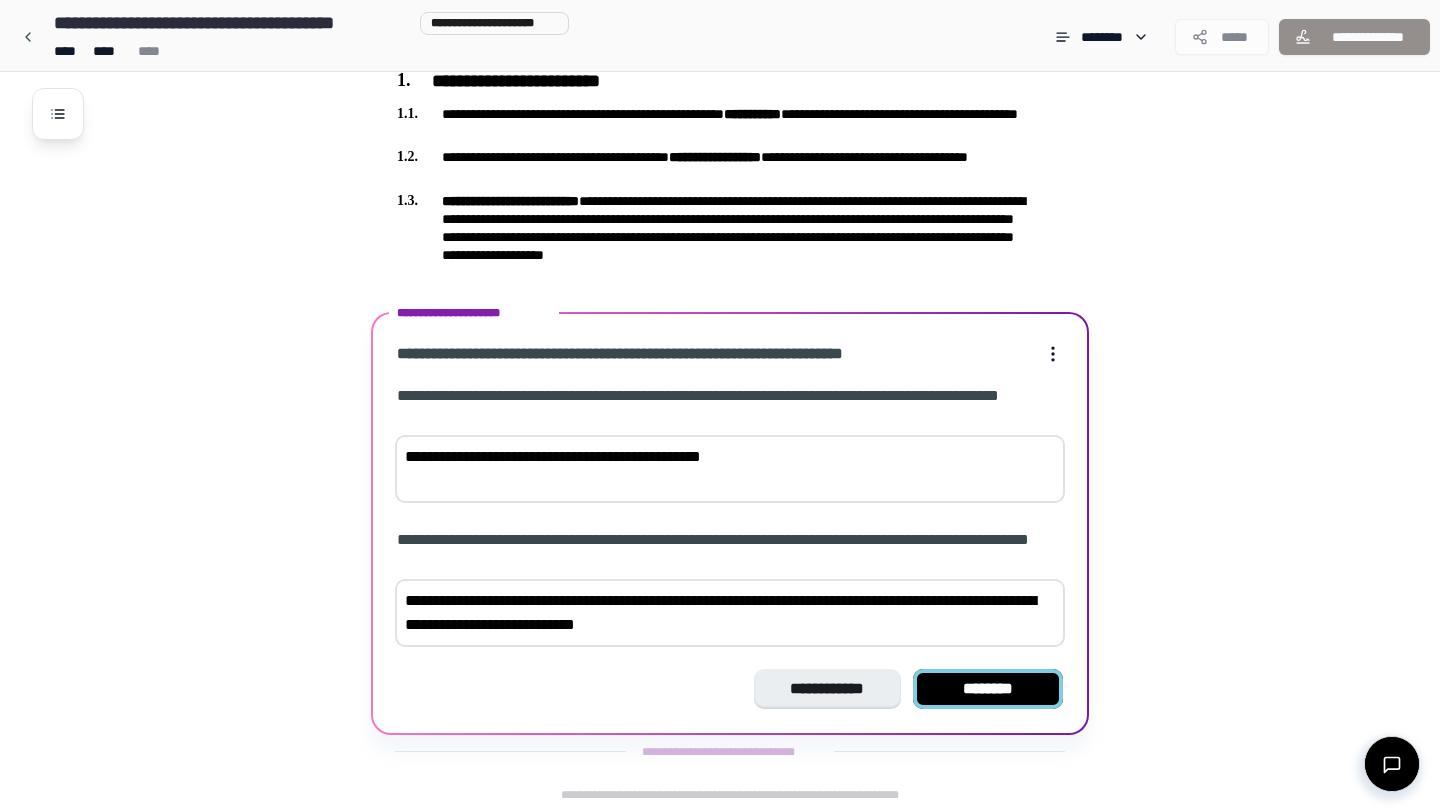 type on "**********" 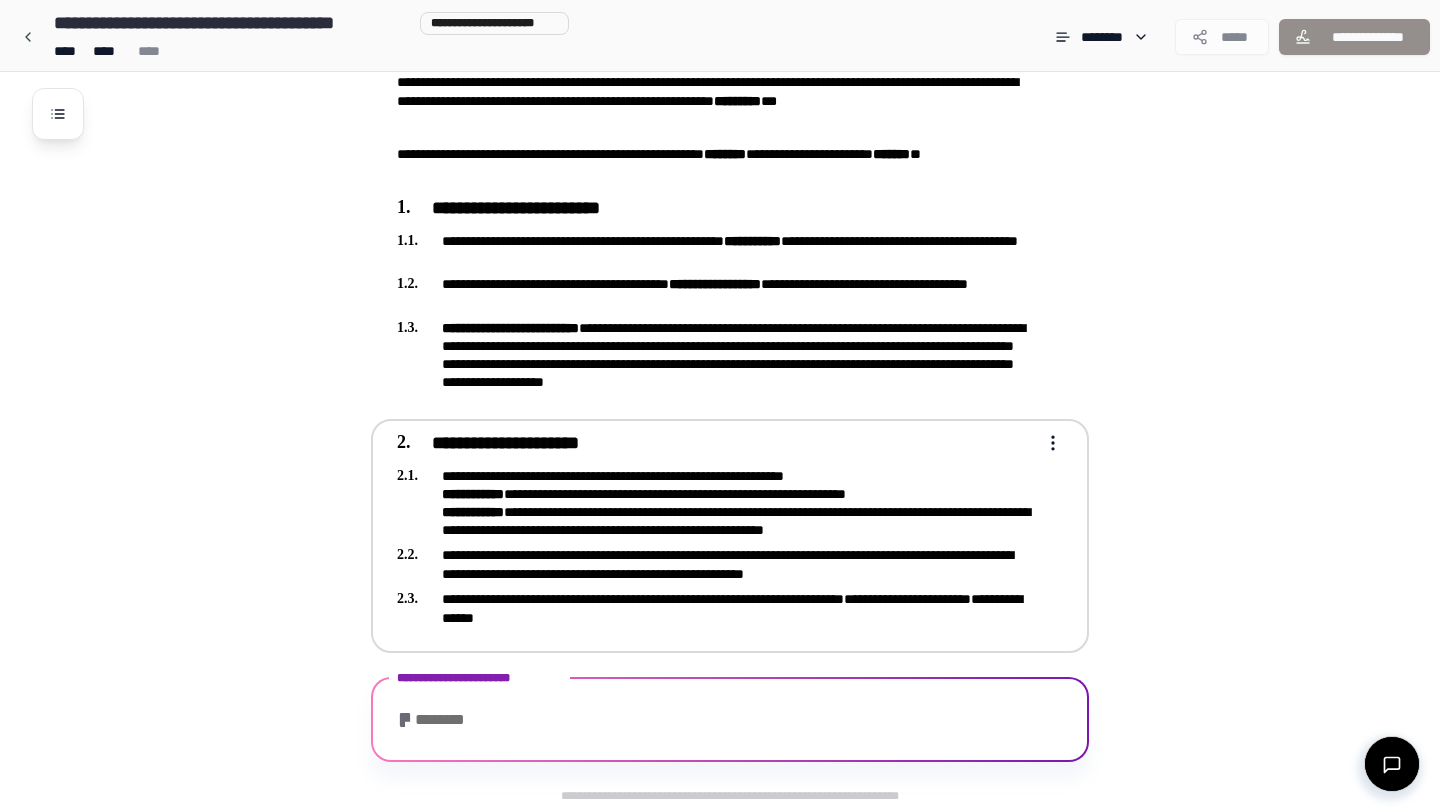scroll, scrollTop: 236, scrollLeft: 0, axis: vertical 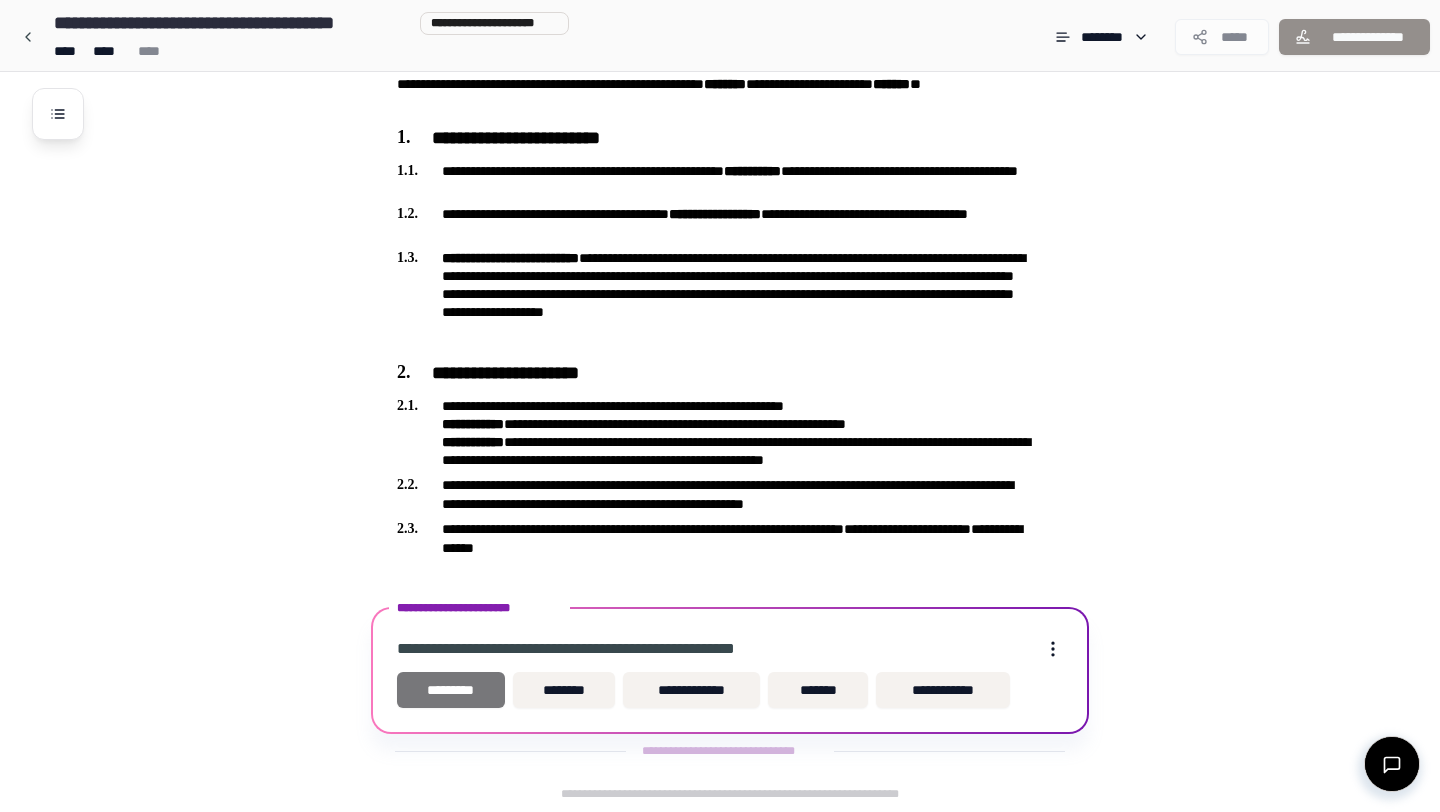 click on "*********" at bounding box center (451, 690) 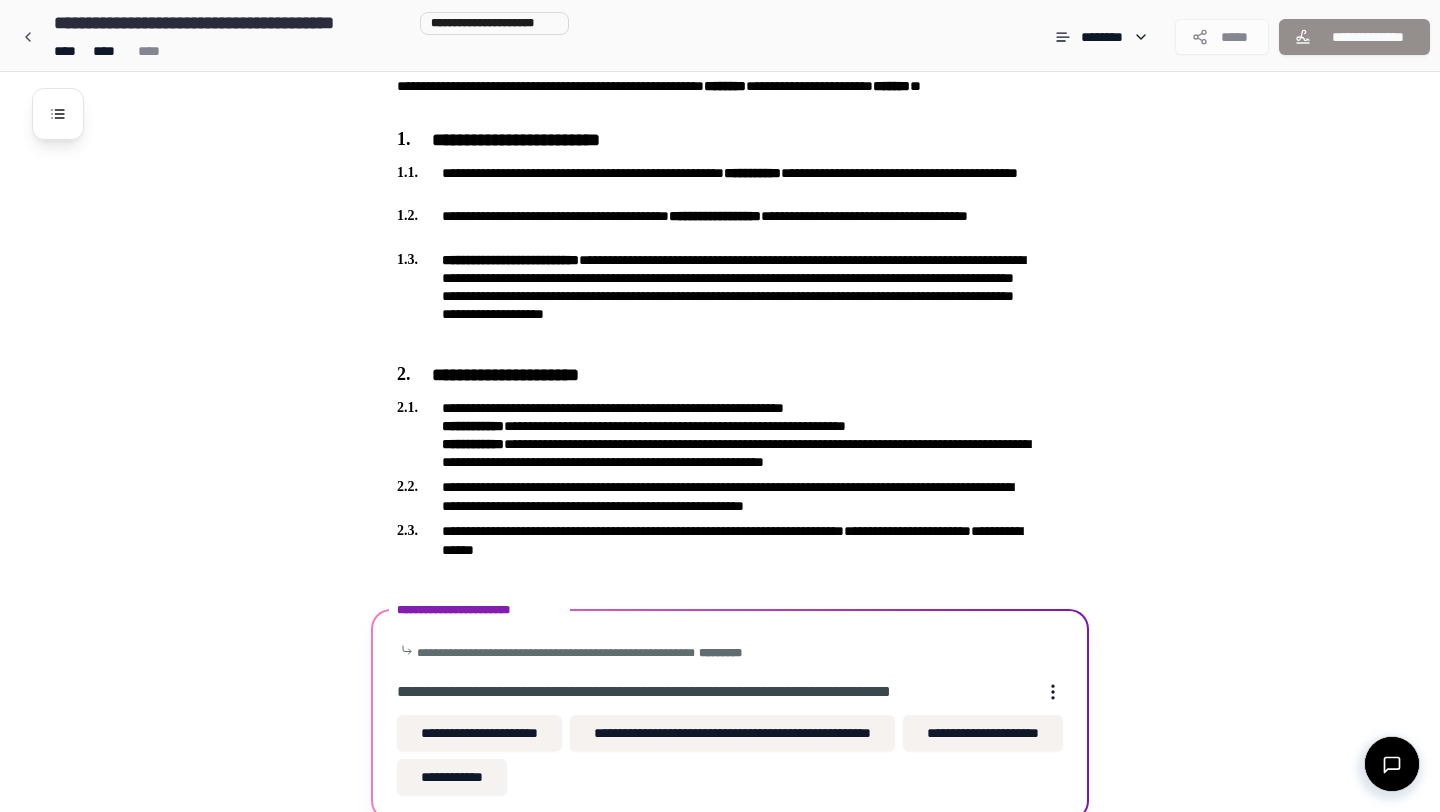 scroll, scrollTop: 322, scrollLeft: 0, axis: vertical 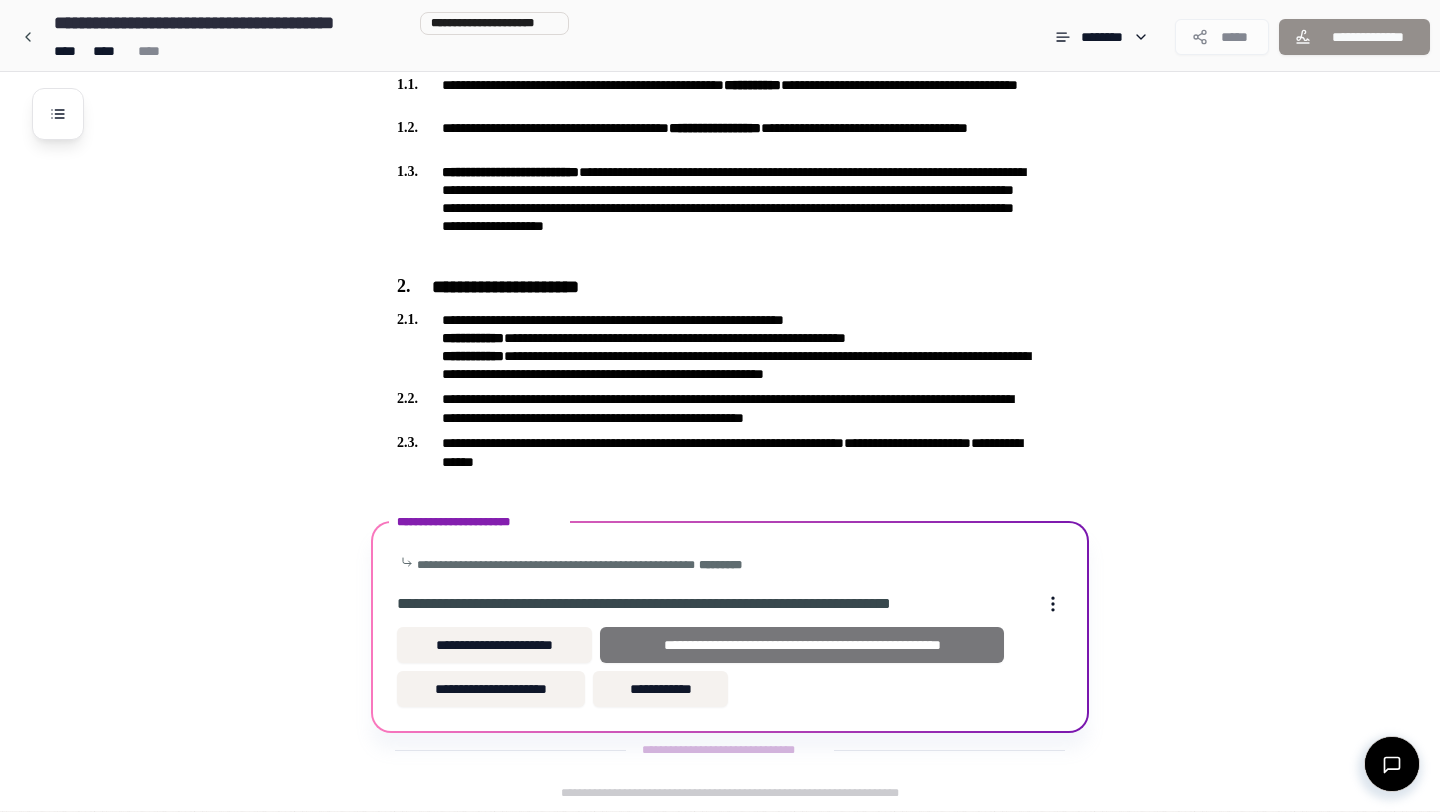 click on "**********" at bounding box center (802, 645) 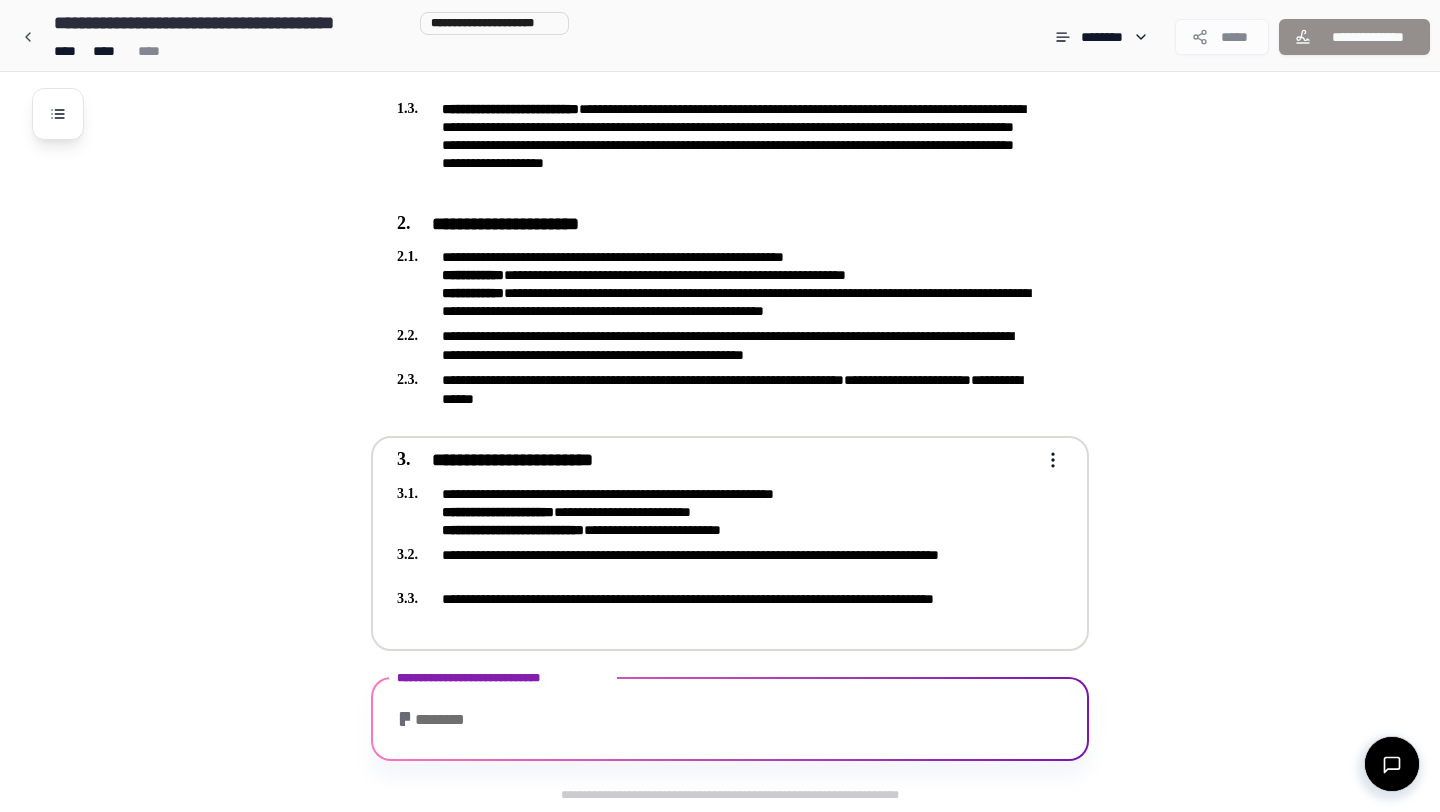 scroll, scrollTop: 625, scrollLeft: 0, axis: vertical 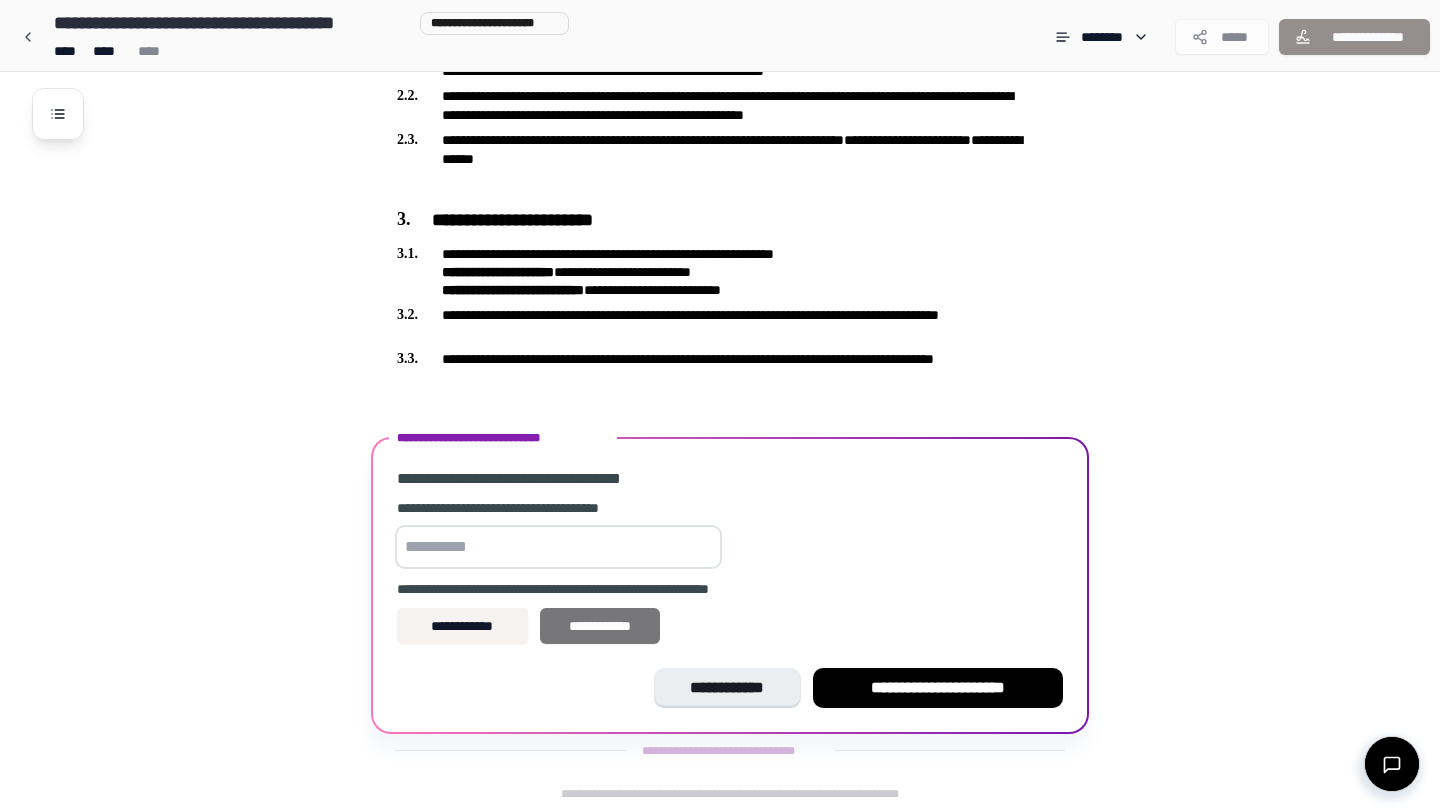 click on "**********" at bounding box center [600, 626] 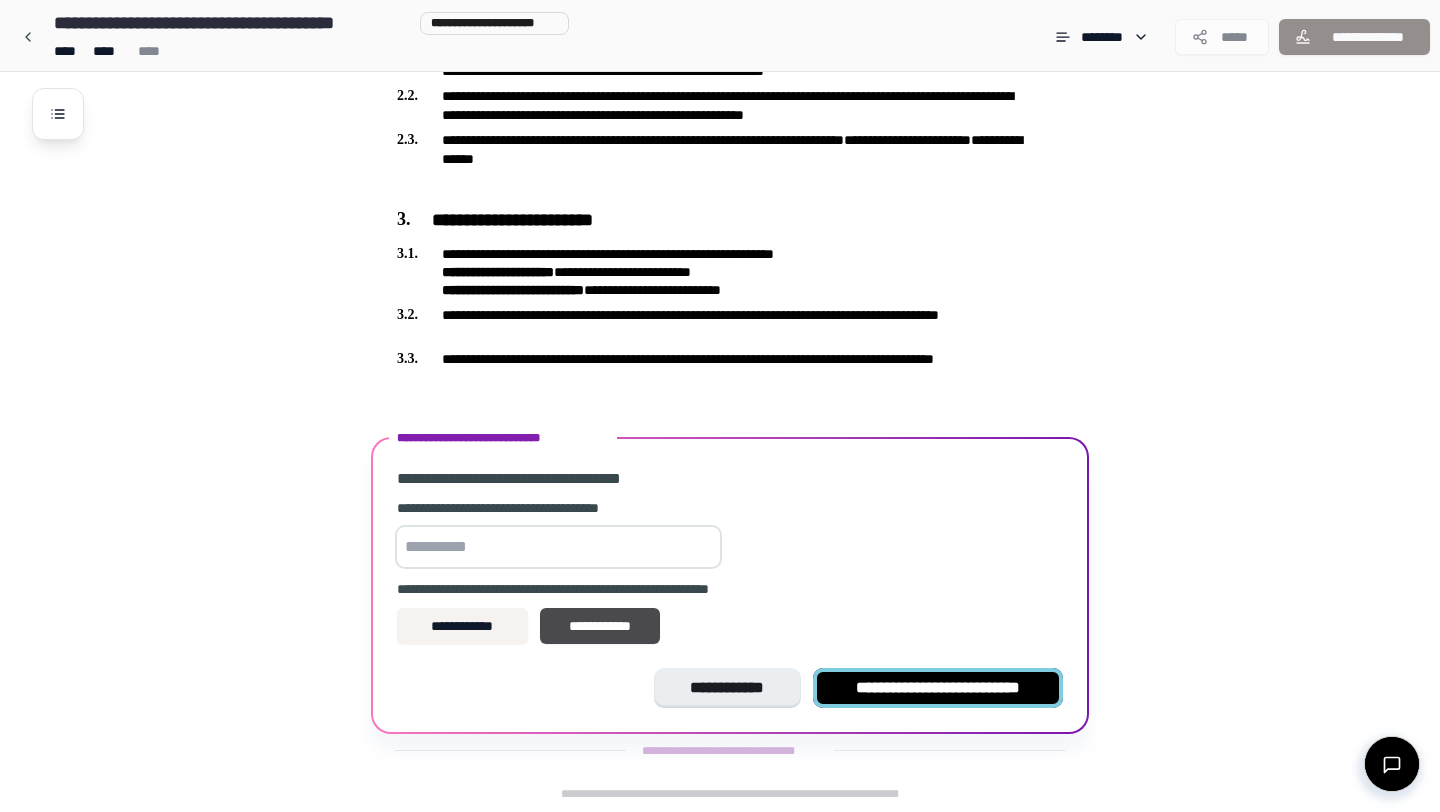 click on "**********" at bounding box center [938, 688] 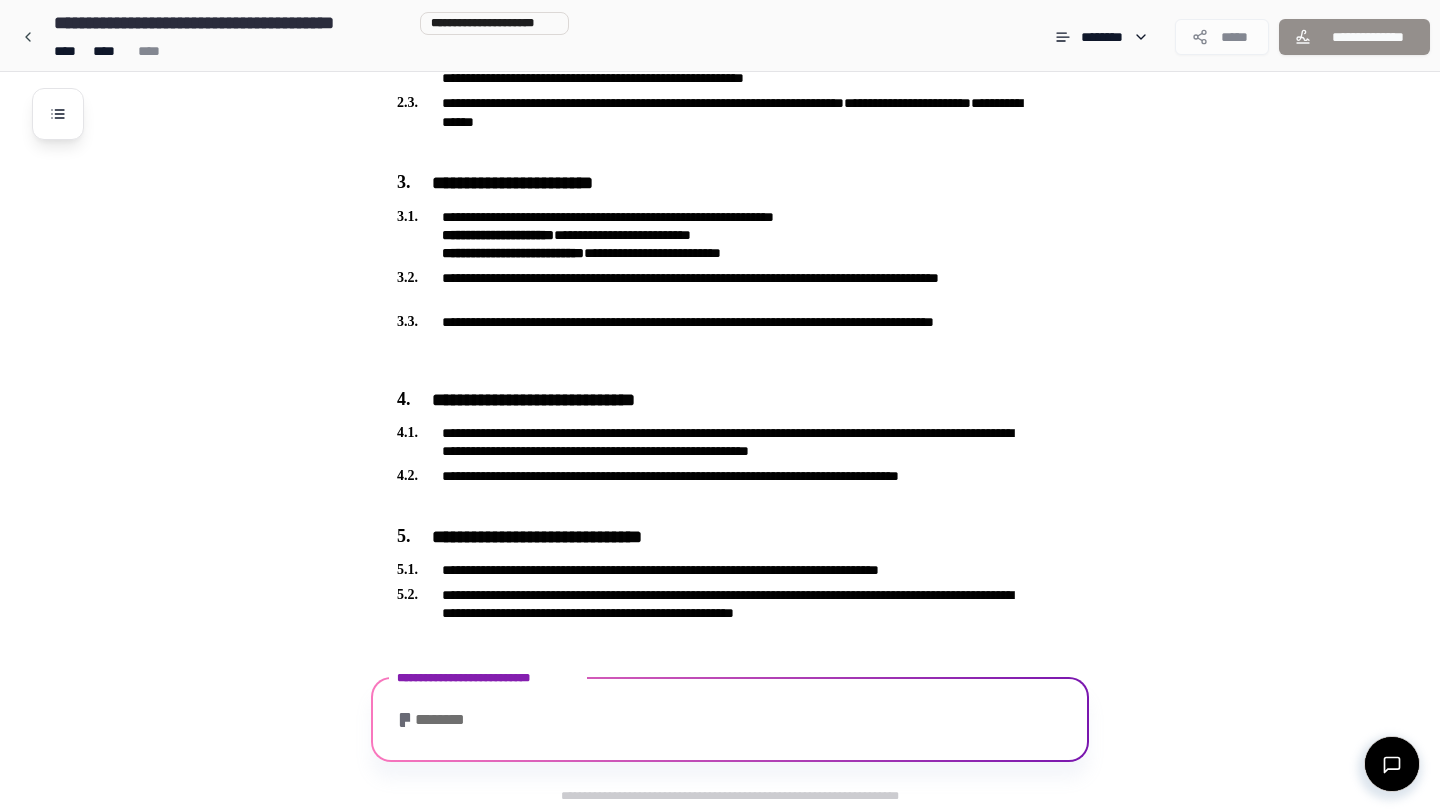 scroll, scrollTop: 781, scrollLeft: 0, axis: vertical 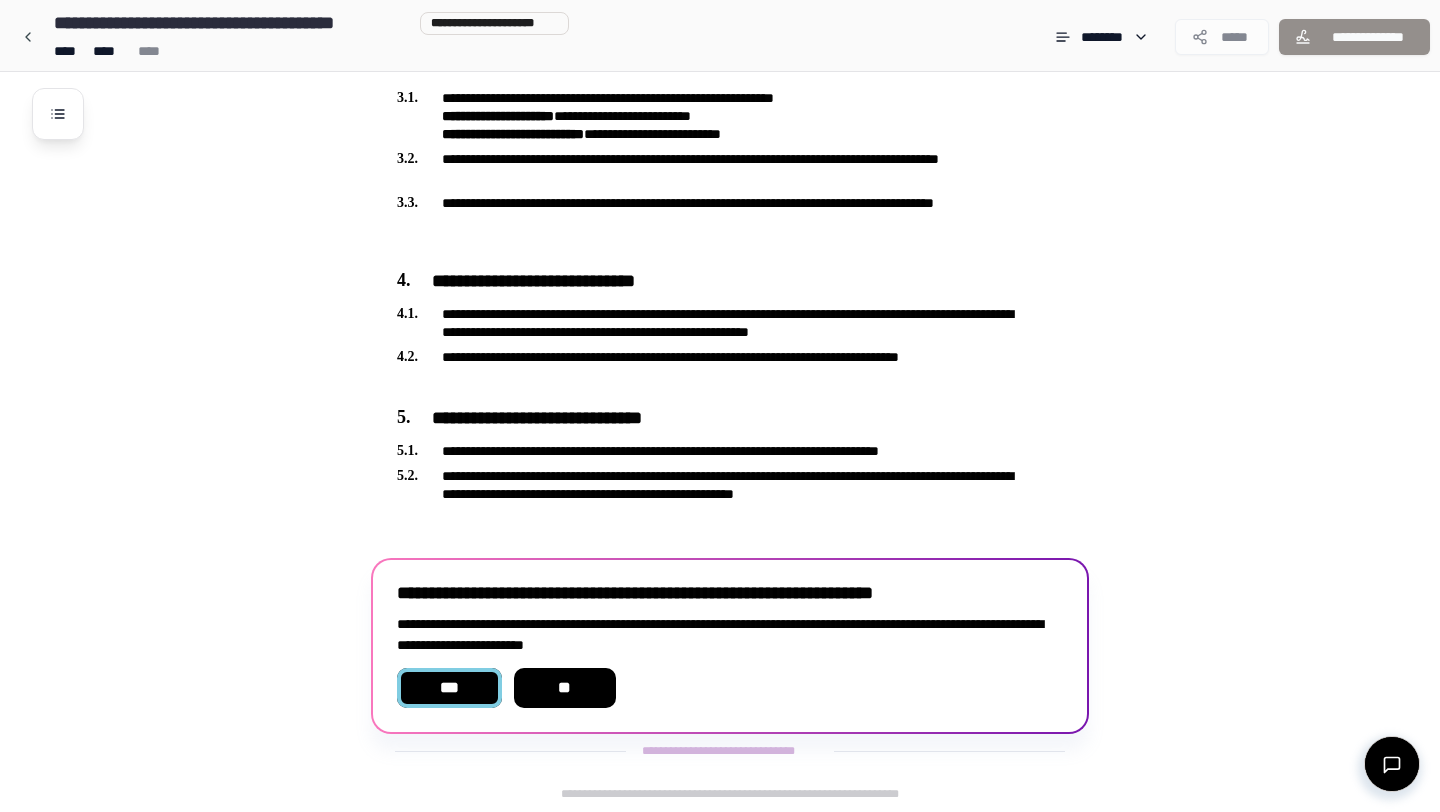 click on "***" at bounding box center (449, 688) 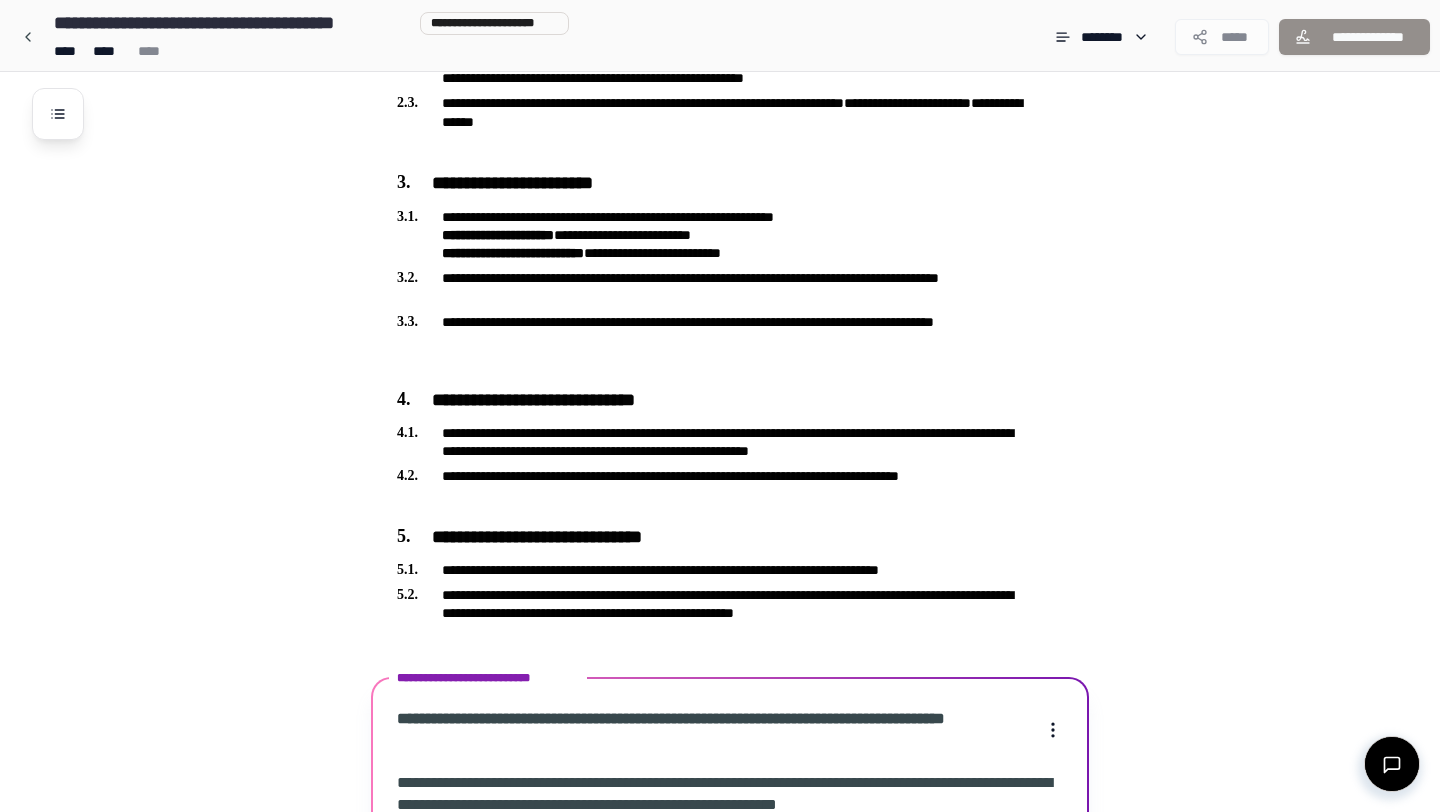 scroll, scrollTop: 1072, scrollLeft: 0, axis: vertical 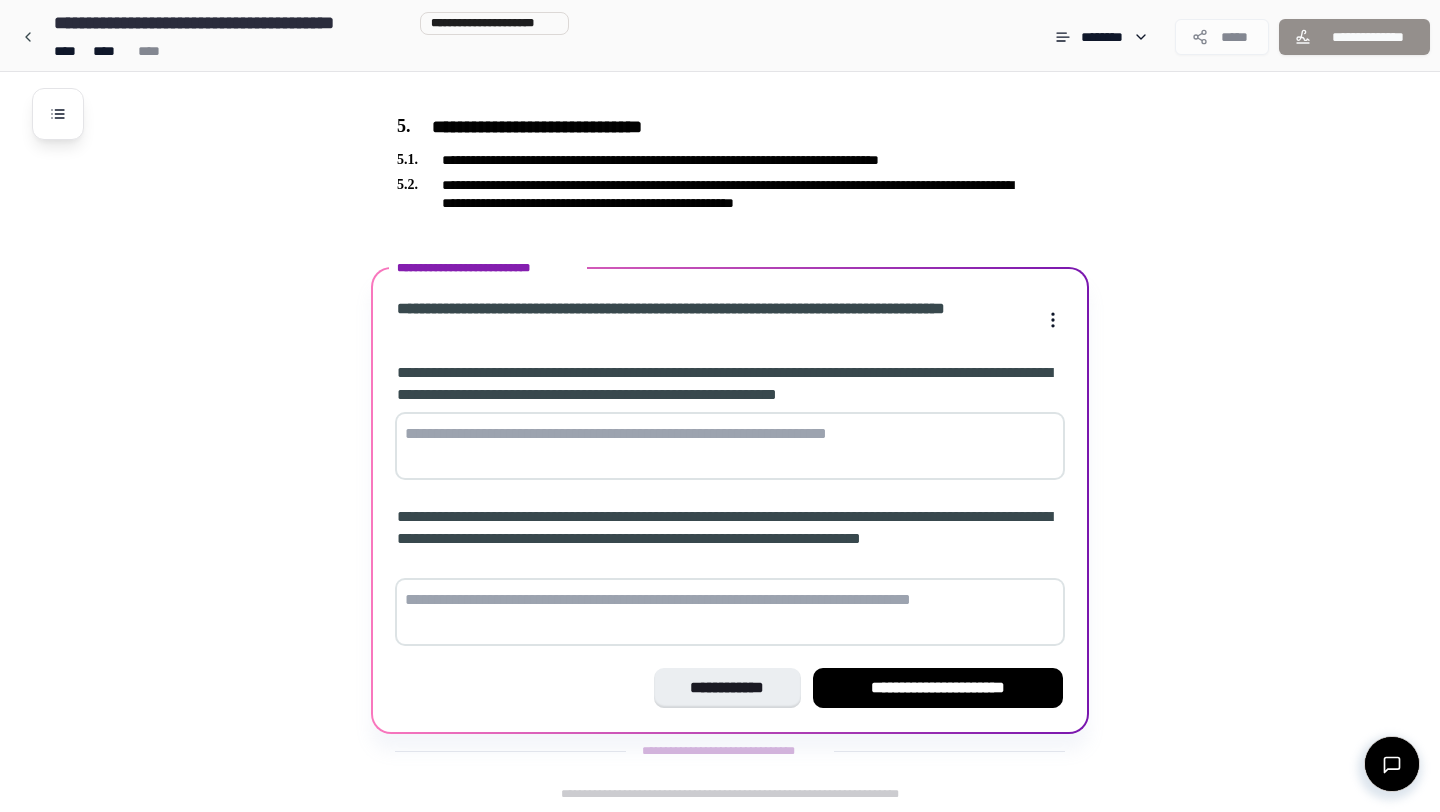 click at bounding box center [730, 446] 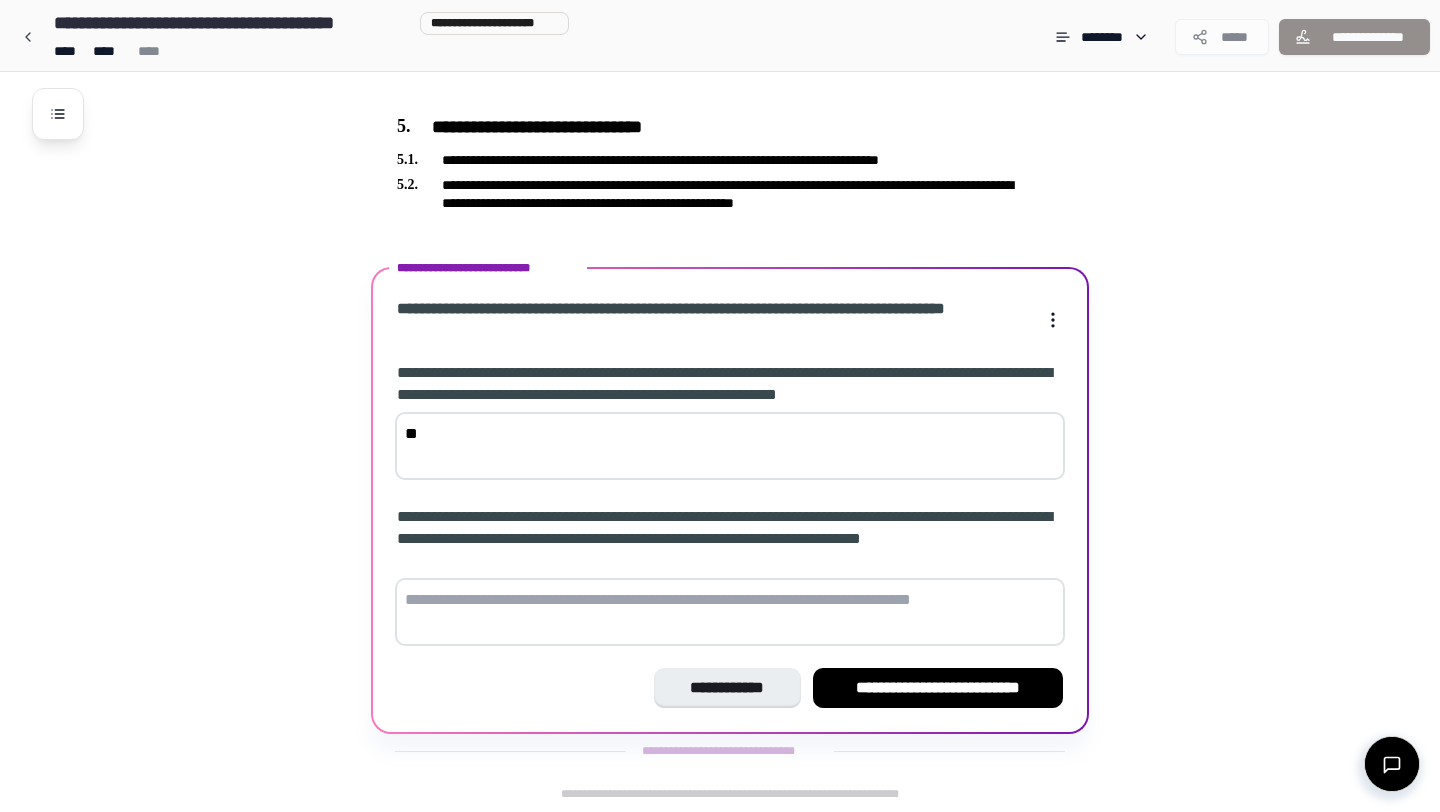 type on "*" 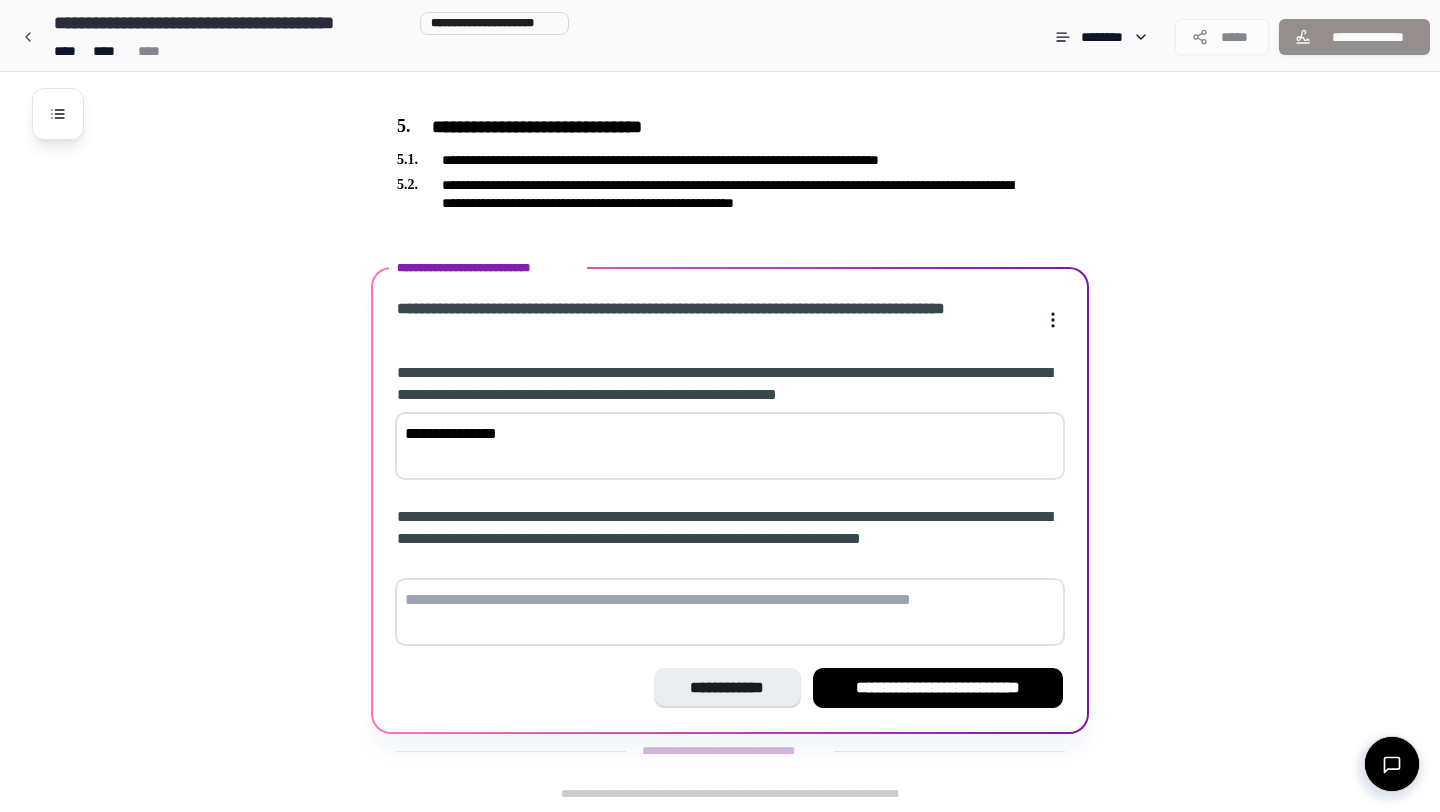 type on "**********" 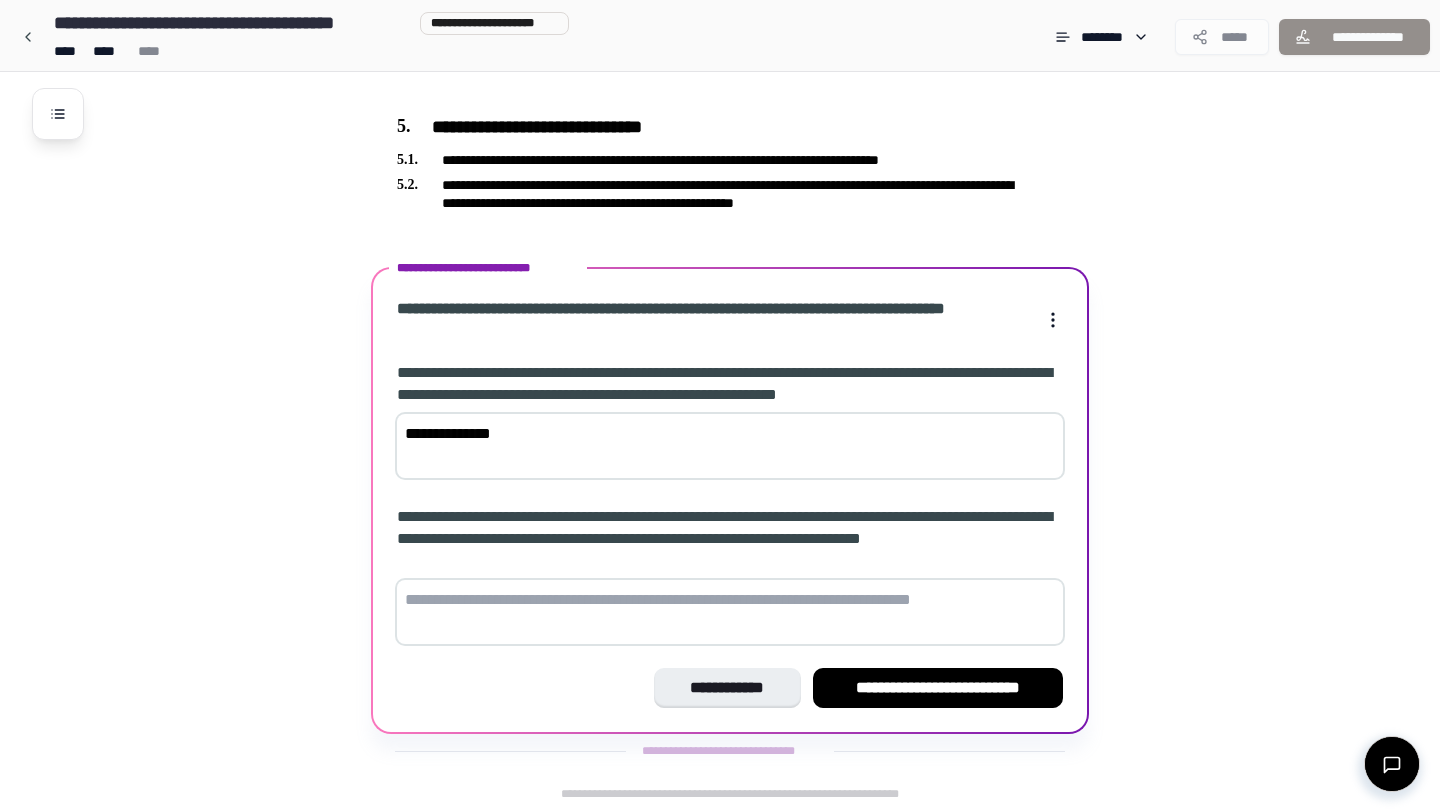 click at bounding box center (730, 612) 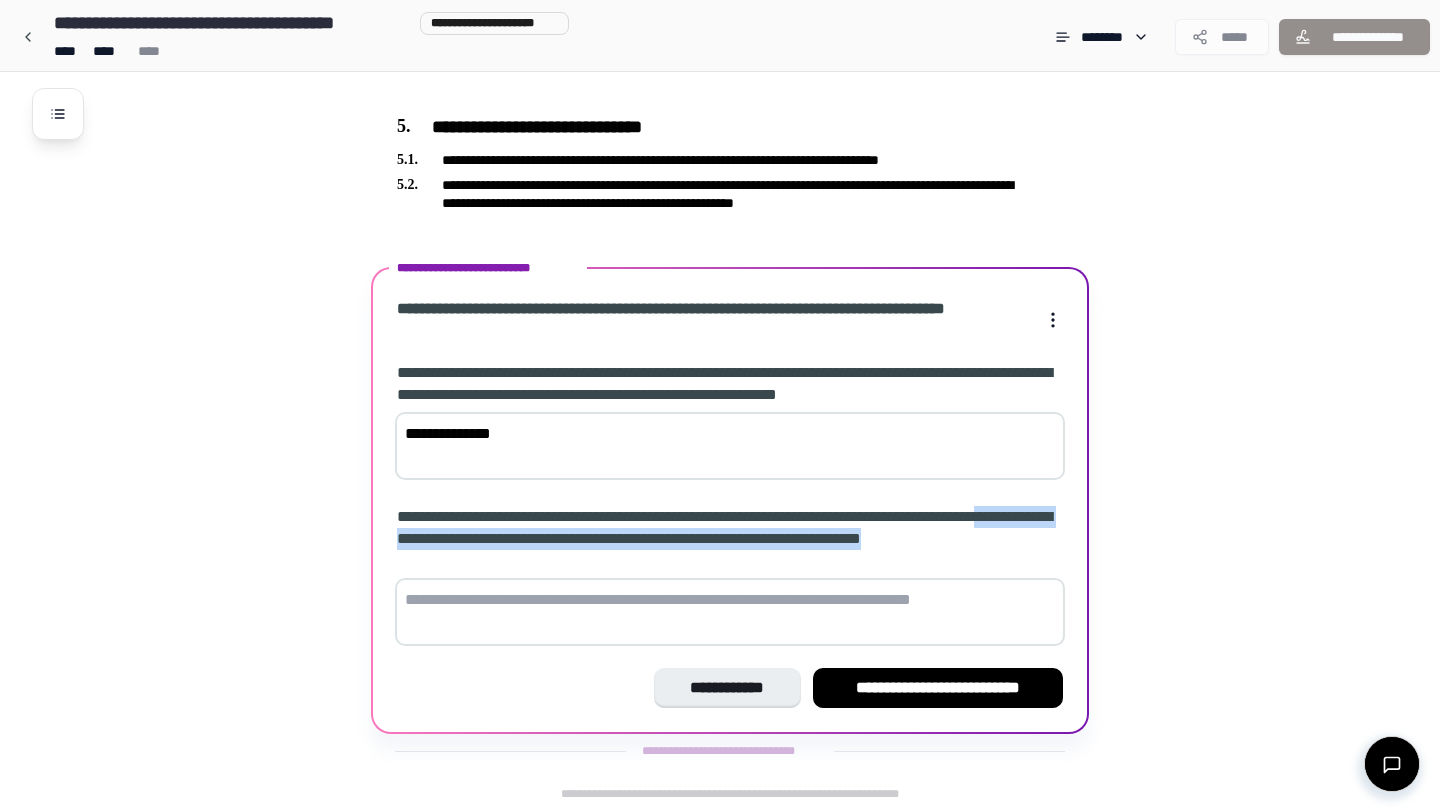 drag, startPoint x: 468, startPoint y: 540, endPoint x: 525, endPoint y: 561, distance: 60.74537 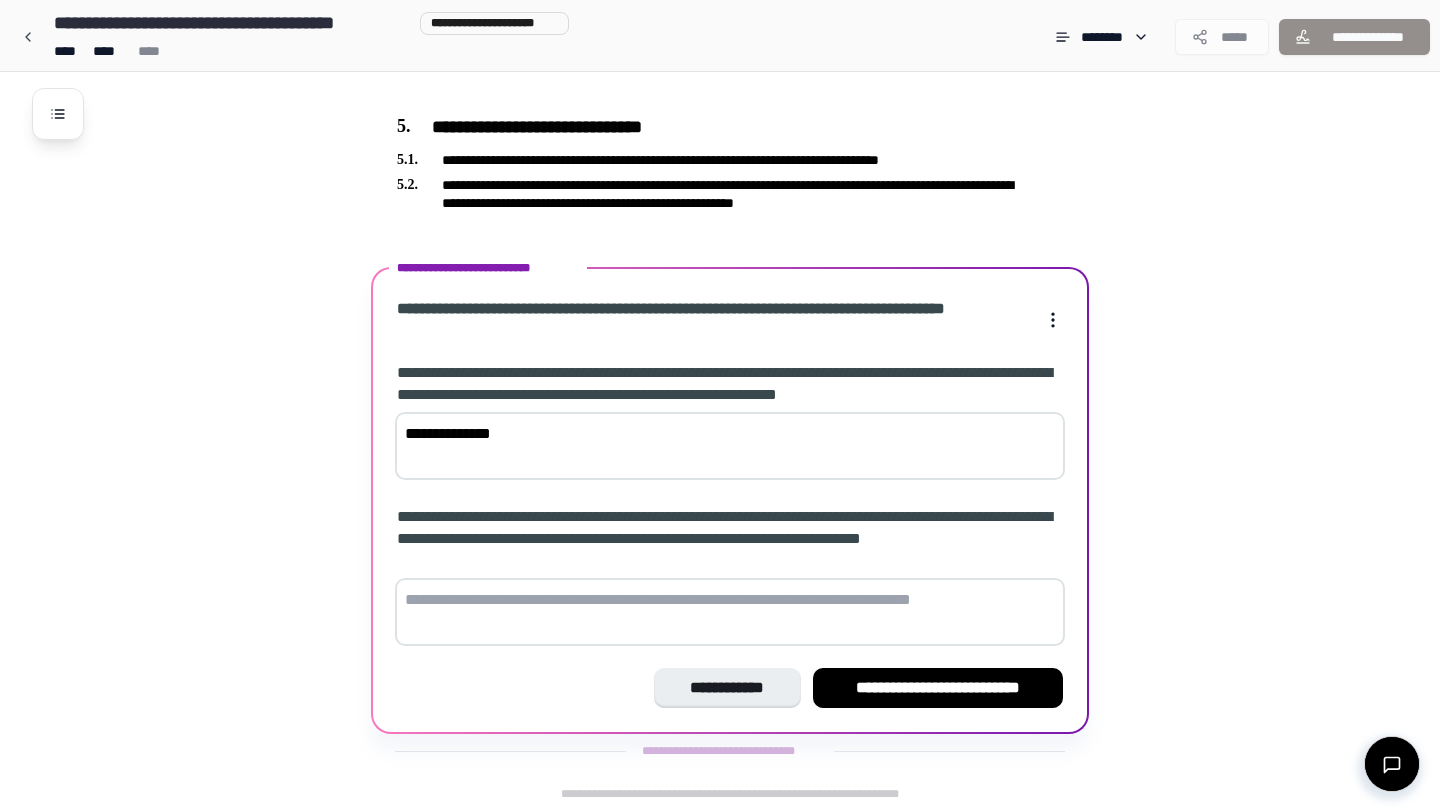 click at bounding box center [730, 612] 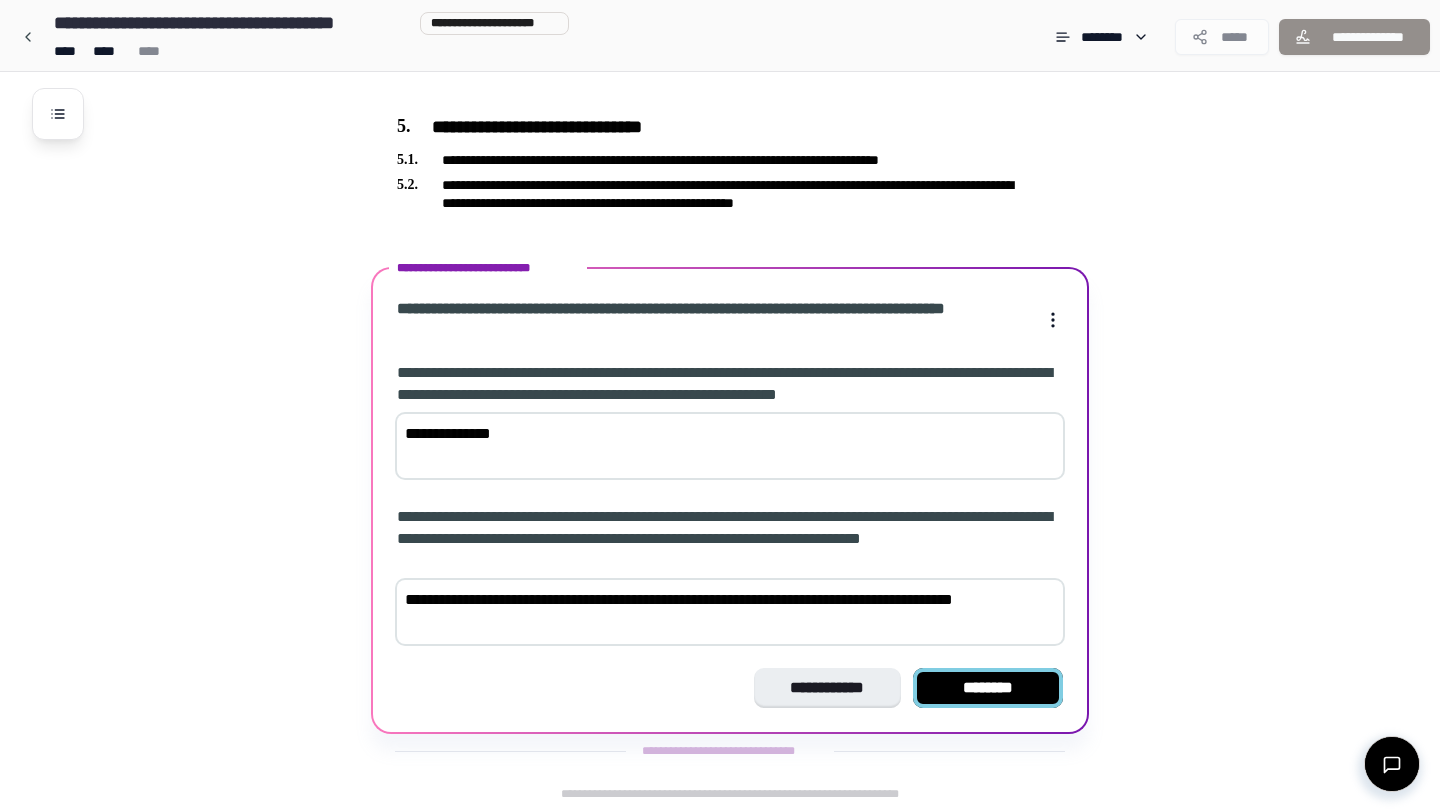 type on "**********" 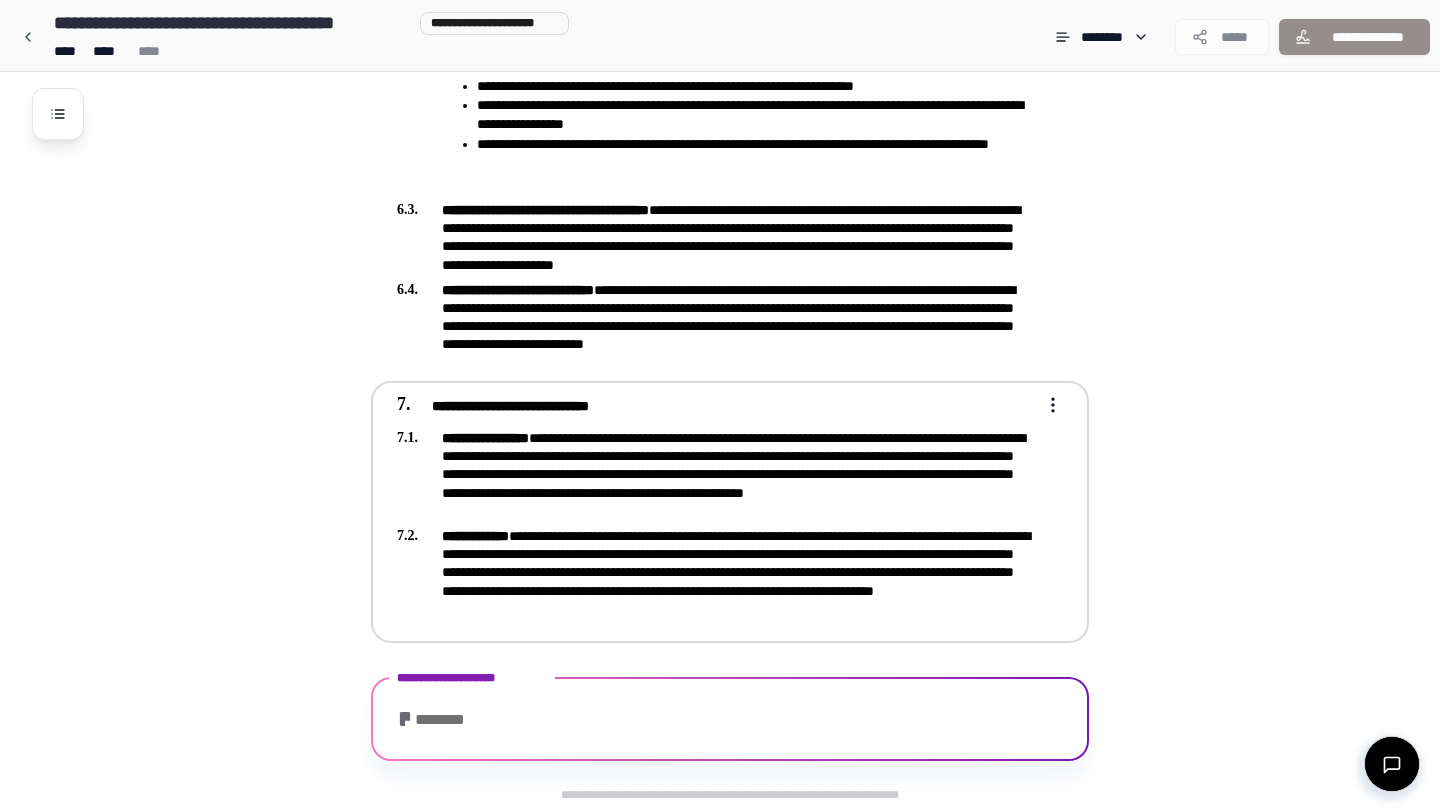 scroll, scrollTop: 1526, scrollLeft: 0, axis: vertical 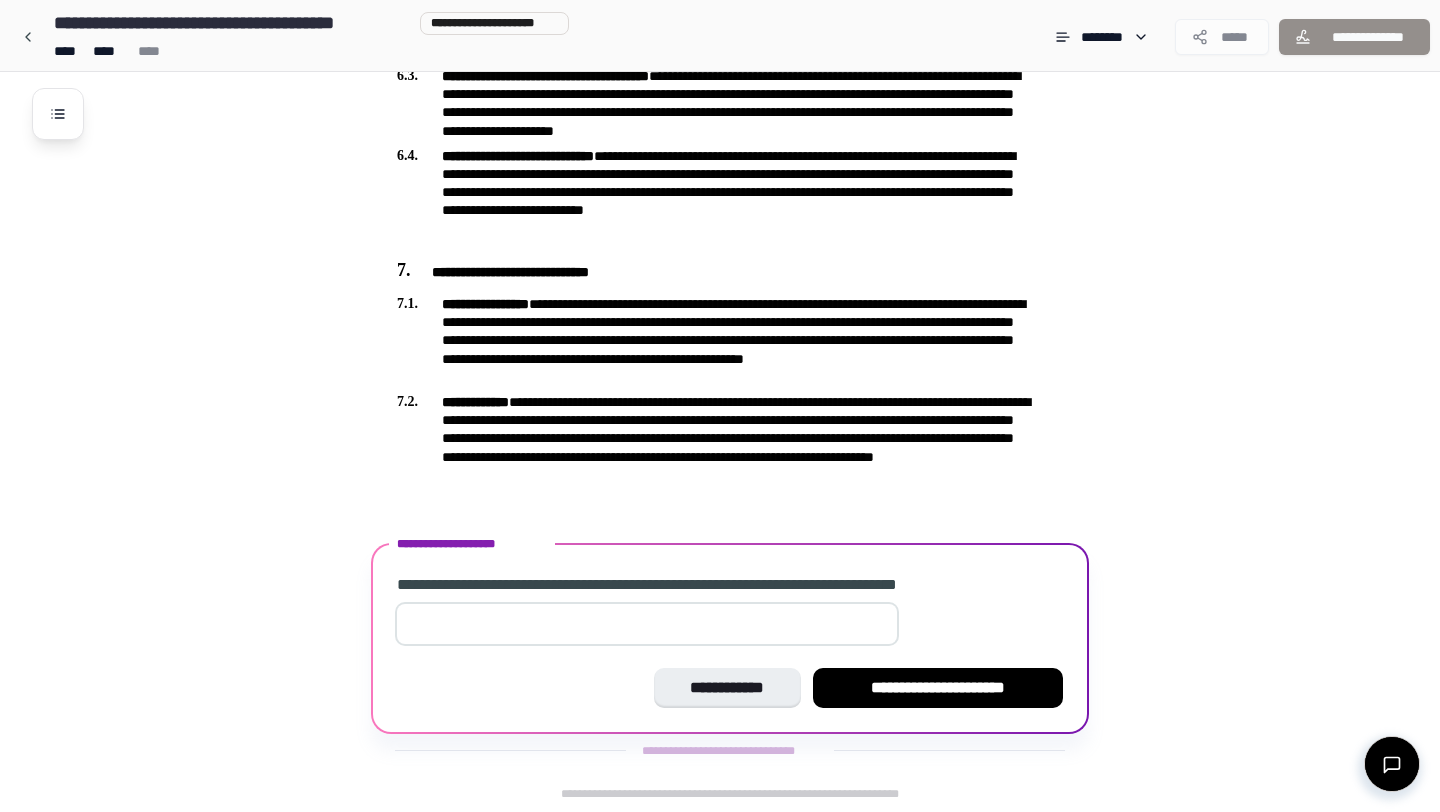 click at bounding box center [647, 624] 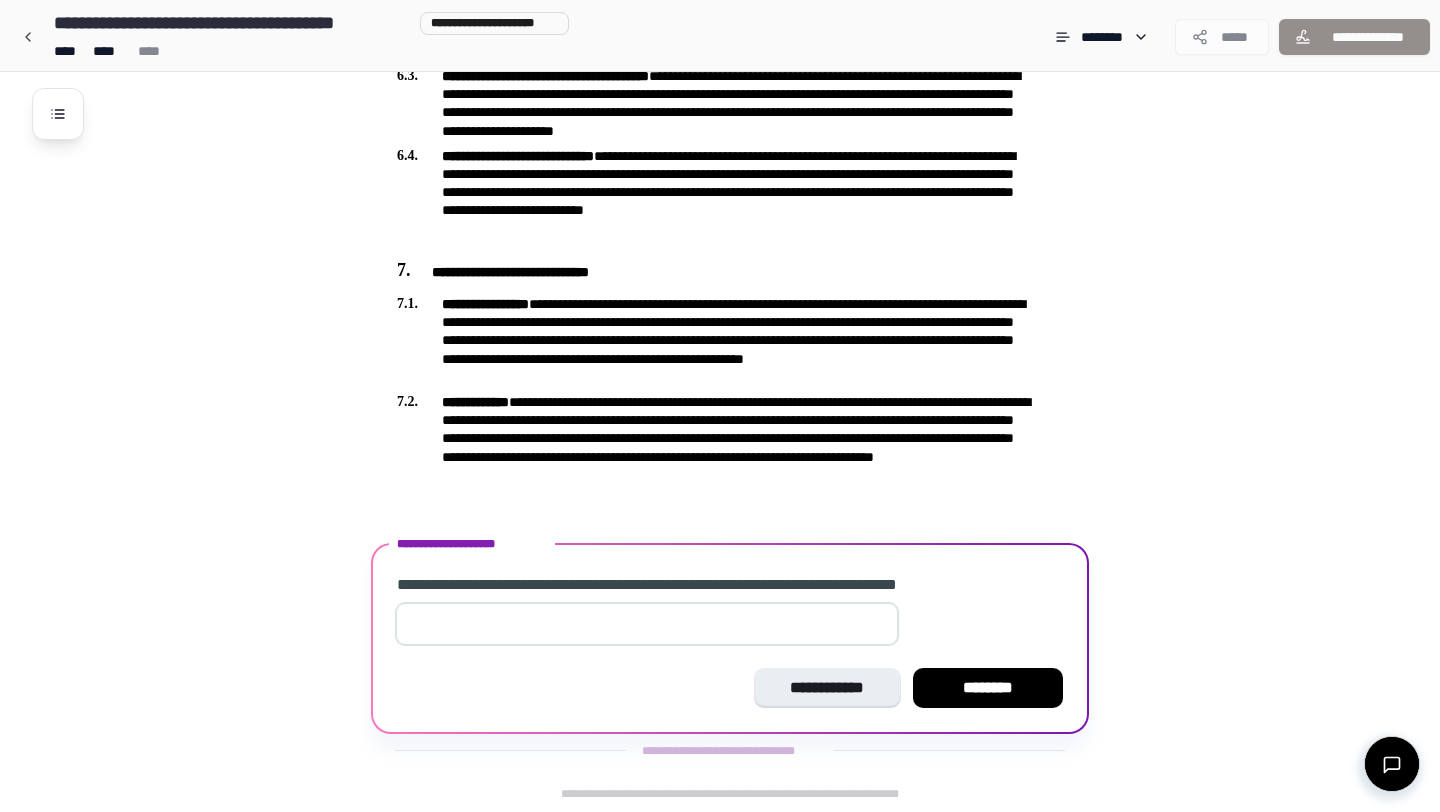drag, startPoint x: 418, startPoint y: 622, endPoint x: 365, endPoint y: 622, distance: 53 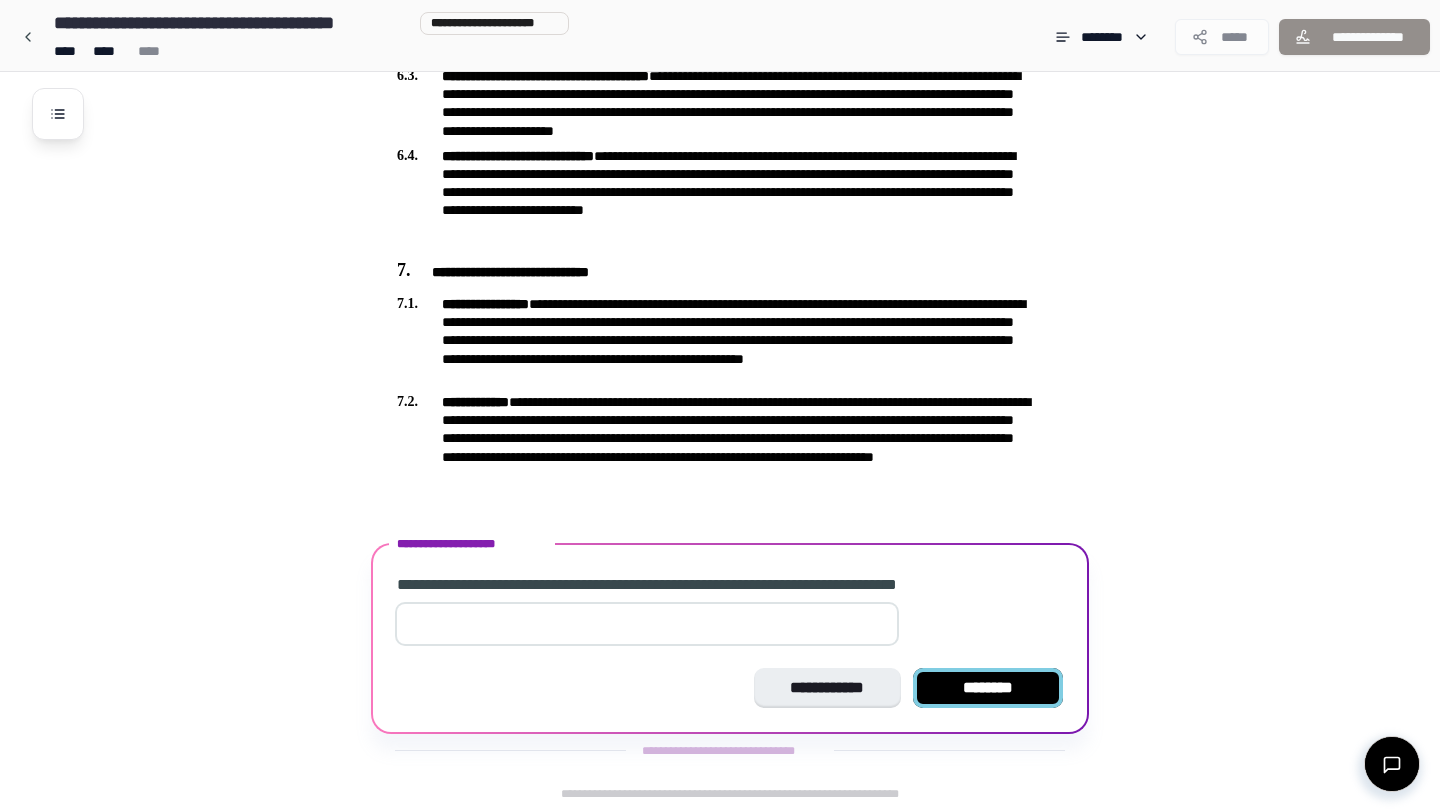 type on "**" 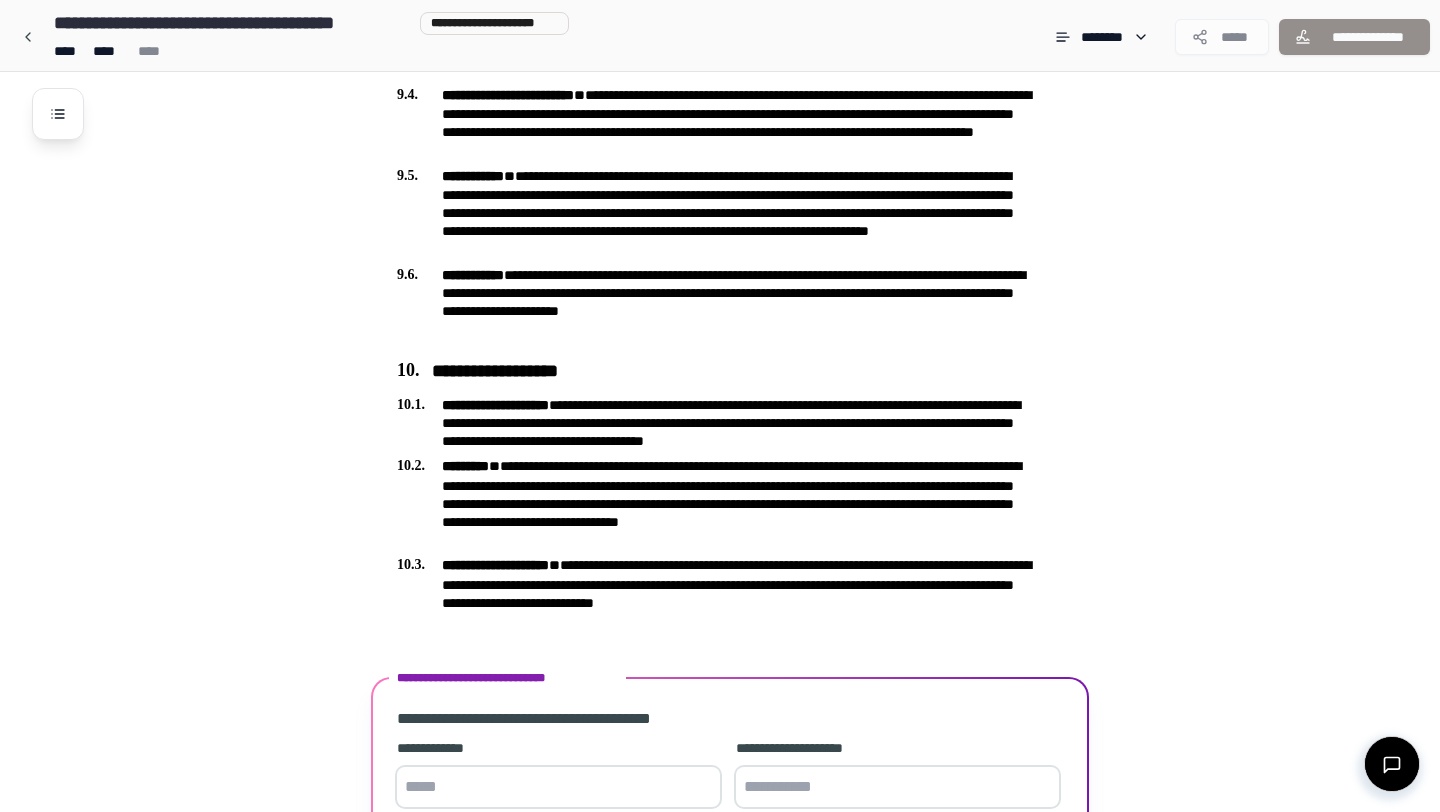 scroll, scrollTop: 2632, scrollLeft: 0, axis: vertical 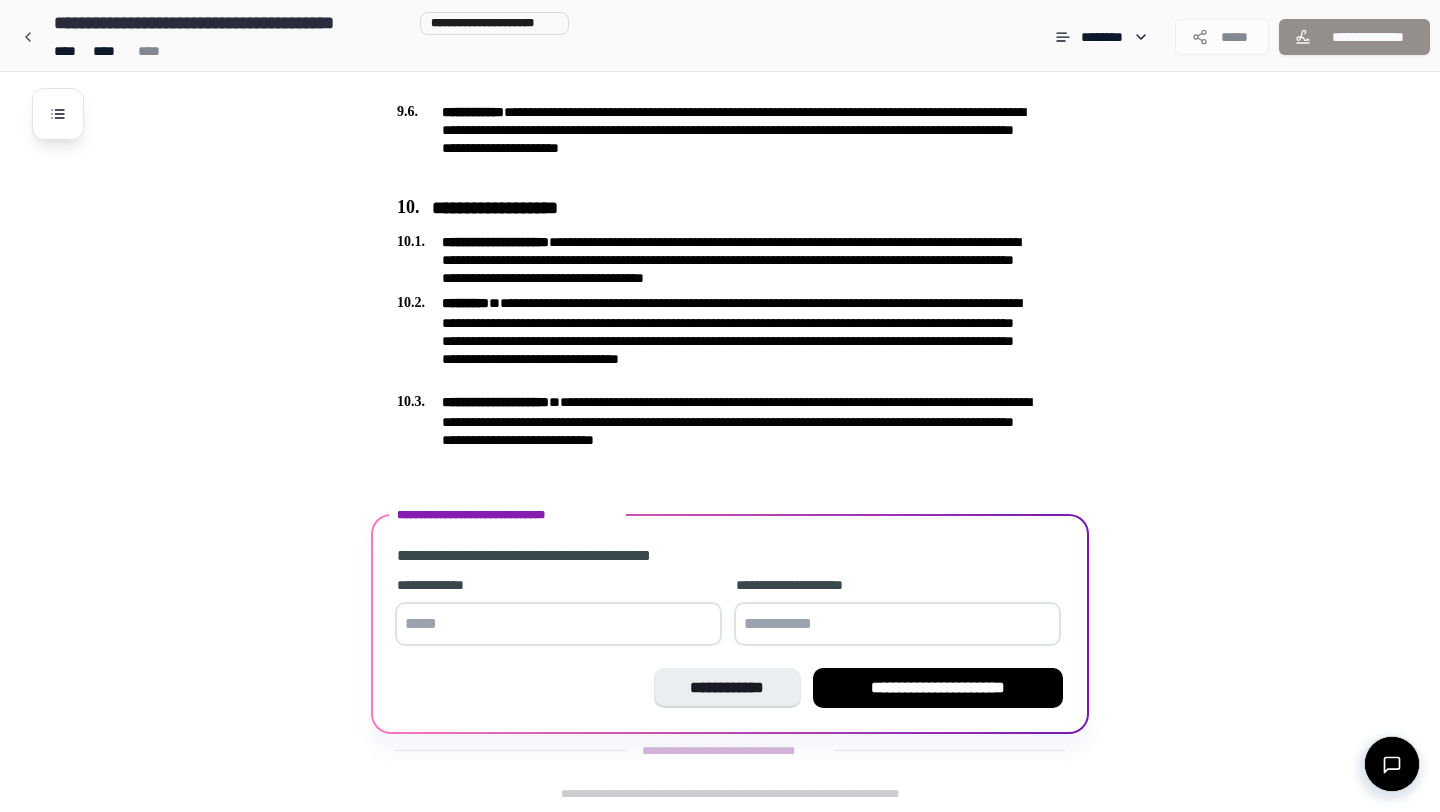 click at bounding box center [558, 624] 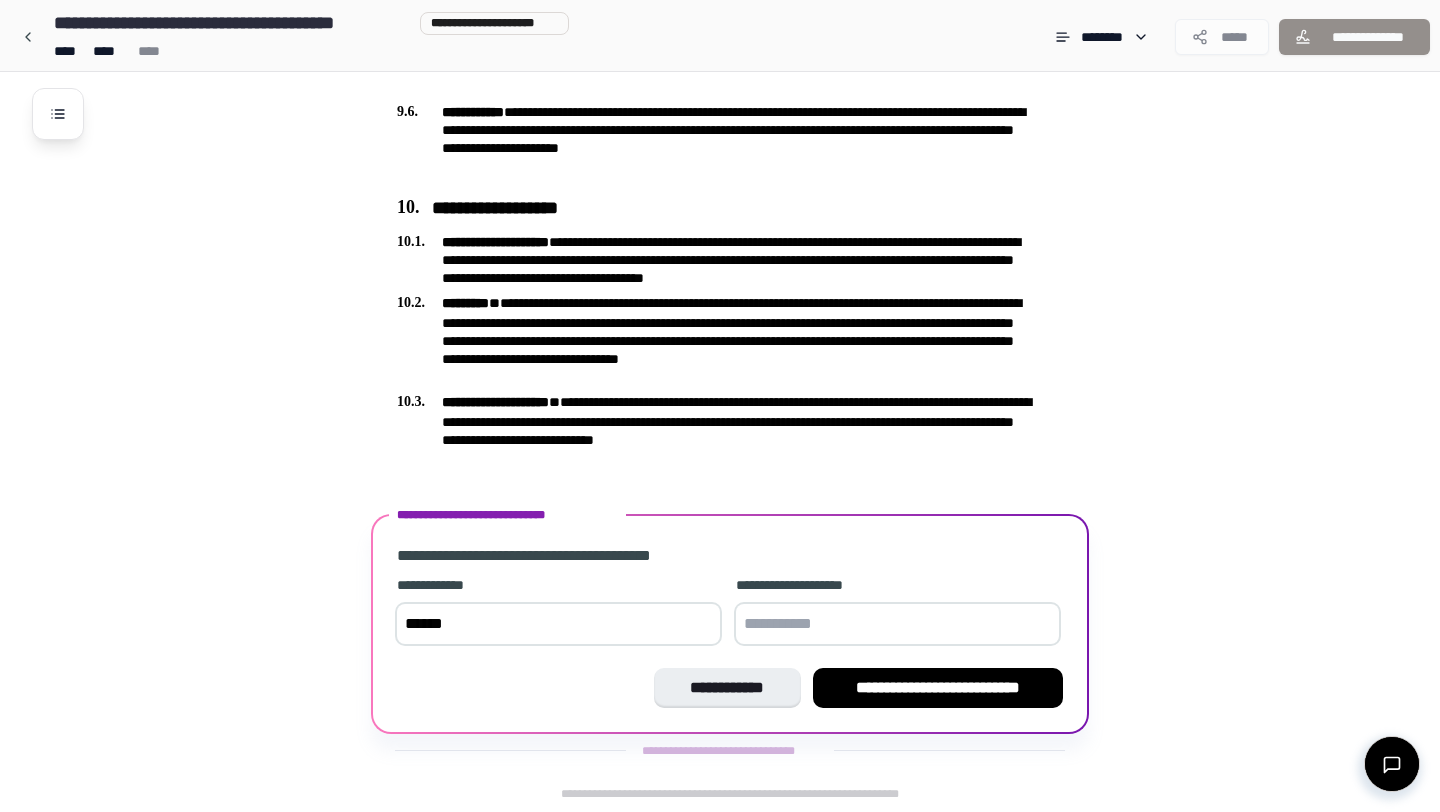 type on "*****" 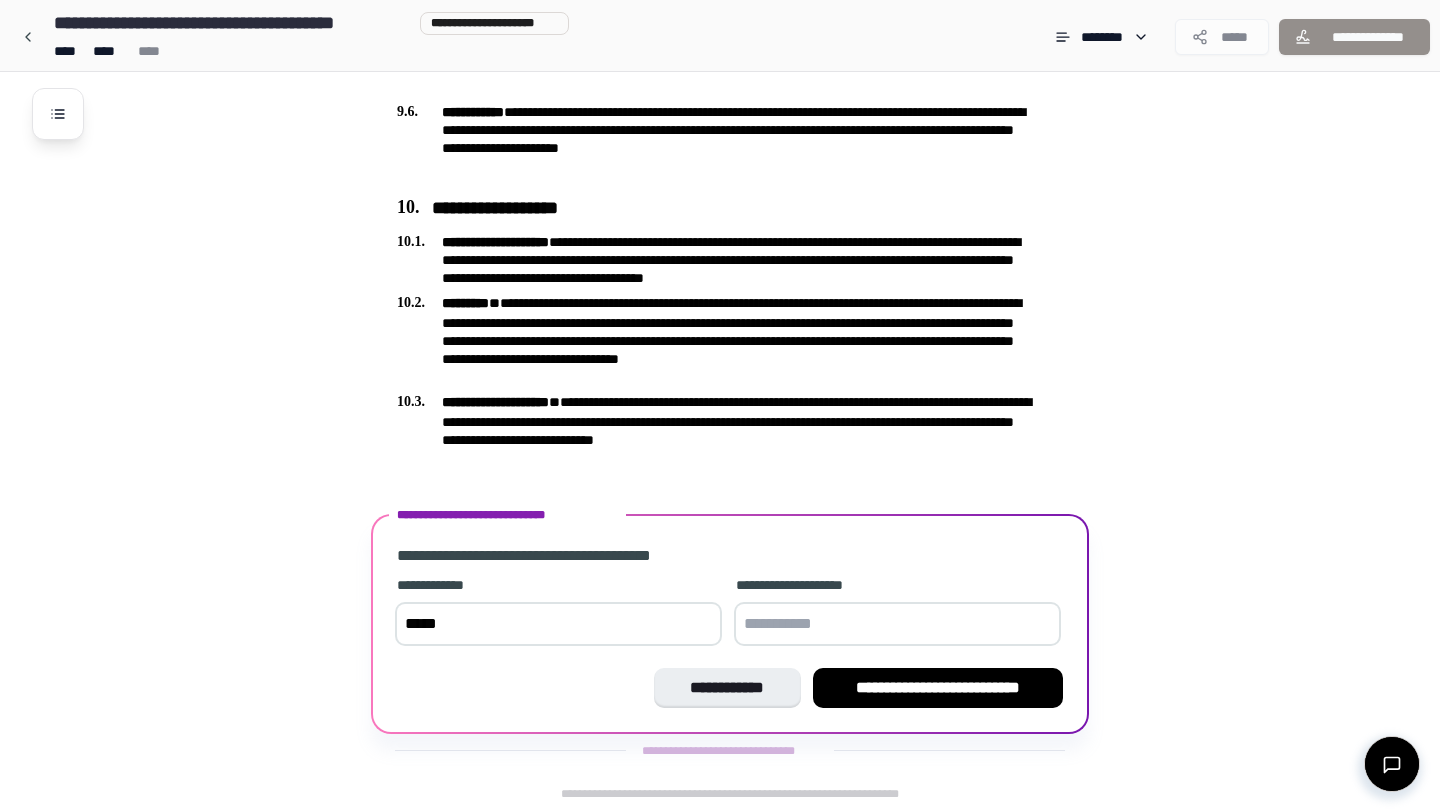 click at bounding box center (897, 624) 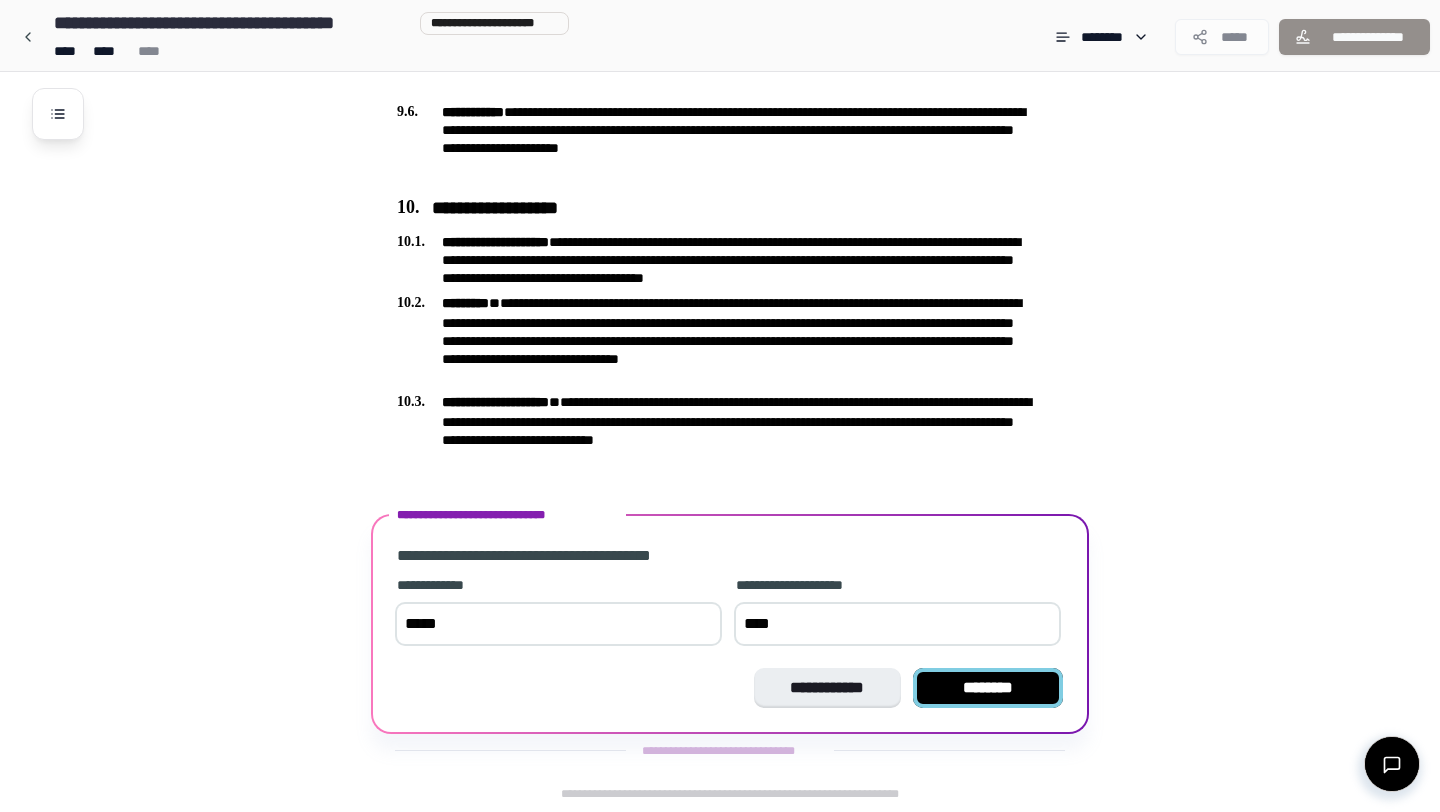 type on "****" 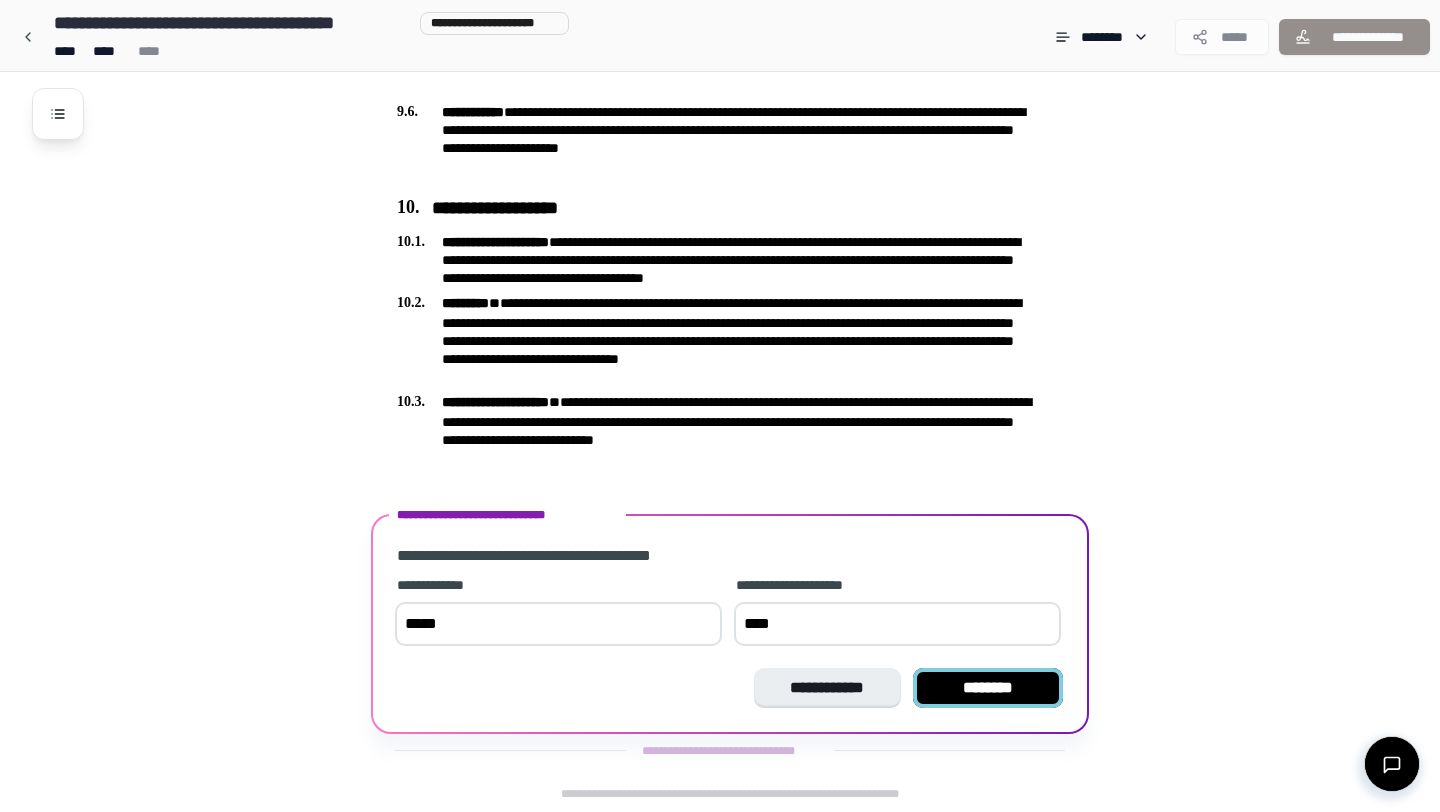 click on "********" at bounding box center [988, 688] 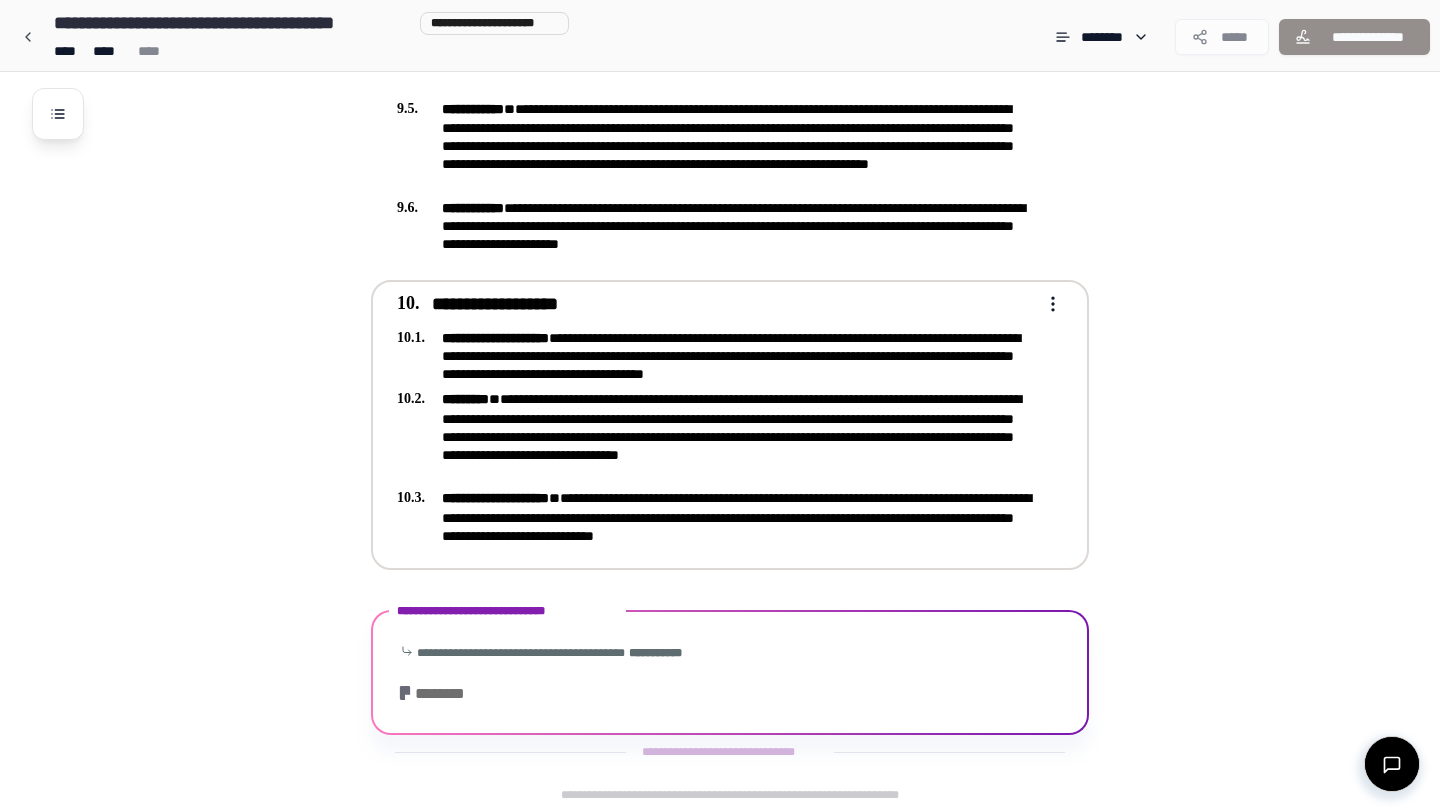 click on "**********" at bounding box center (716, 356) 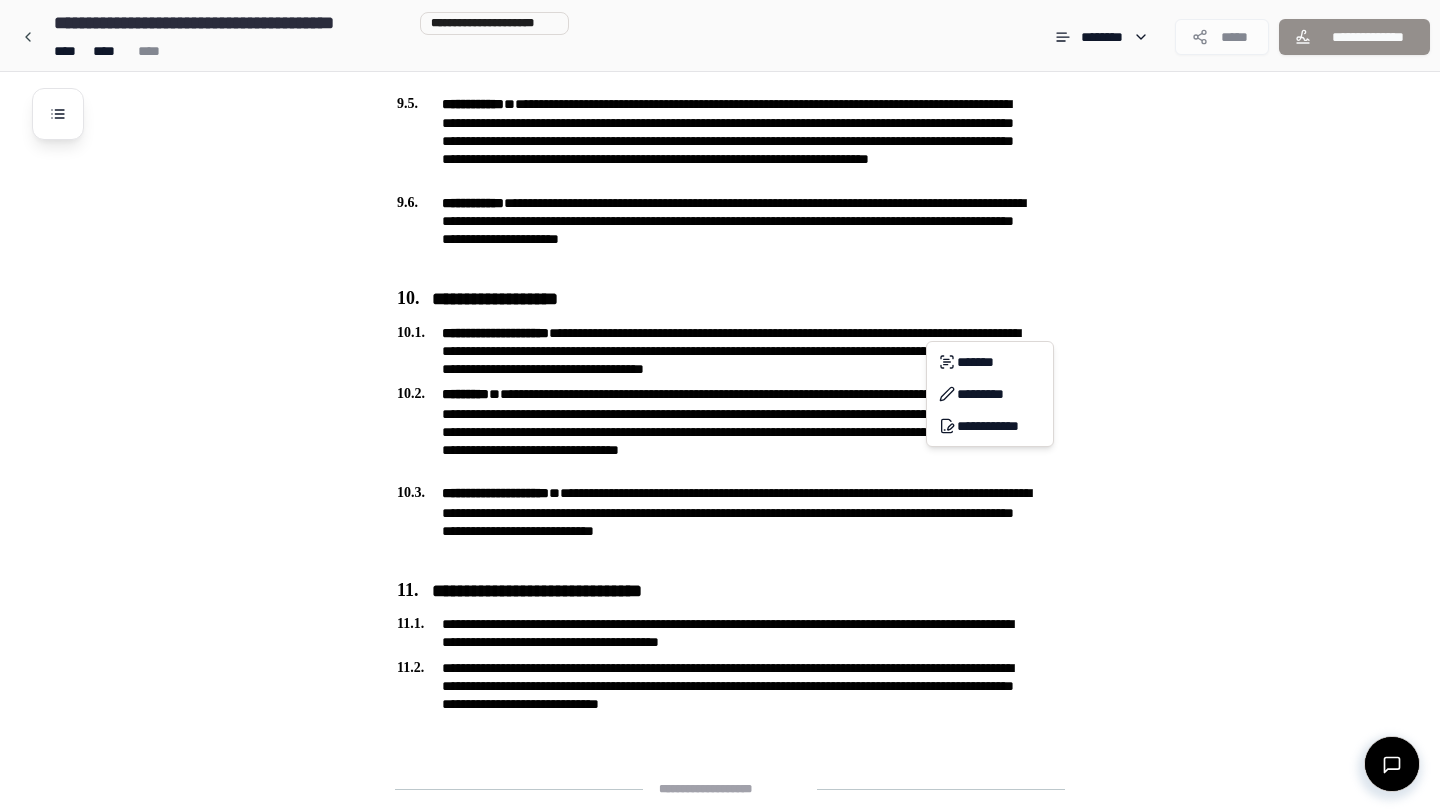 scroll, scrollTop: 2779, scrollLeft: 0, axis: vertical 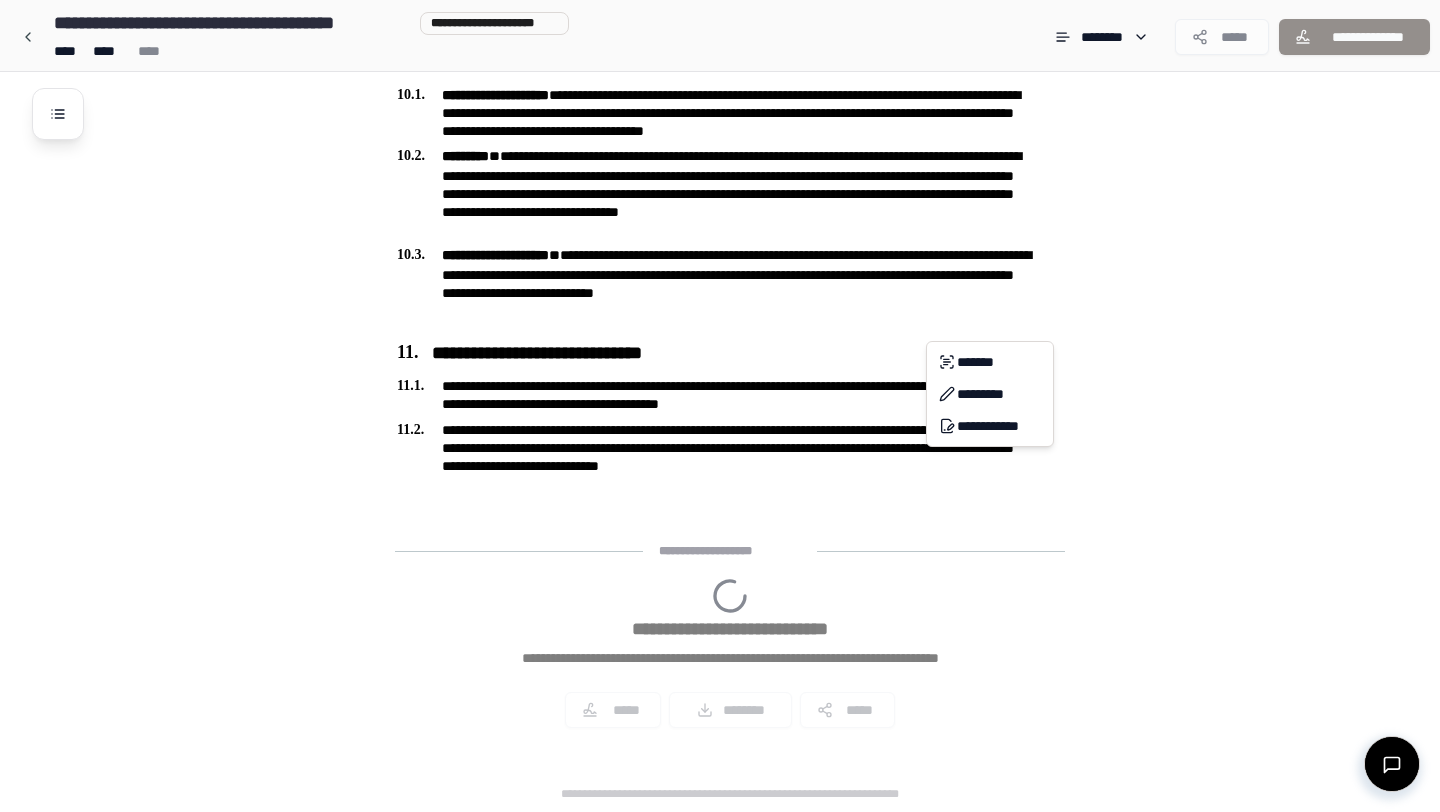 click on "**********" at bounding box center (720, -984) 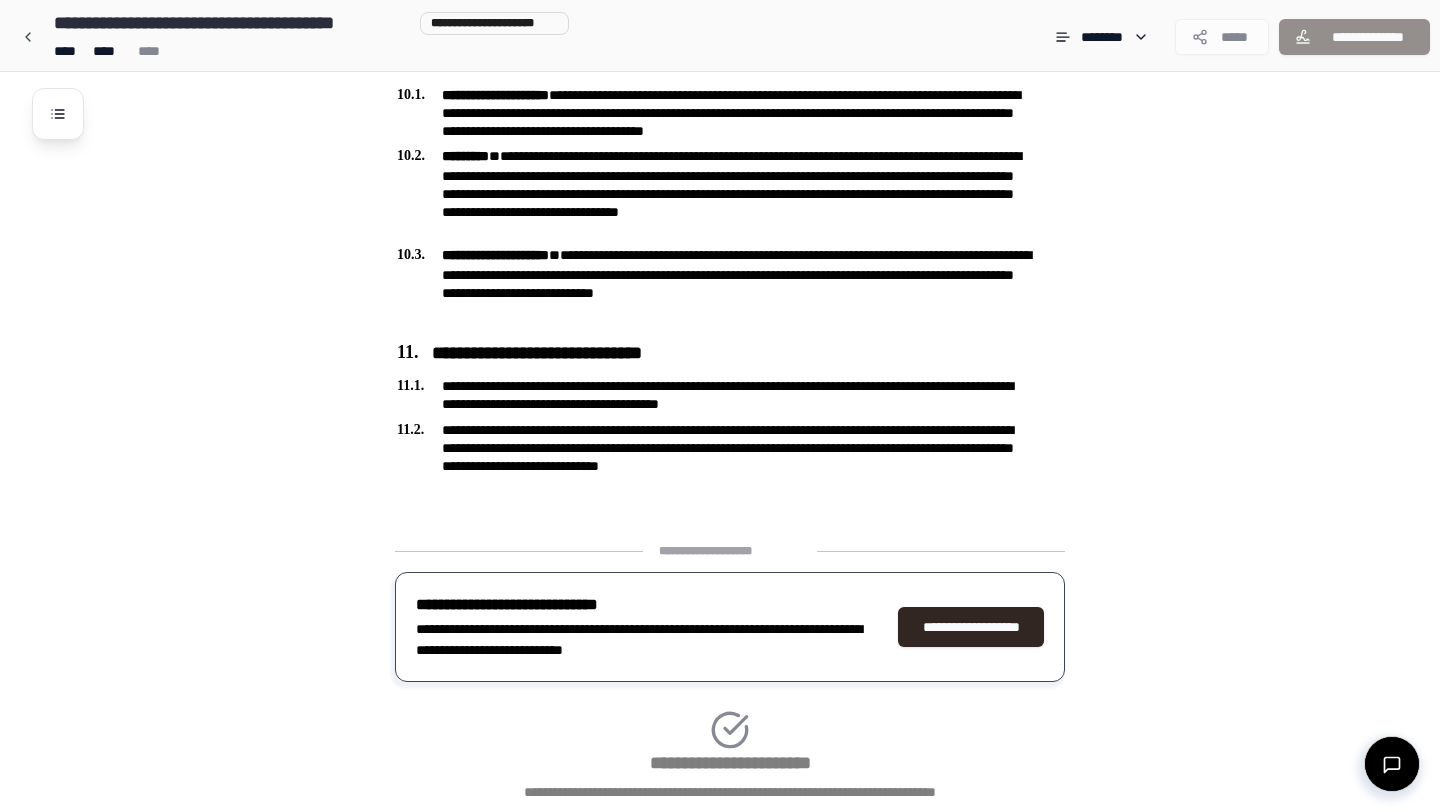 scroll, scrollTop: 2913, scrollLeft: 0, axis: vertical 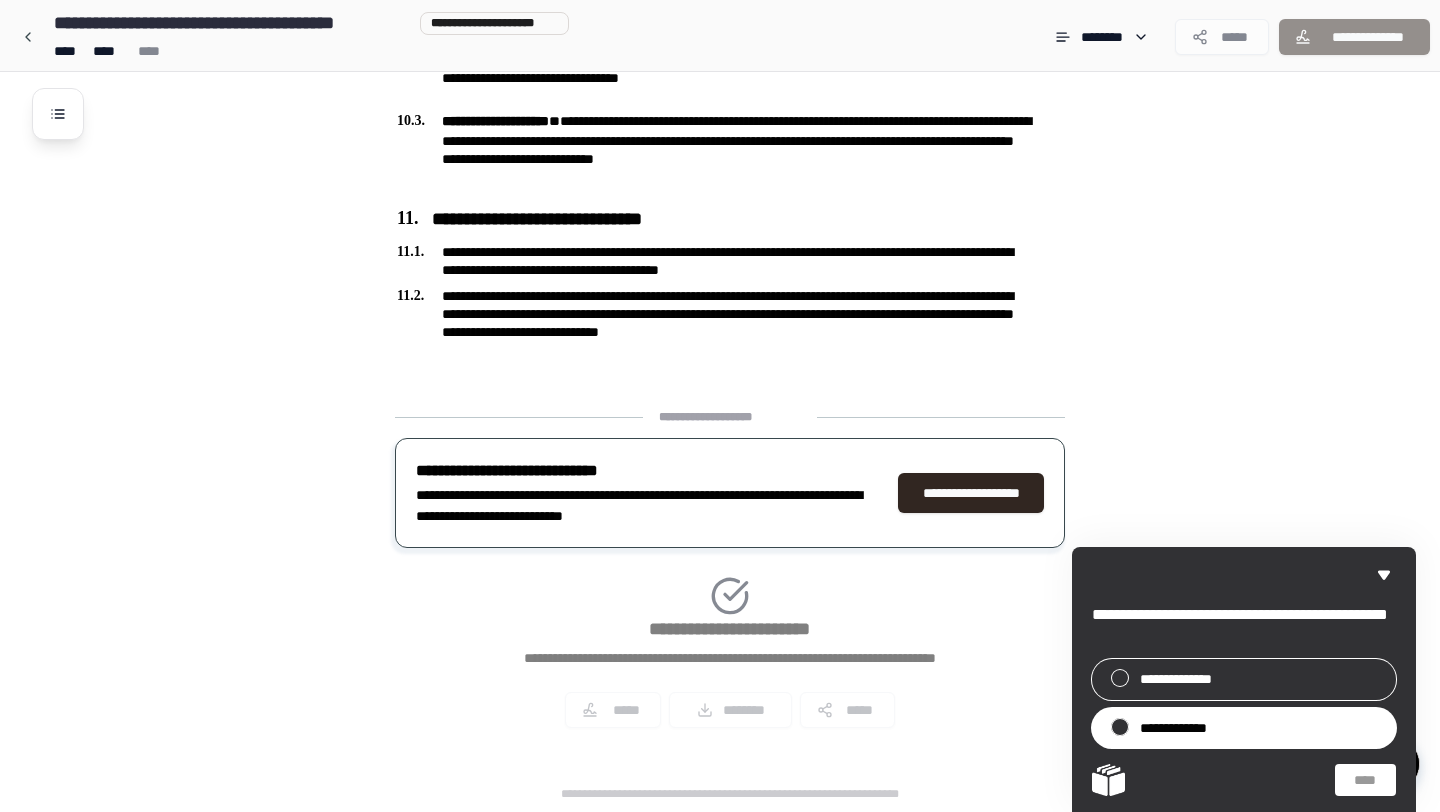 click on "**********" at bounding box center (1178, 728) 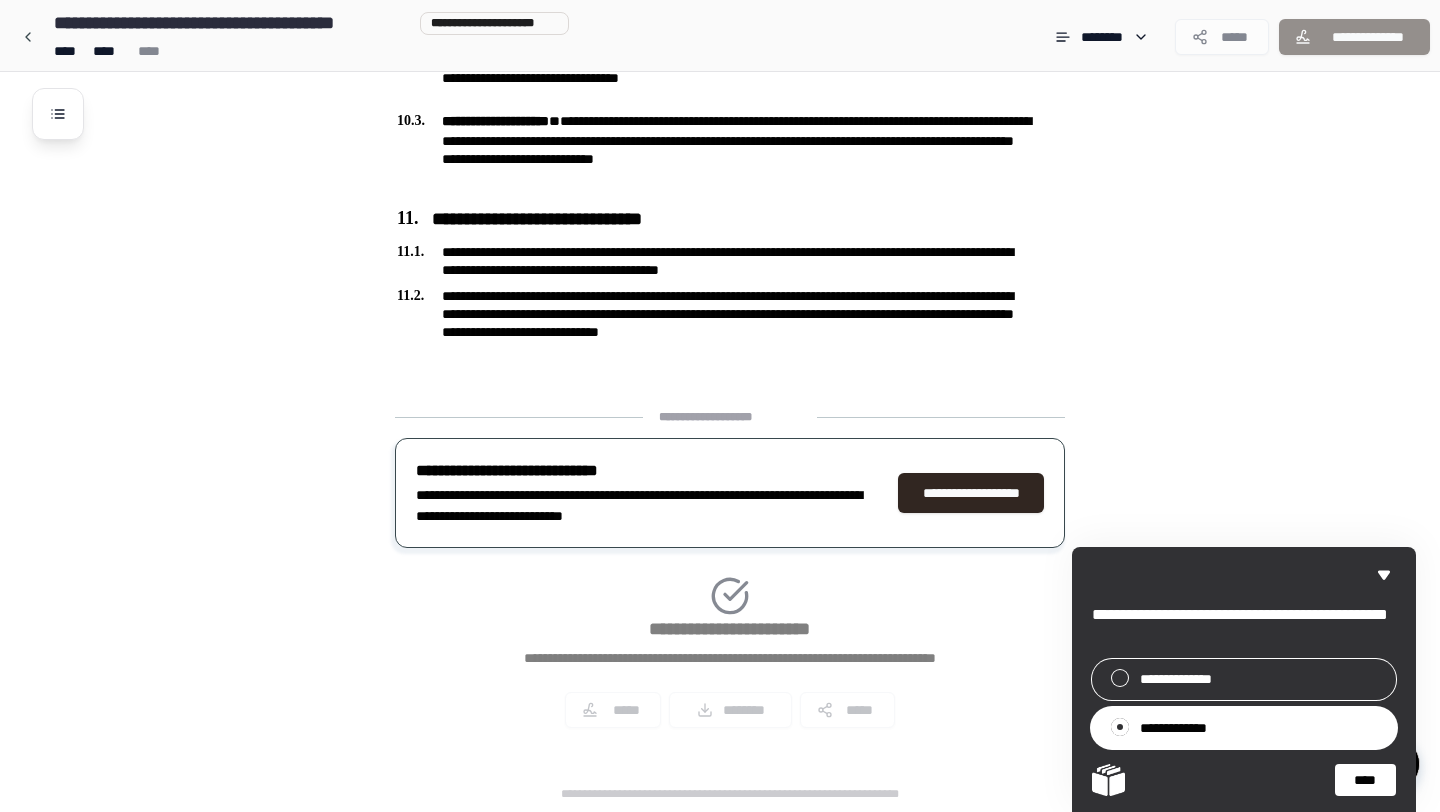 click on "**********" at bounding box center [730, 576] 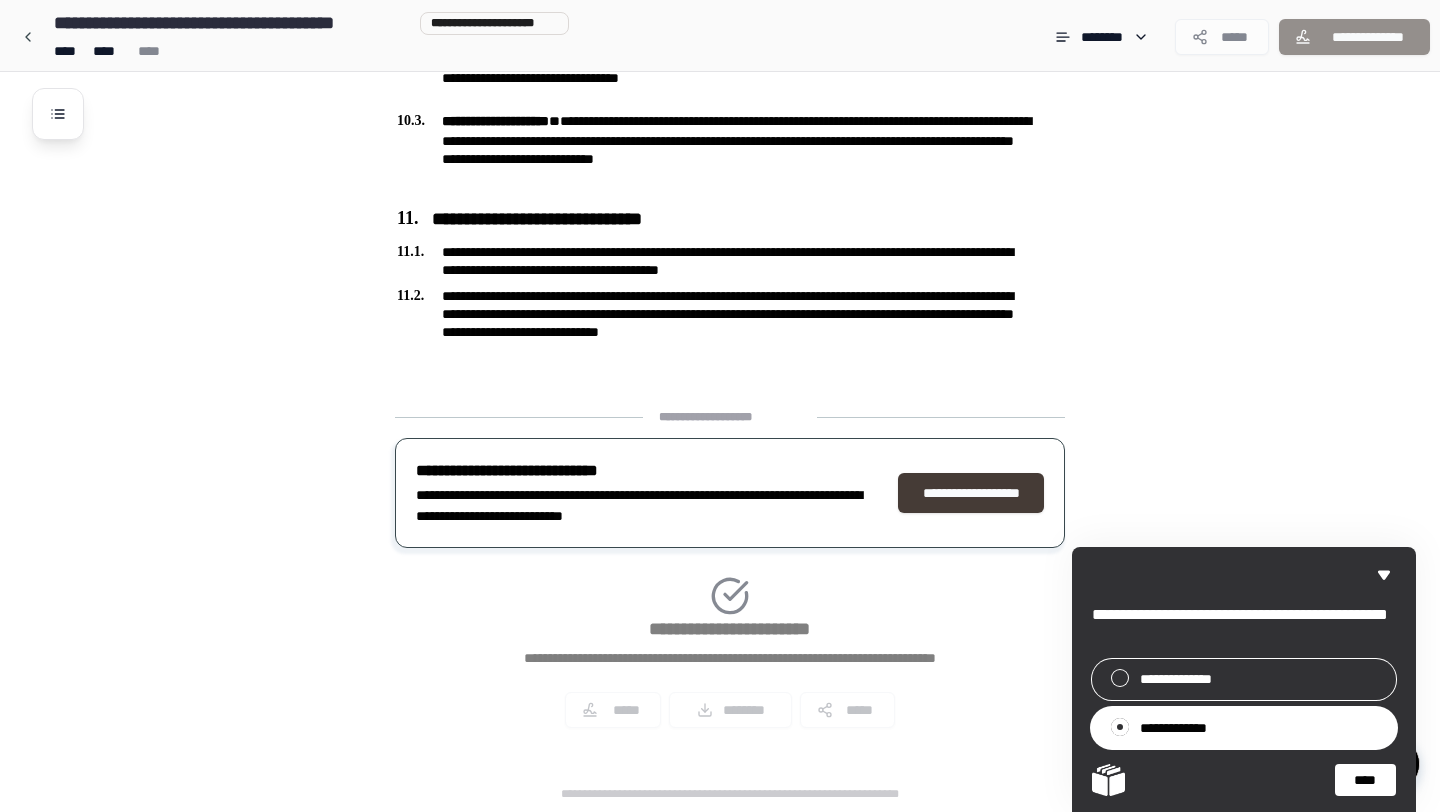 click on "**********" at bounding box center (971, 493) 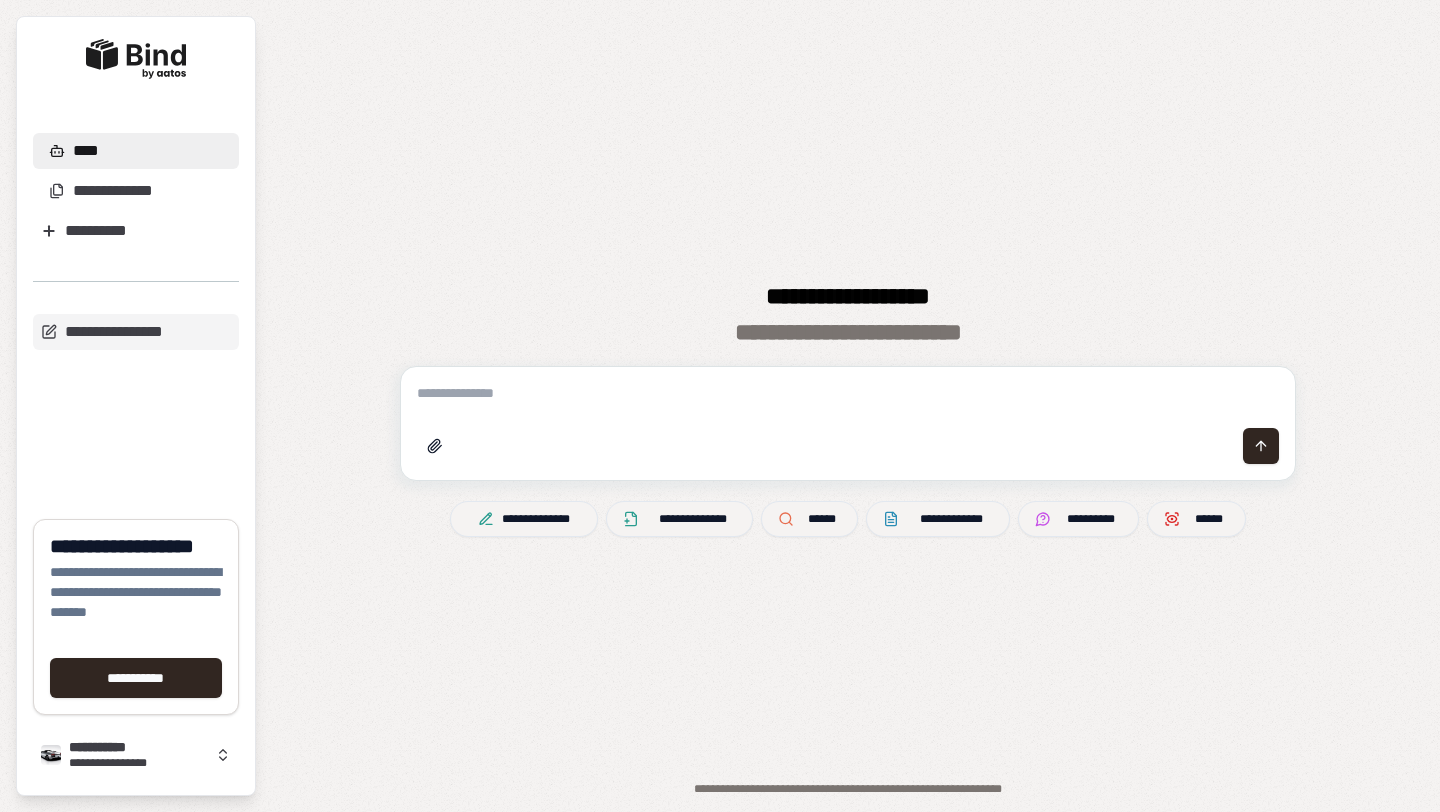 scroll, scrollTop: 0, scrollLeft: 0, axis: both 